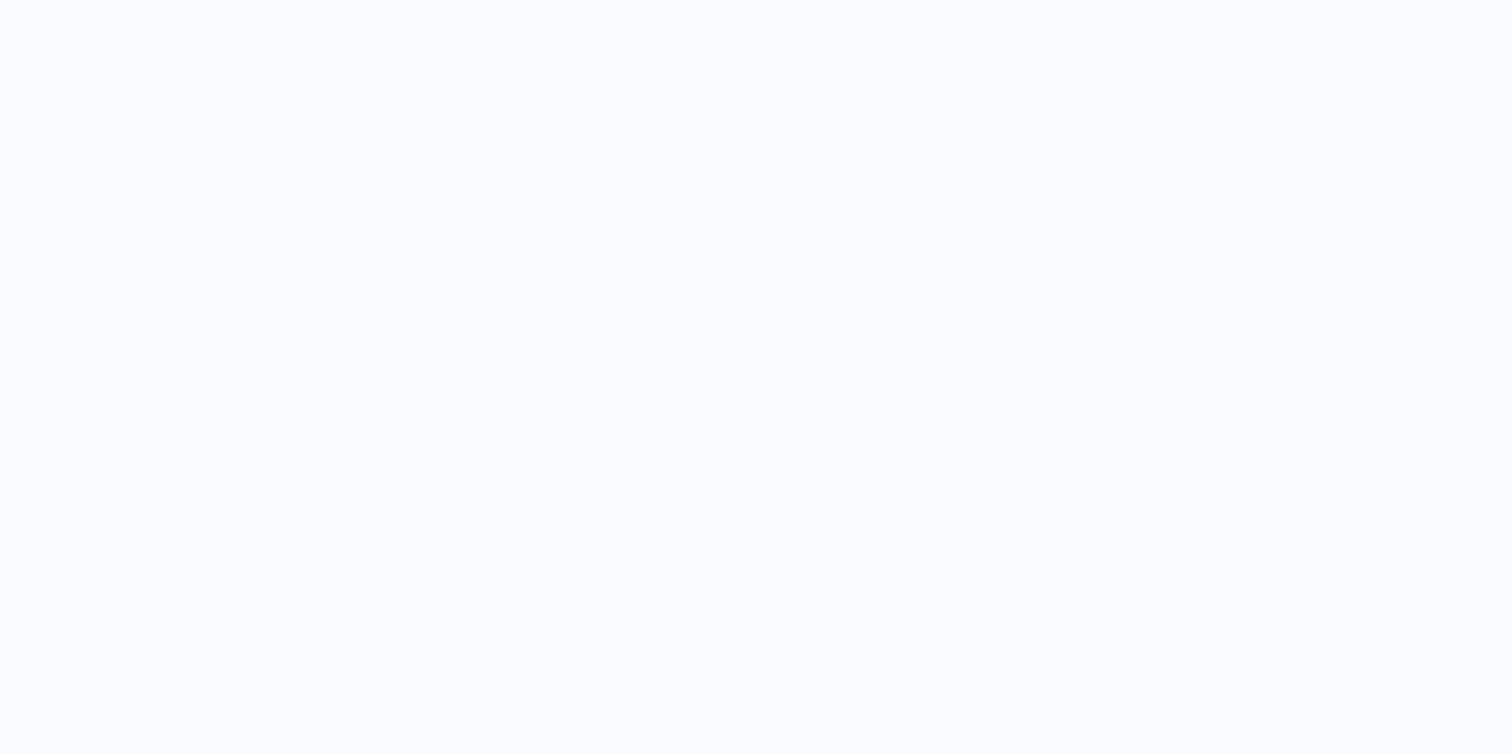 scroll, scrollTop: 0, scrollLeft: 0, axis: both 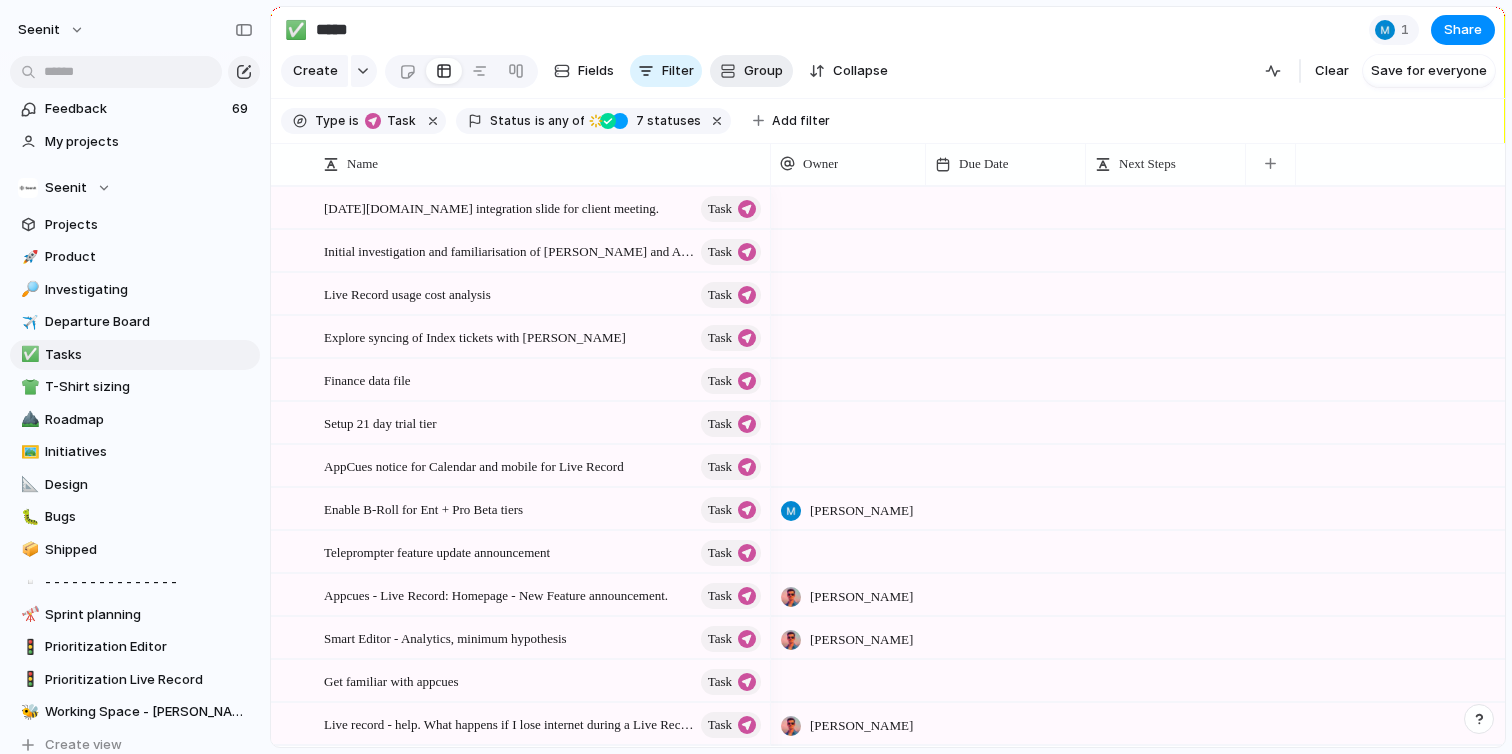 click on "Group" at bounding box center (763, 71) 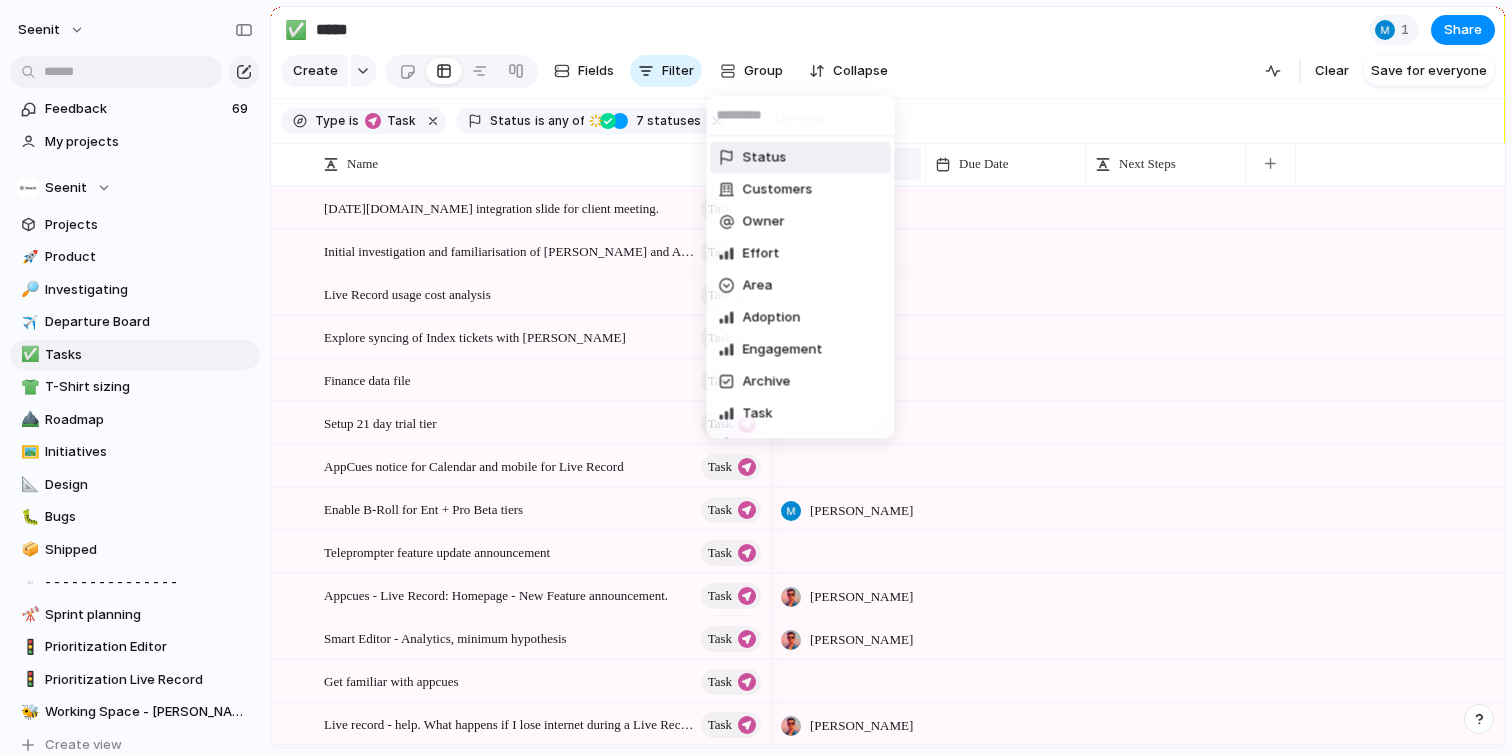 click on "Status" at bounding box center (765, 158) 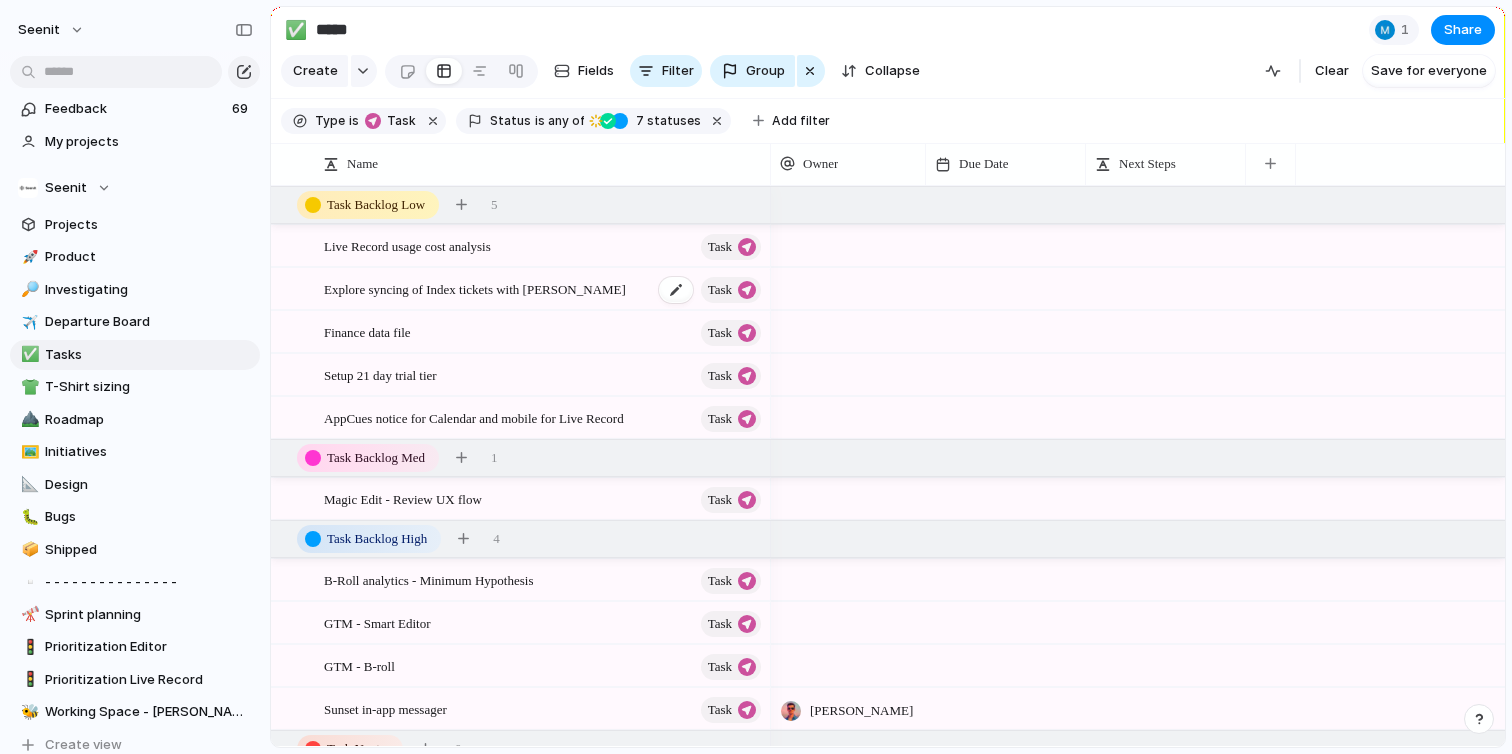 scroll, scrollTop: 271, scrollLeft: 0, axis: vertical 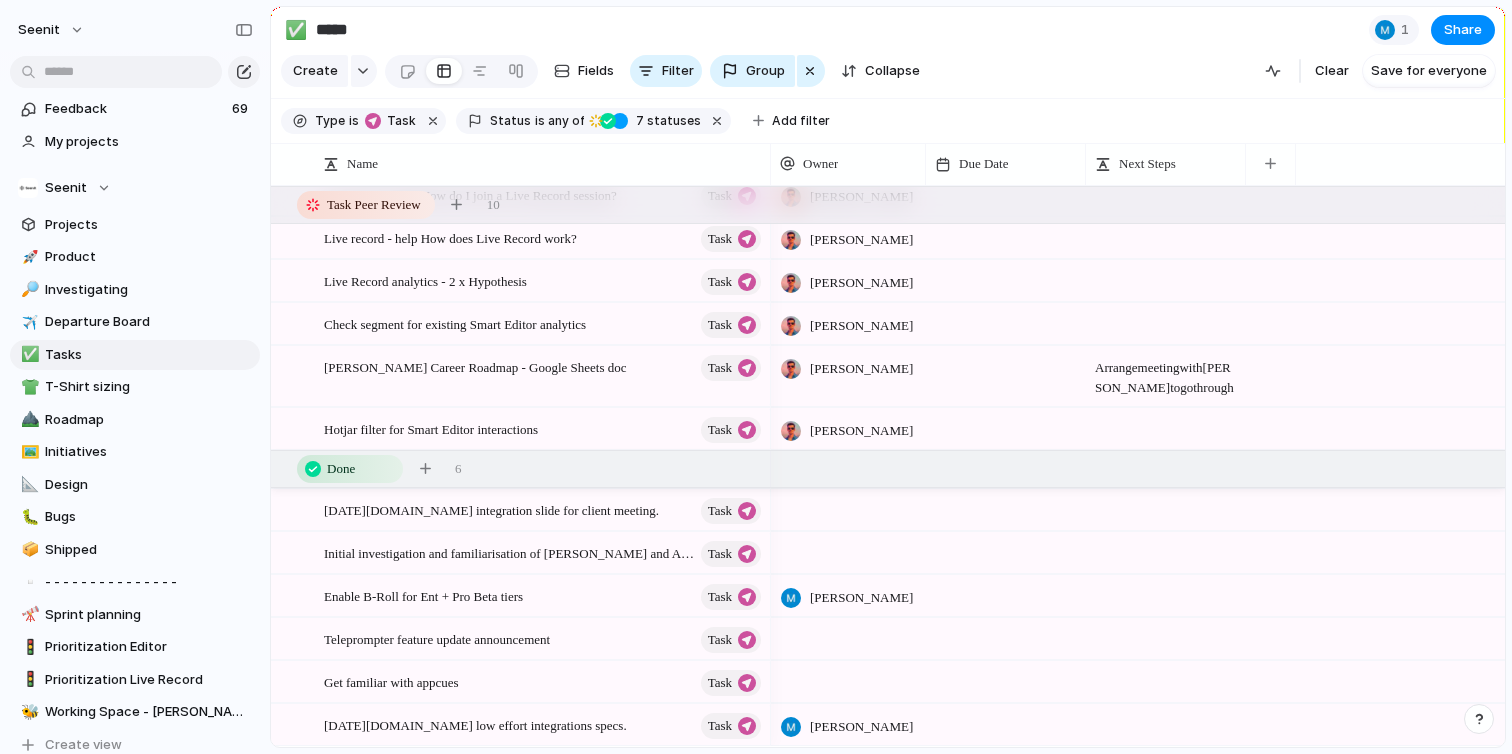 drag, startPoint x: 1440, startPoint y: 80, endPoint x: 1377, endPoint y: 113, distance: 71.11962 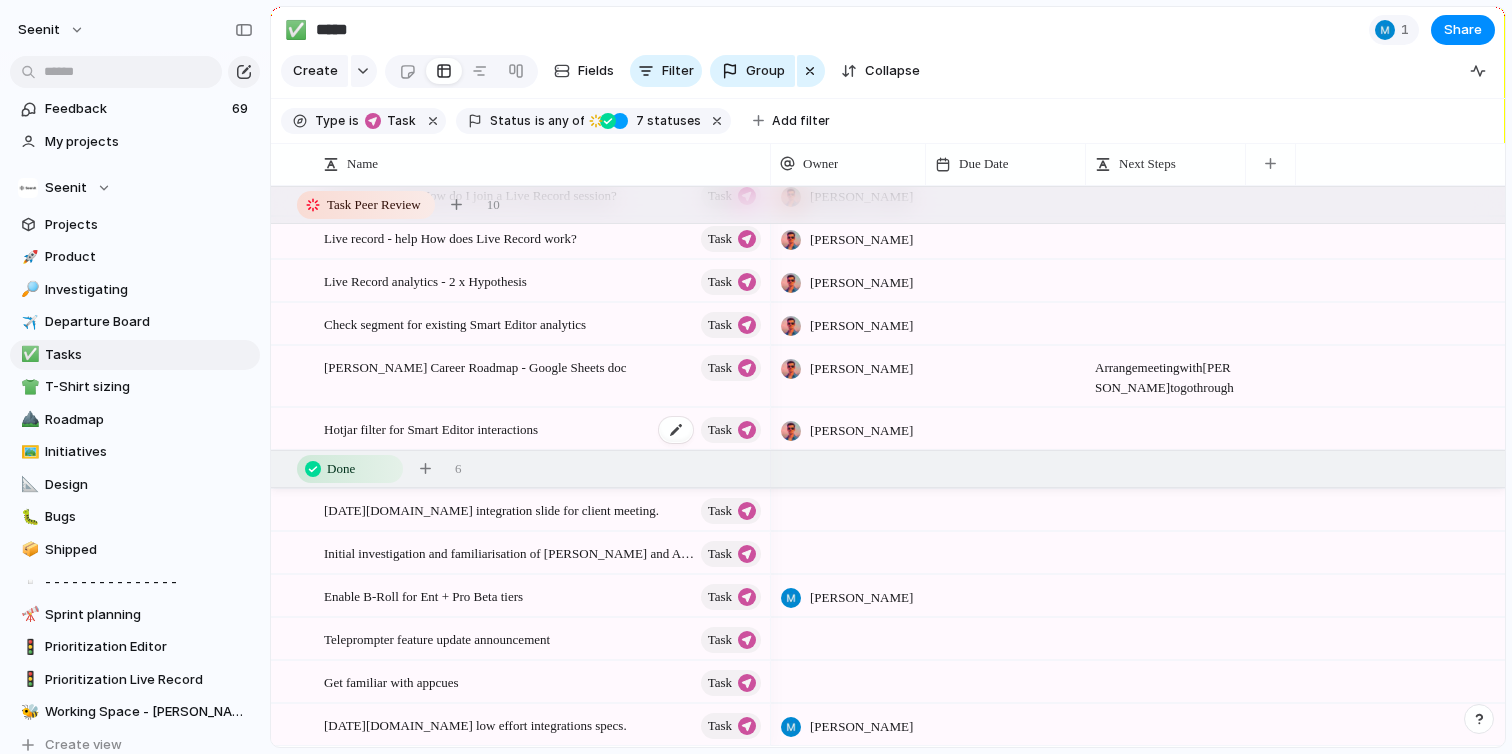 scroll, scrollTop: 790, scrollLeft: 0, axis: vertical 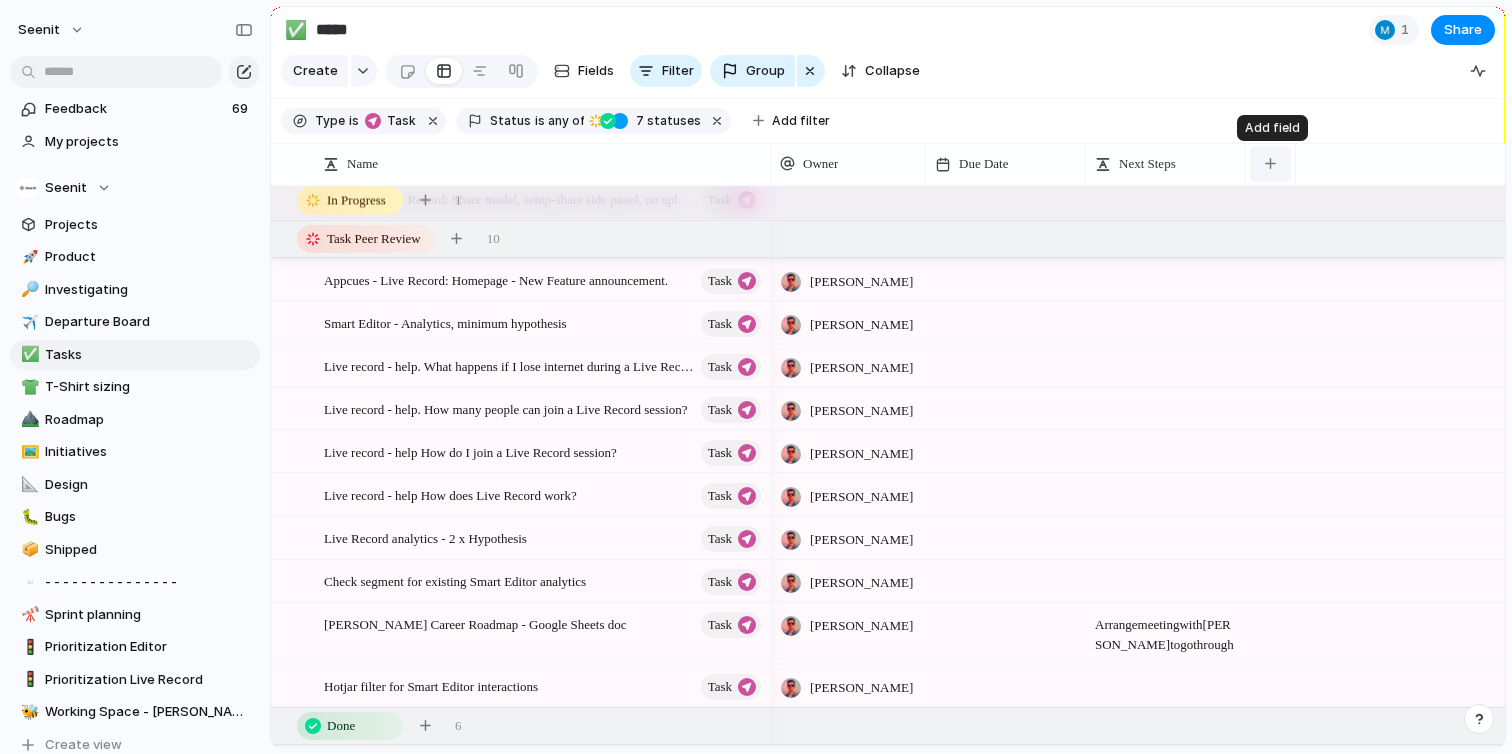 click at bounding box center (1270, 164) 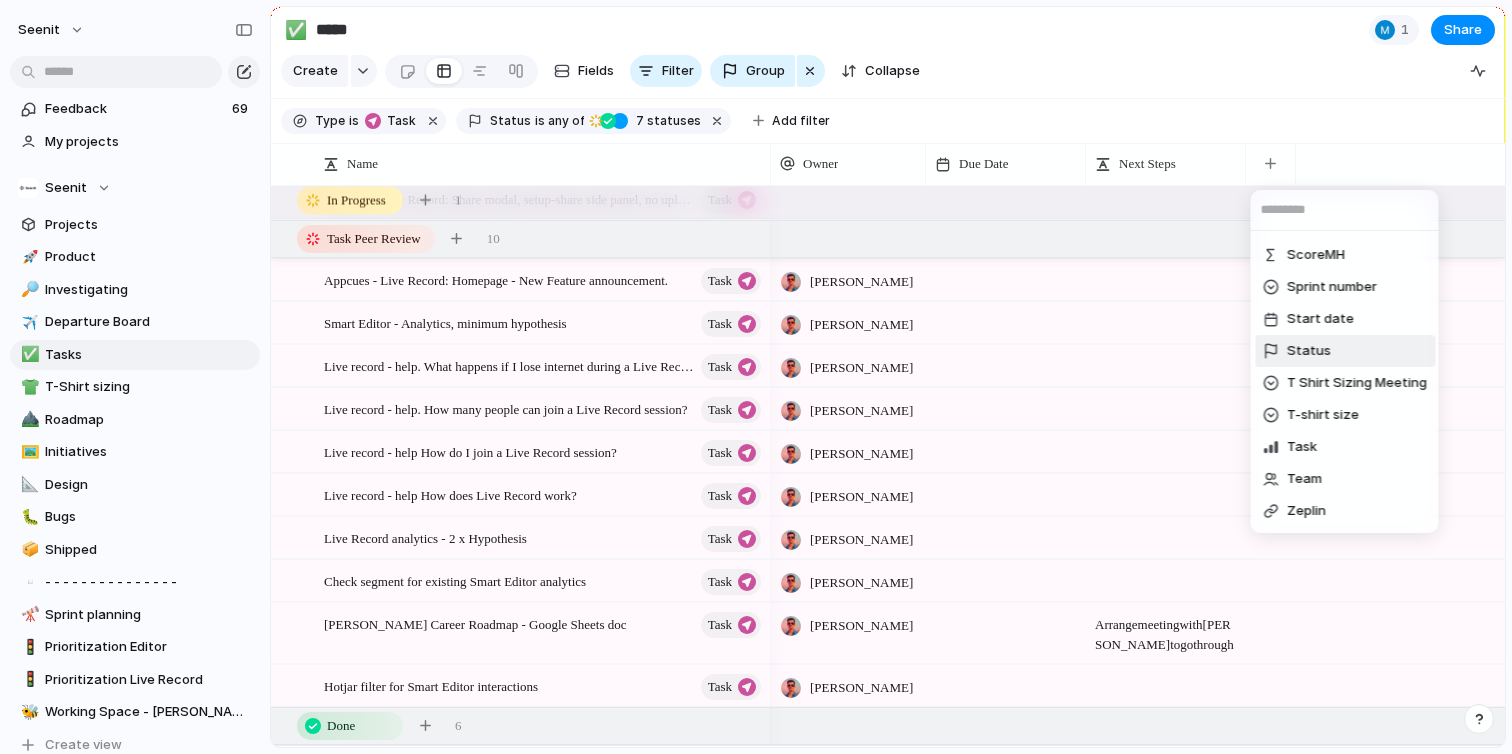 click on "Status" at bounding box center (1309, 351) 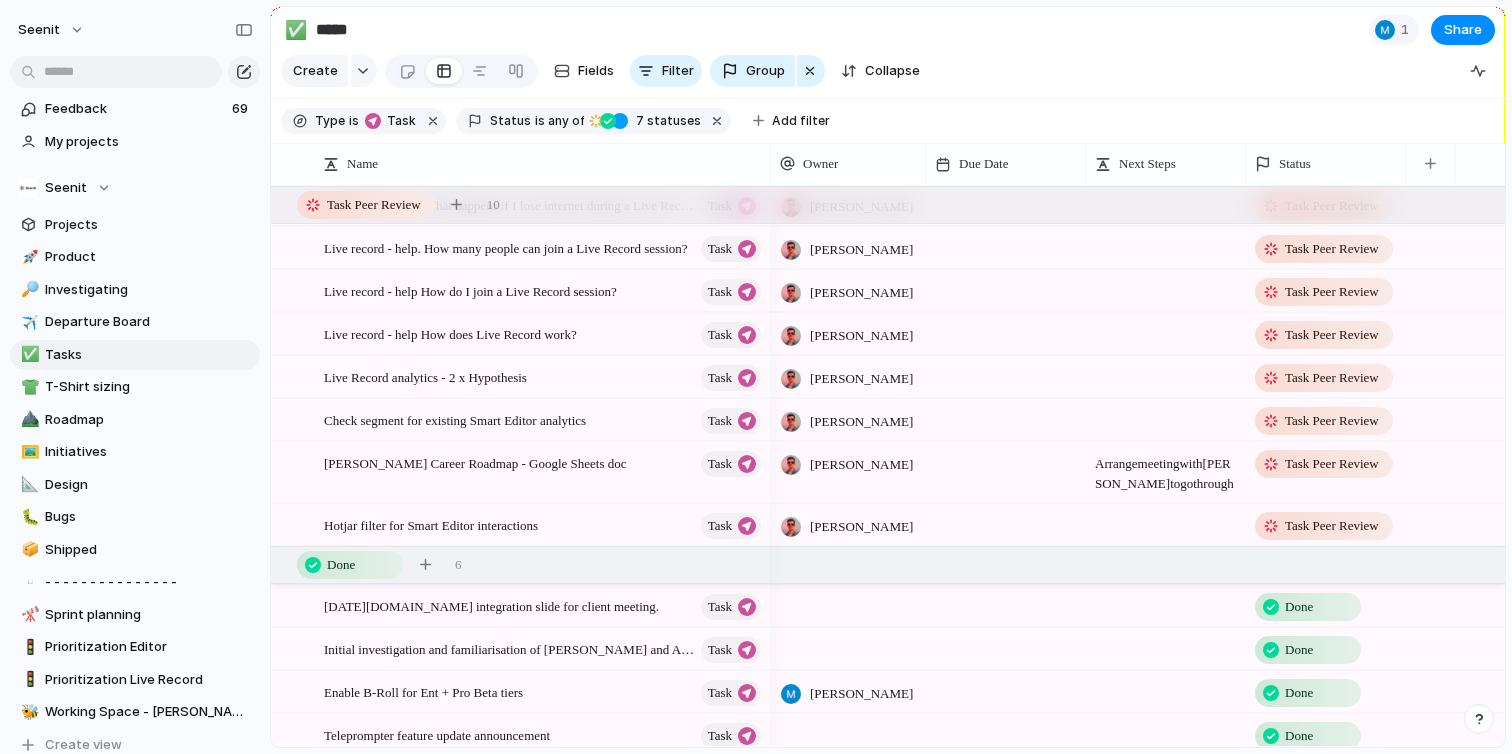 click on "Task Peer Review" at bounding box center (1332, 526) 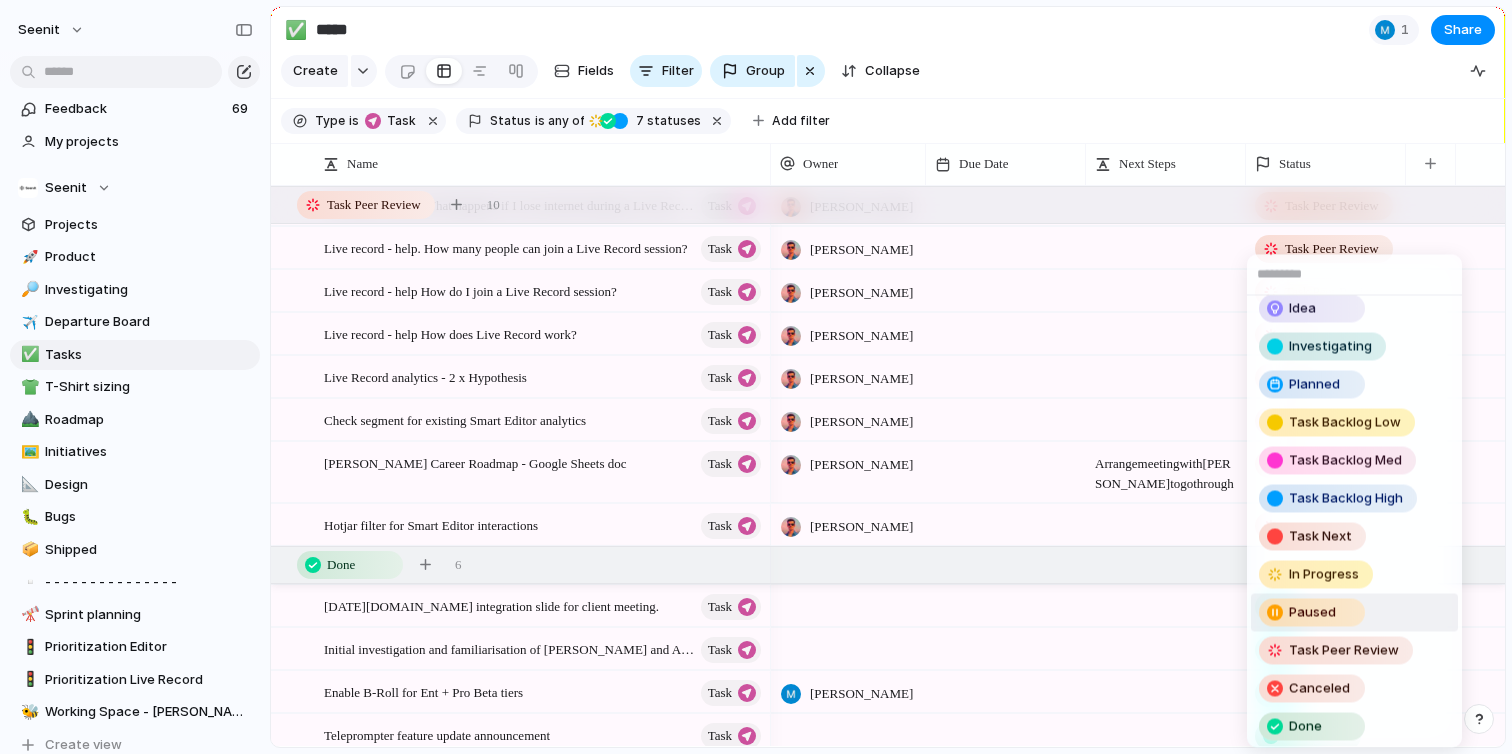 click on "Idea   Investigating   Planned   Task Backlog Low   Task Backlog Med   Task Backlog High   Task Next   In Progress   Paused   Task Peer Review   Canceled   Done" at bounding box center (756, 377) 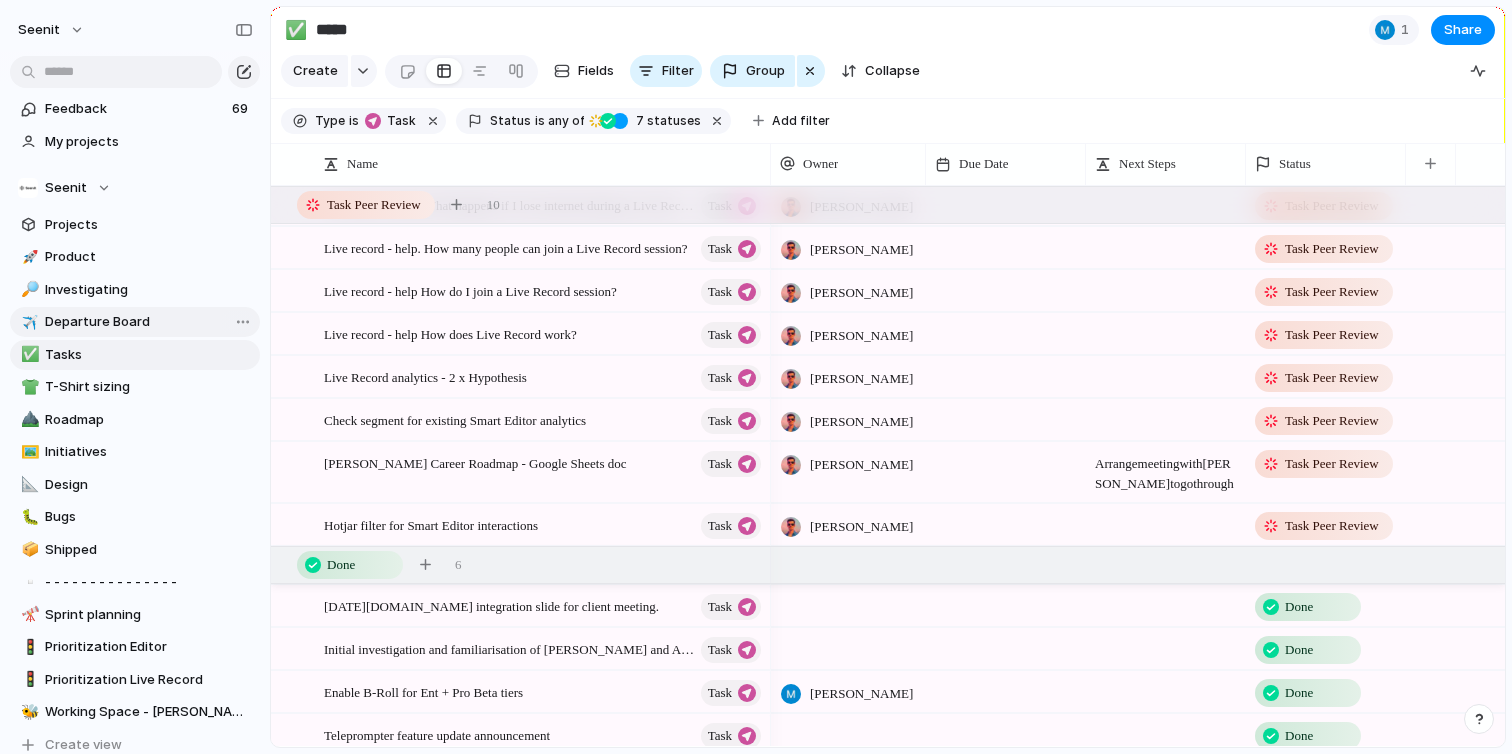 click on "Departure Board" at bounding box center (149, 322) 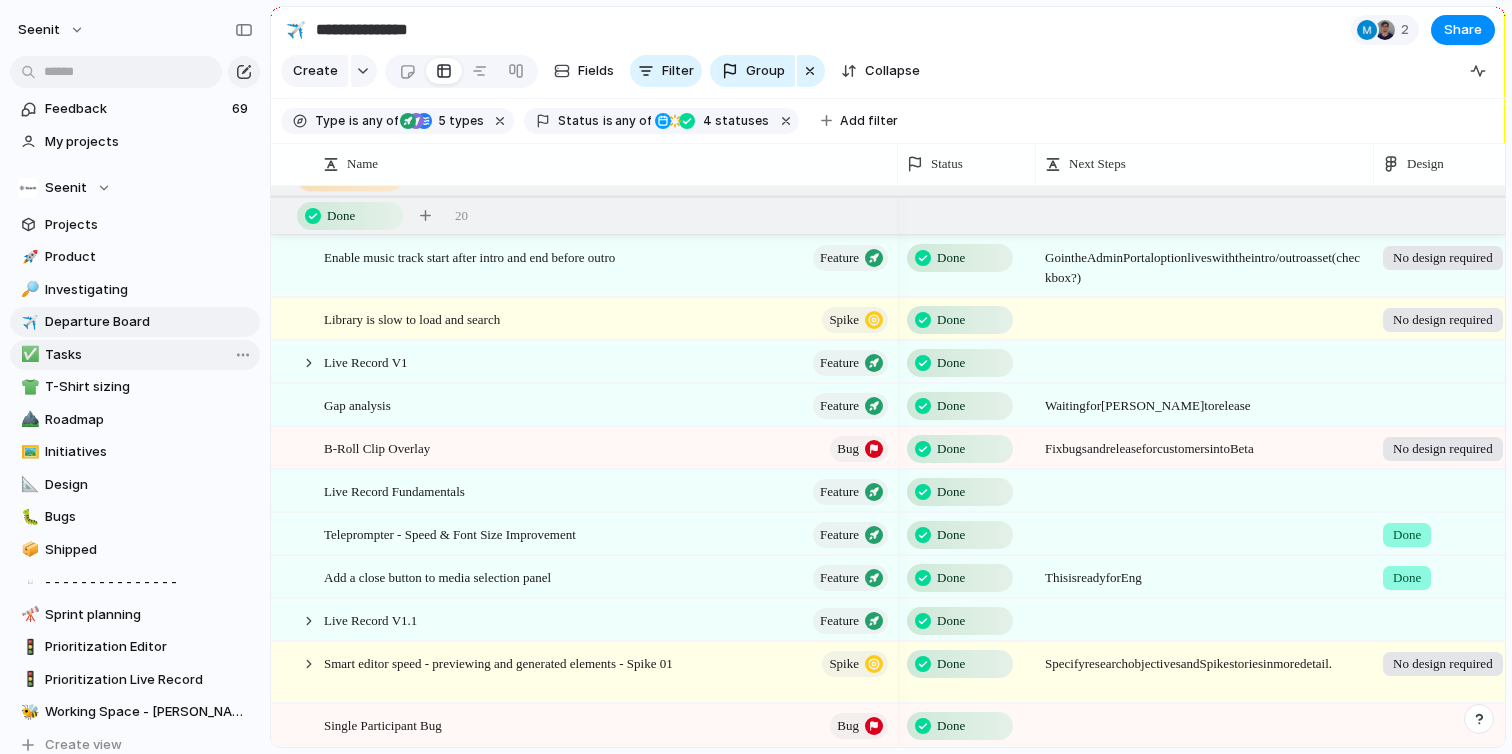 click on "Tasks" at bounding box center [149, 355] 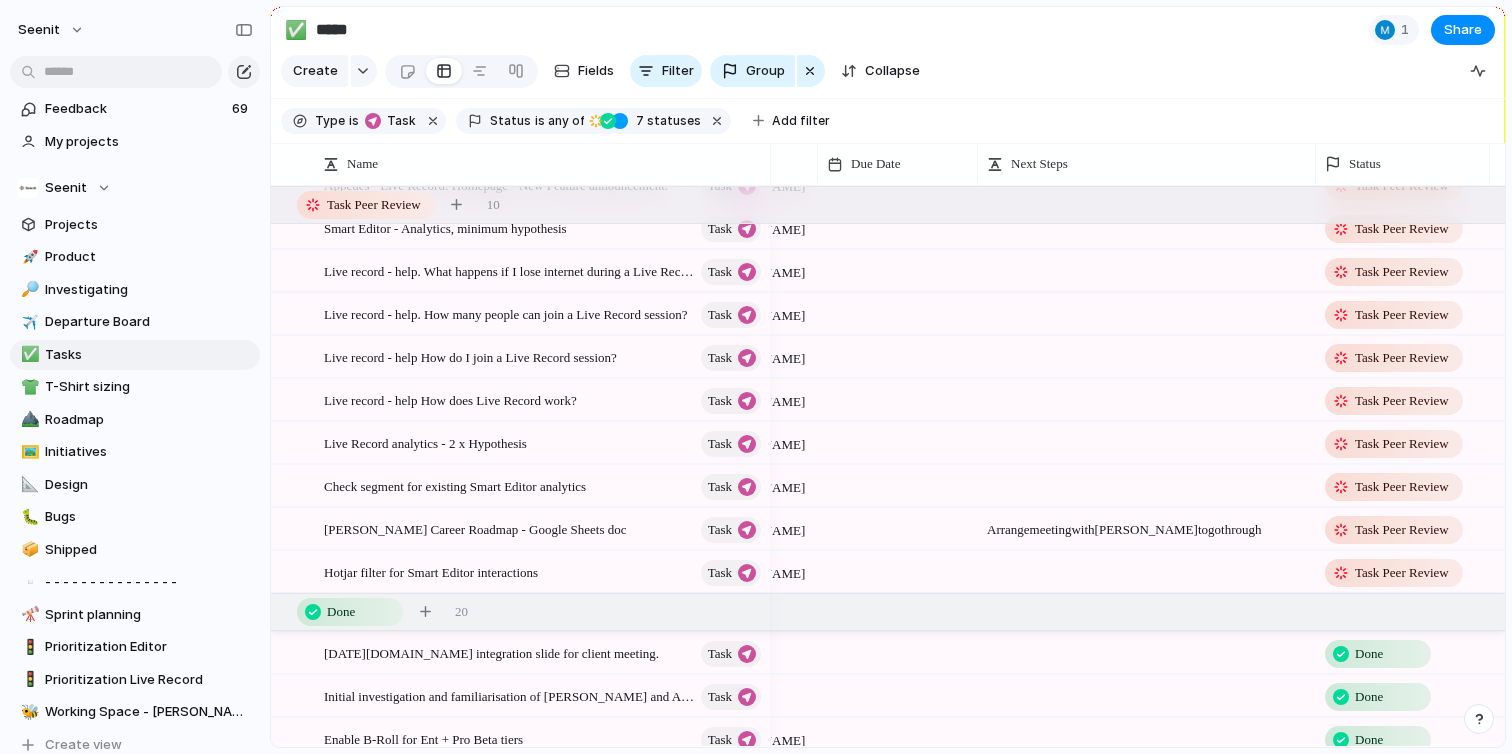 drag, startPoint x: 1460, startPoint y: 170, endPoint x: 1486, endPoint y: 170, distance: 26 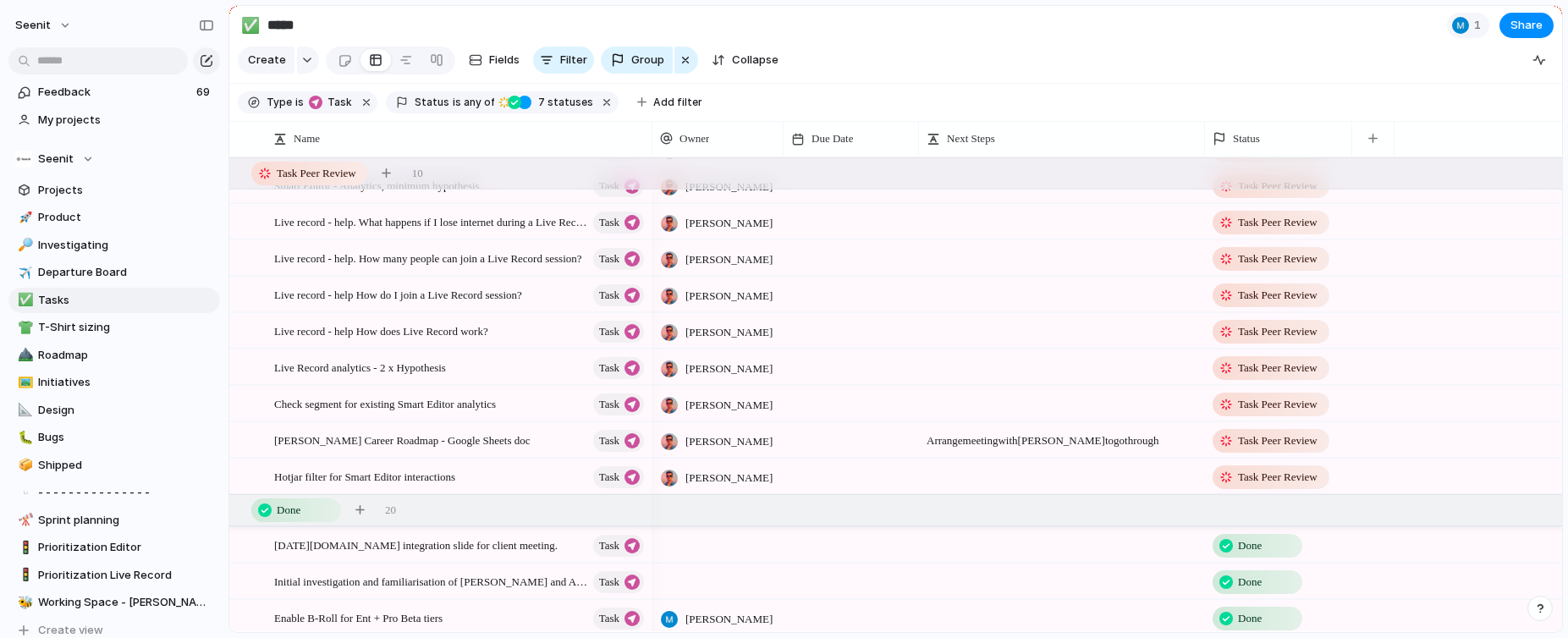 click on "Task Peer Review" at bounding box center (1278, 477) 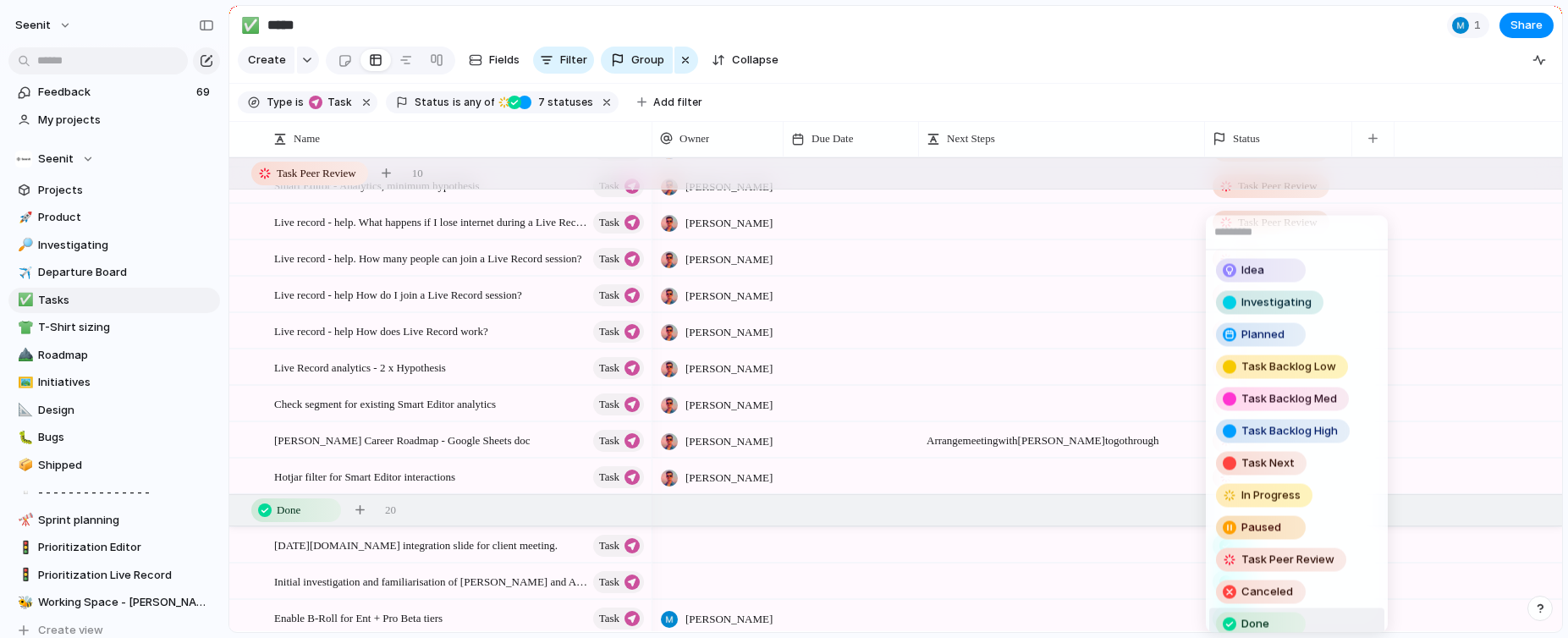 click on "Done" at bounding box center (1261, 624) 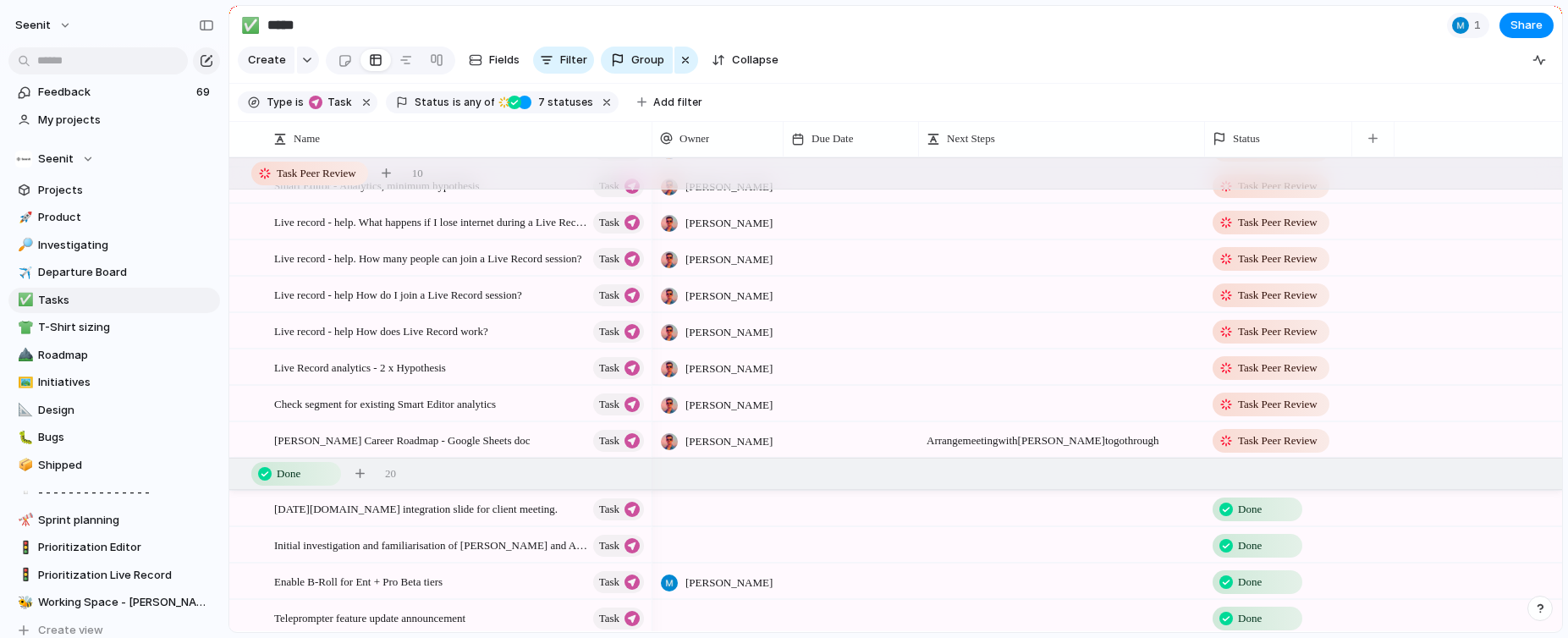 click at bounding box center (851, 403) 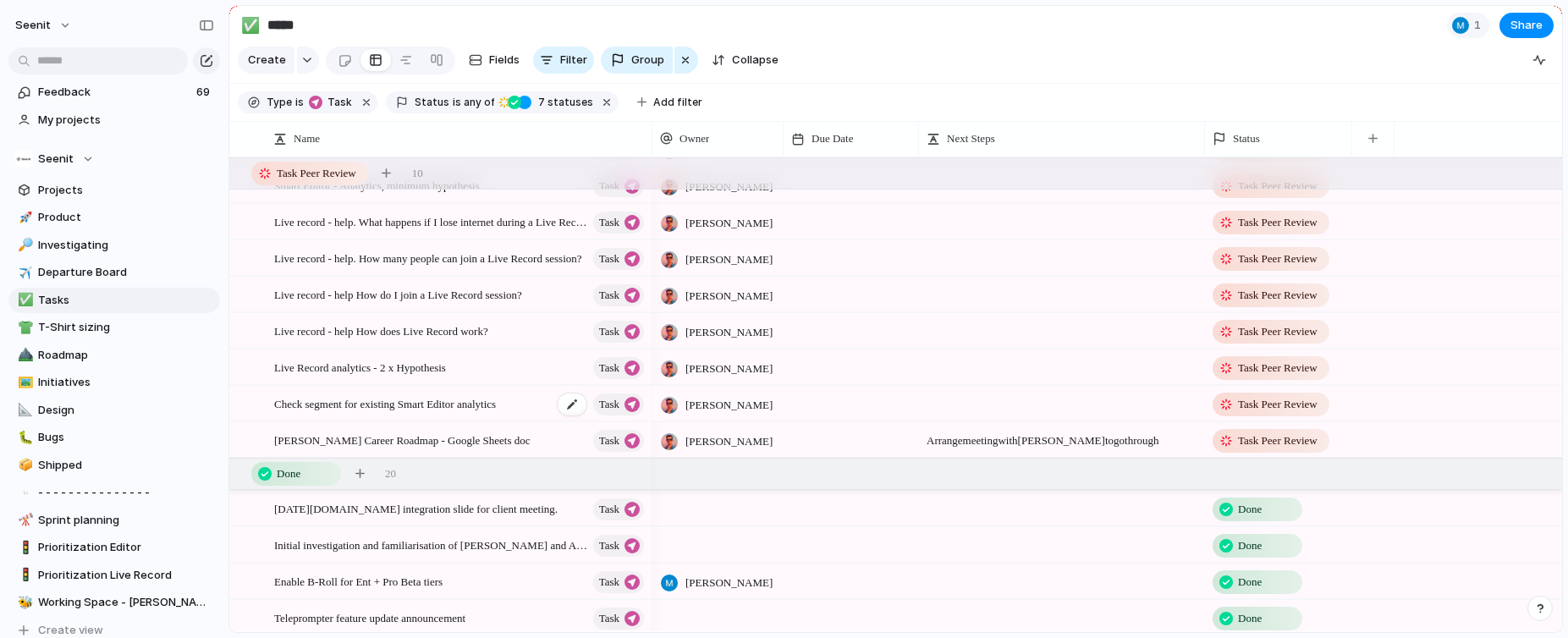 click on "Check segment for existing Smart Editor analytics" at bounding box center [385, 403] 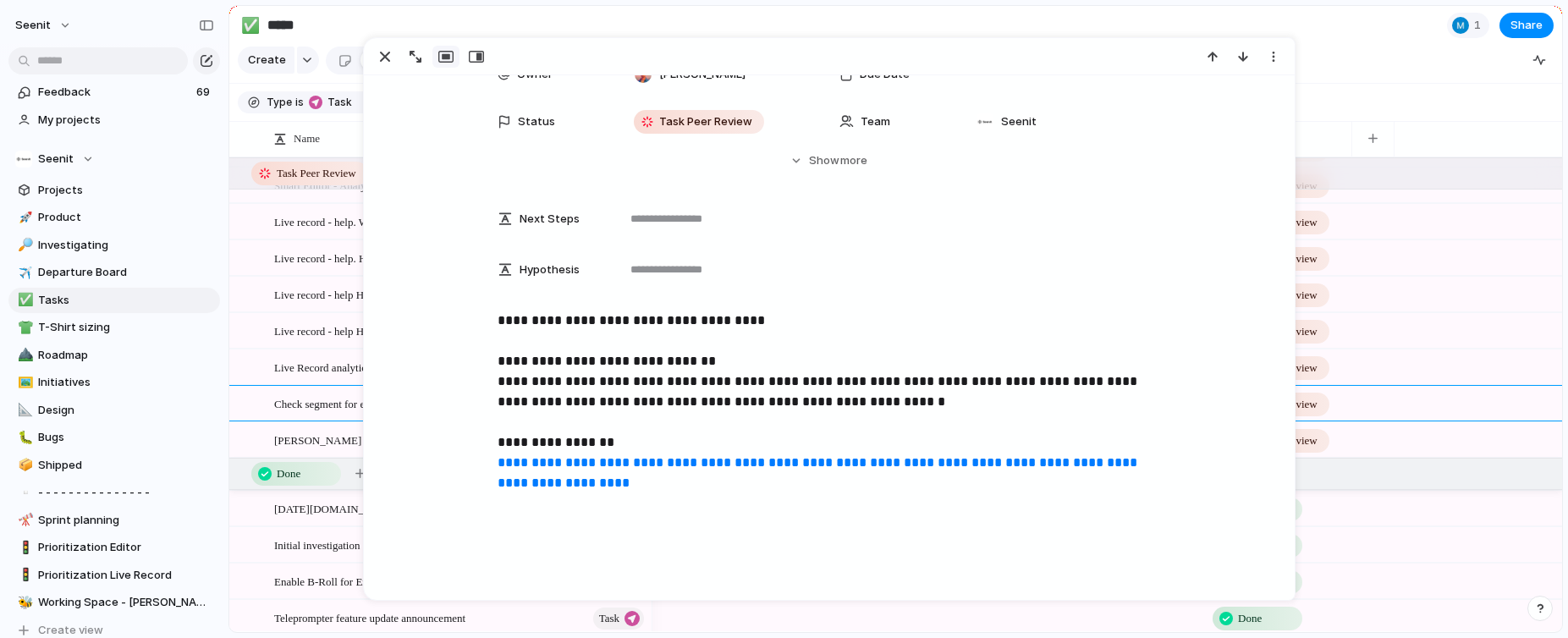 click on "**********" at bounding box center [819, 472] 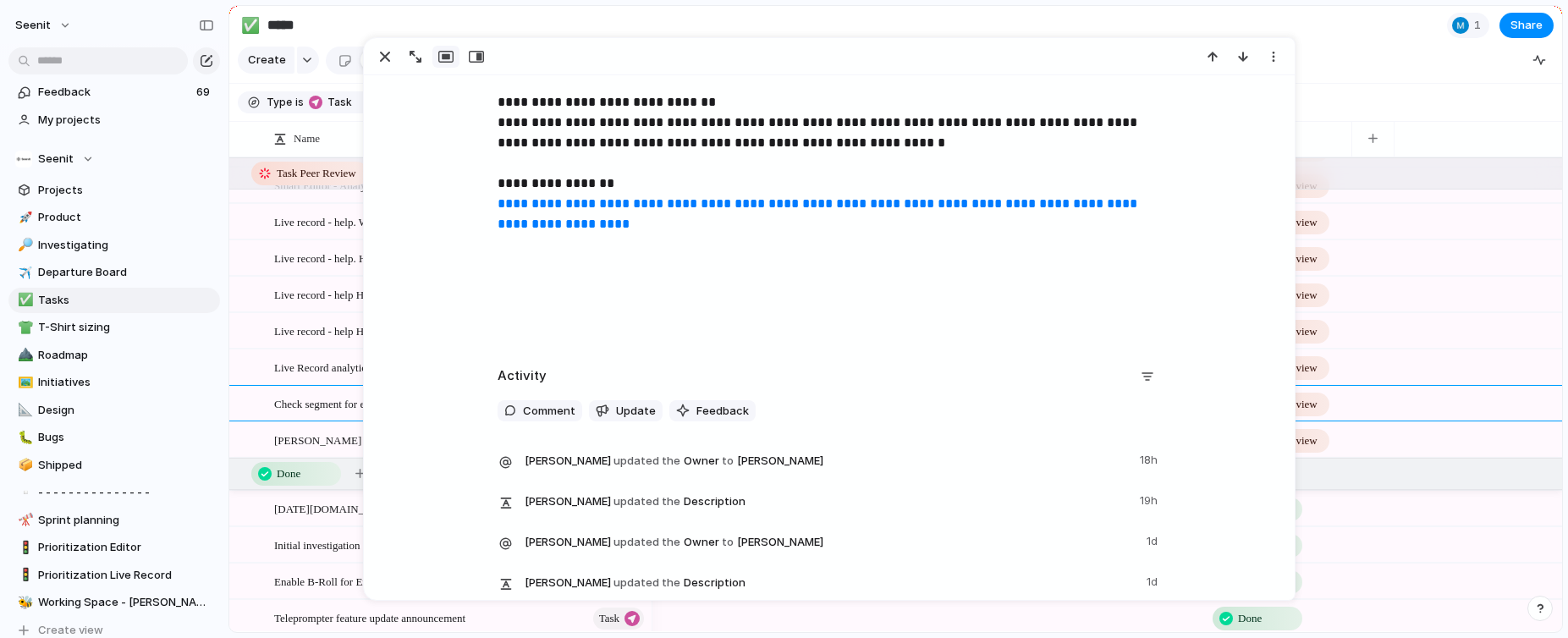 scroll, scrollTop: 381, scrollLeft: 0, axis: vertical 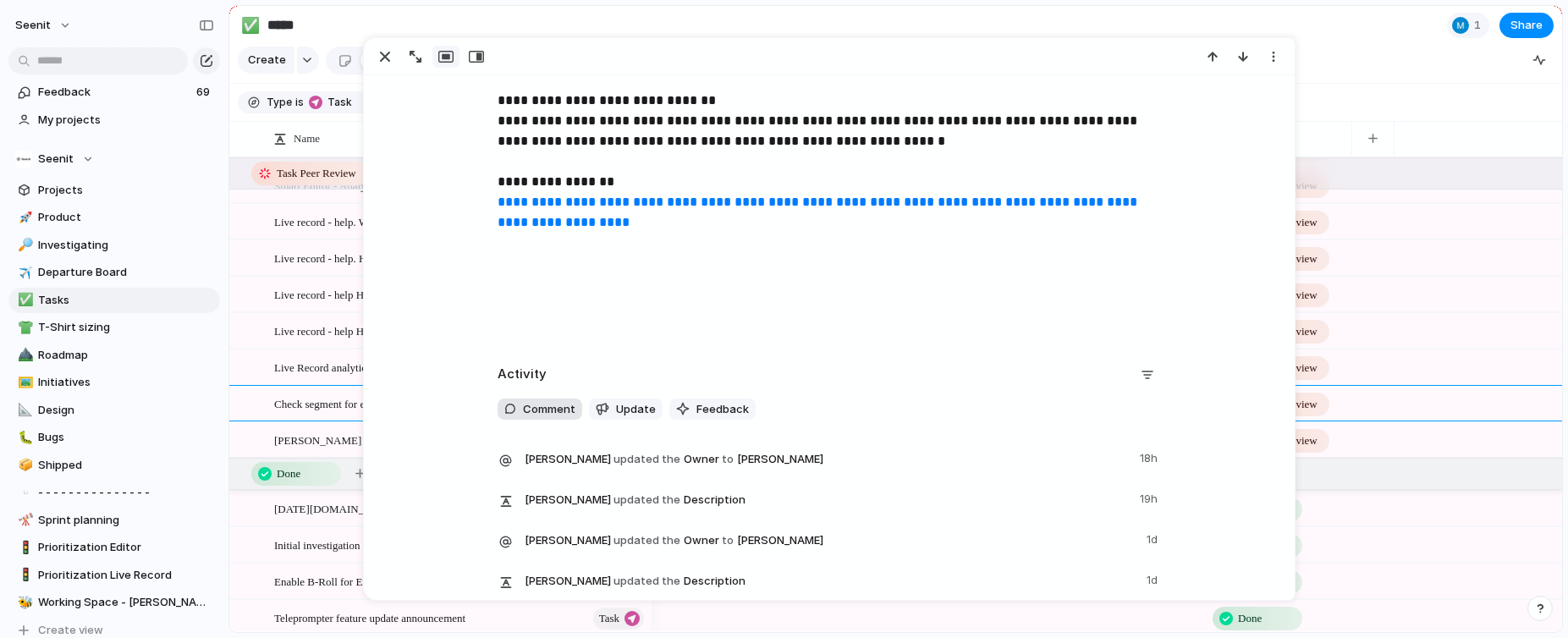 click on "Comment" at bounding box center [549, 410] 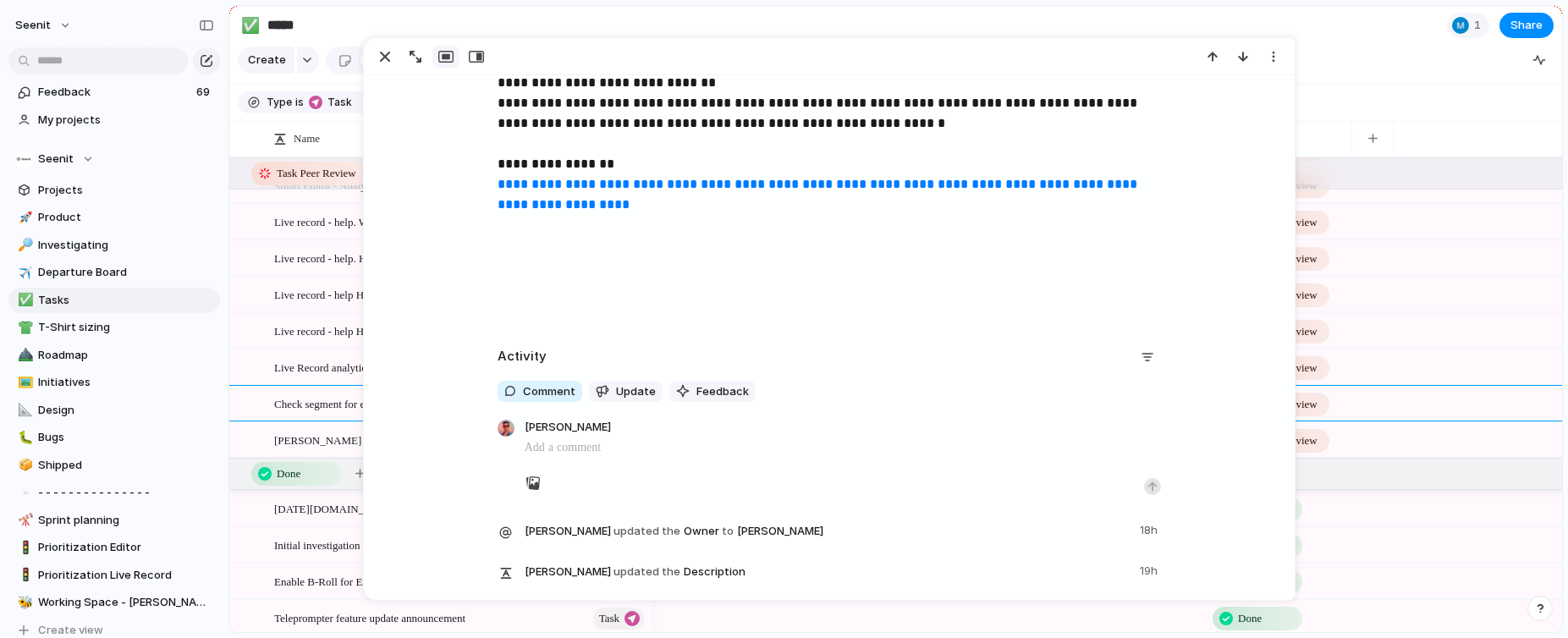 scroll, scrollTop: 399, scrollLeft: 0, axis: vertical 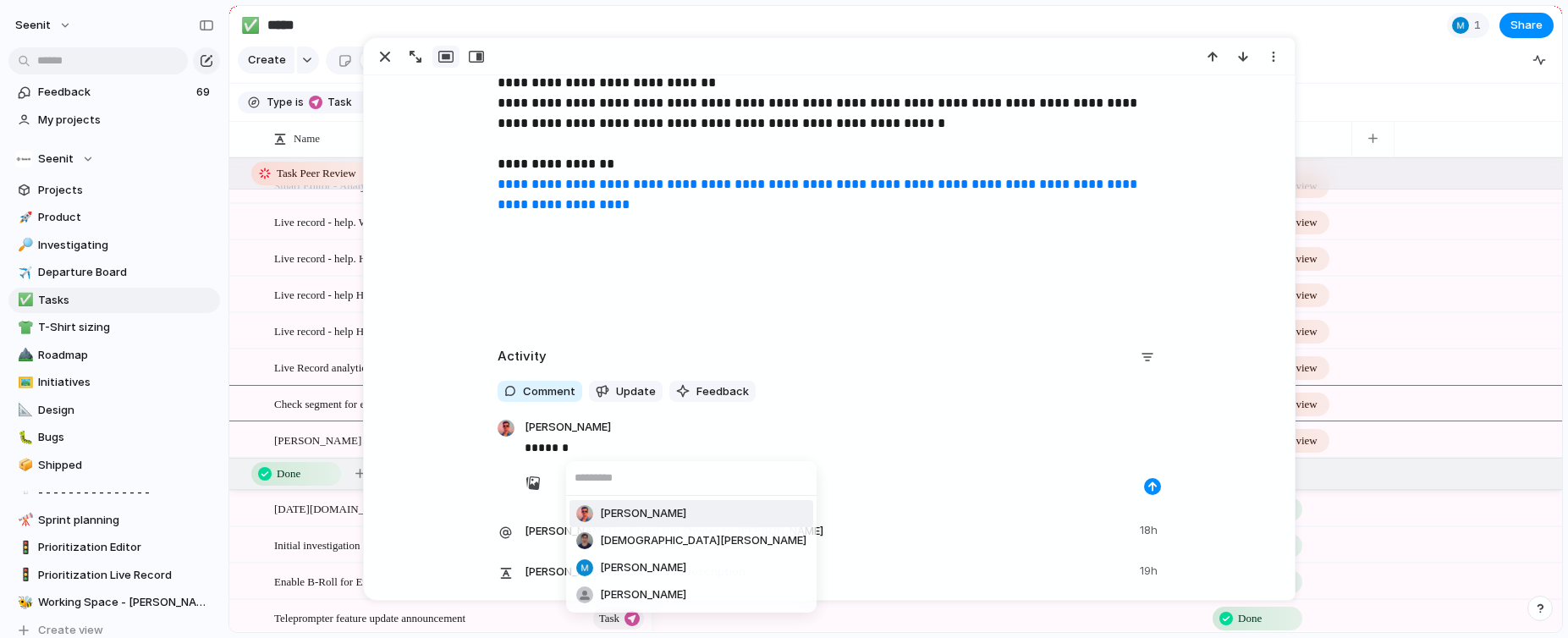 type on "*" 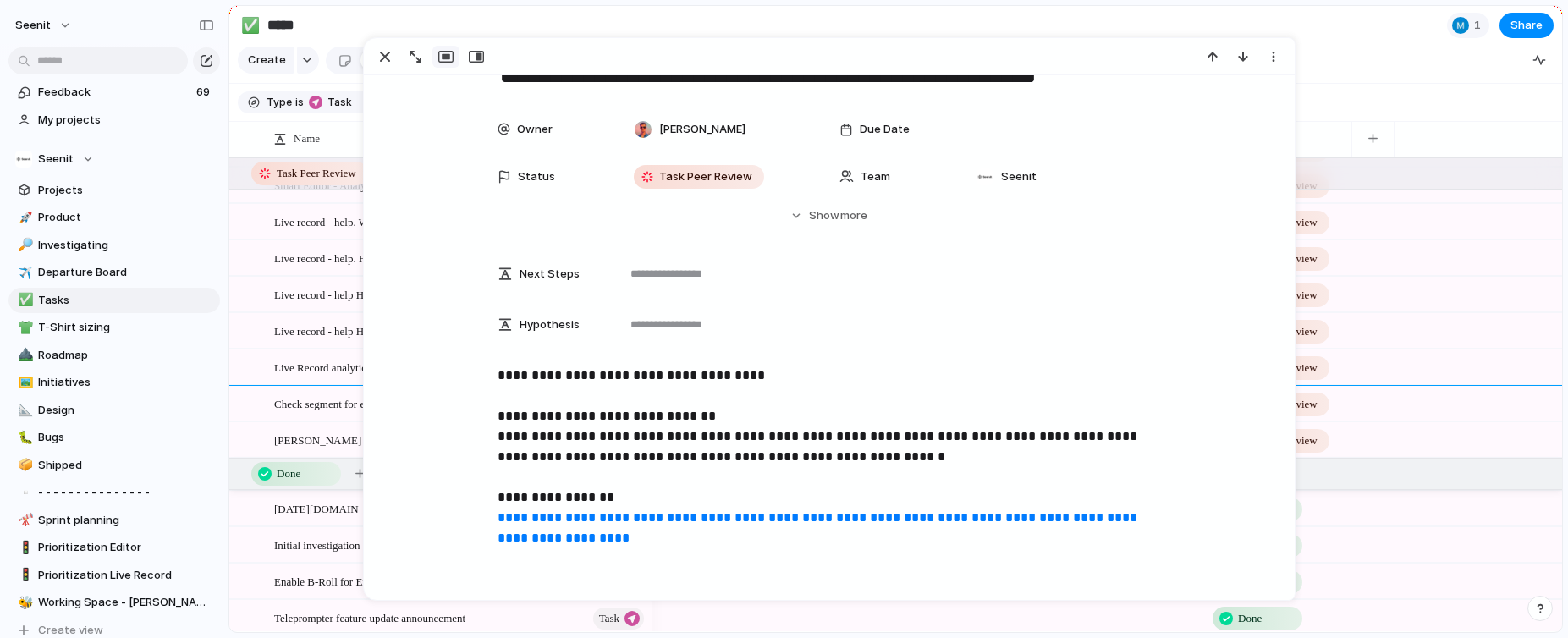 scroll, scrollTop: 0, scrollLeft: 0, axis: both 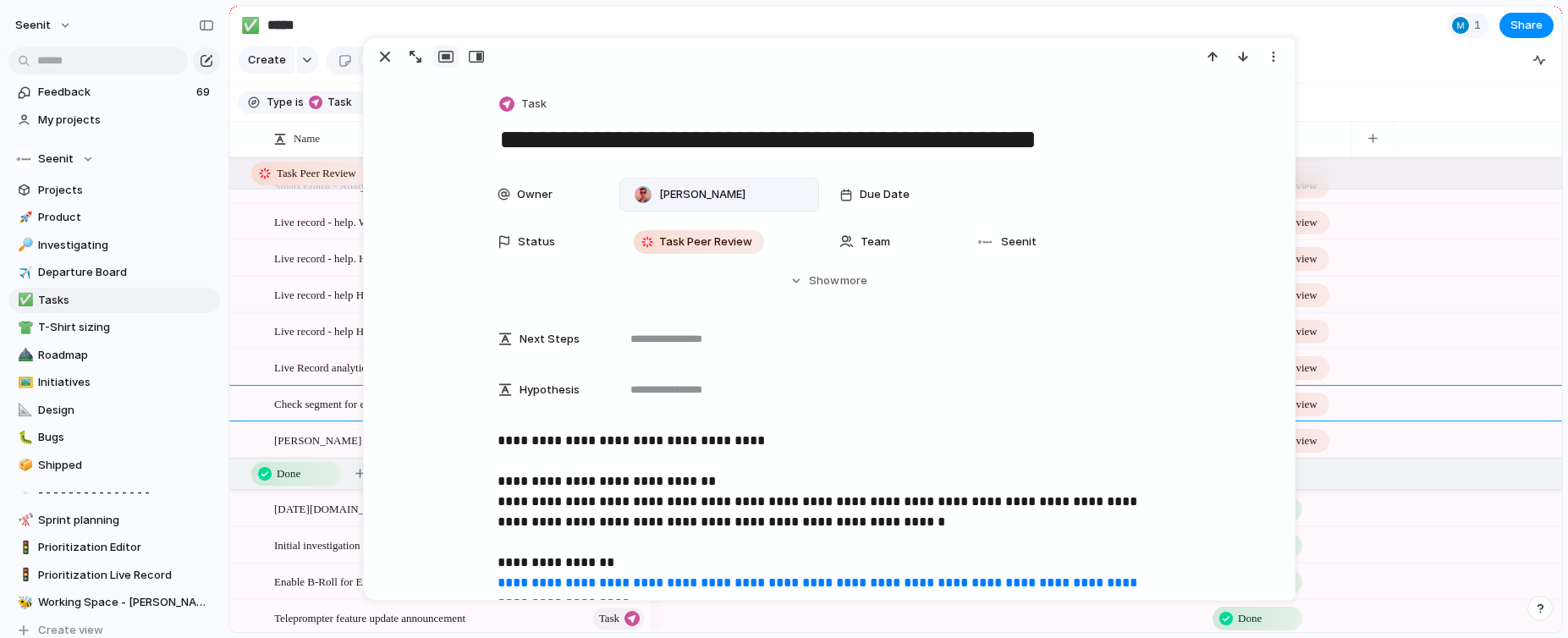 click on "[PERSON_NAME]" at bounding box center [690, 195] 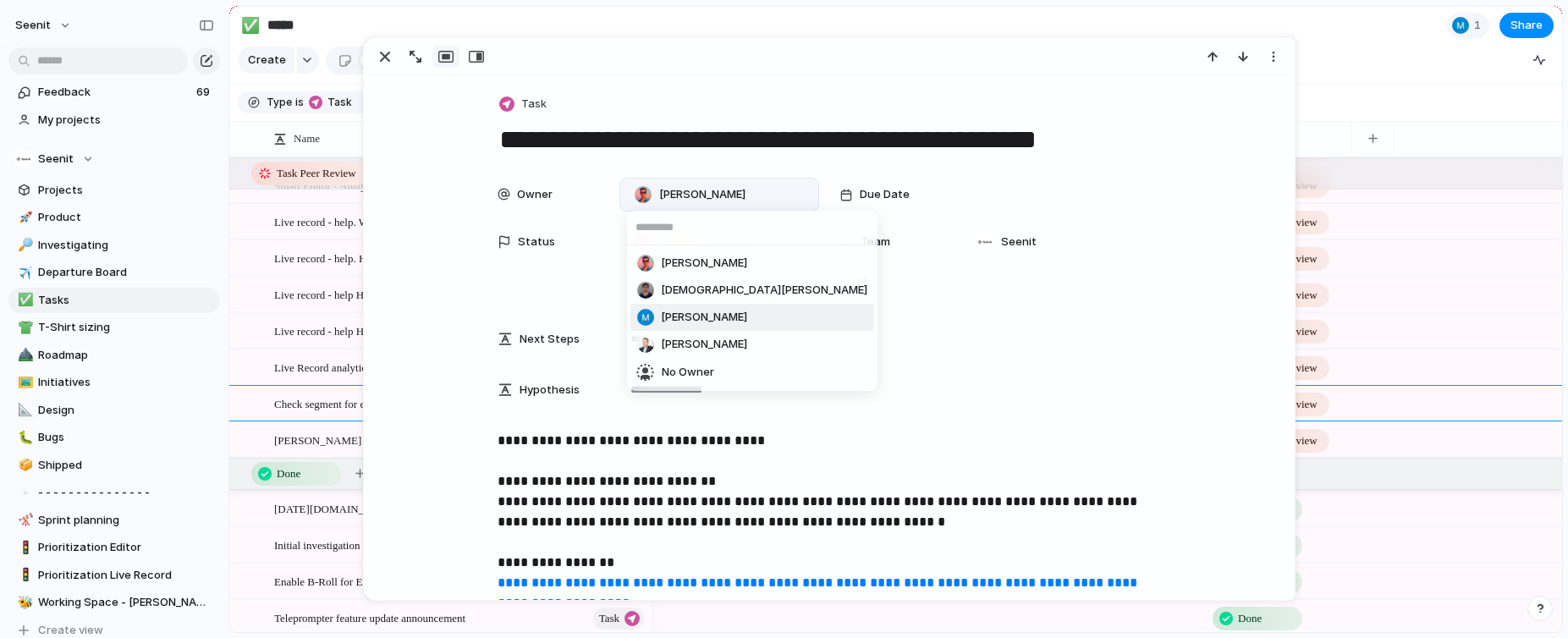 click on "[PERSON_NAME]" at bounding box center (704, 317) 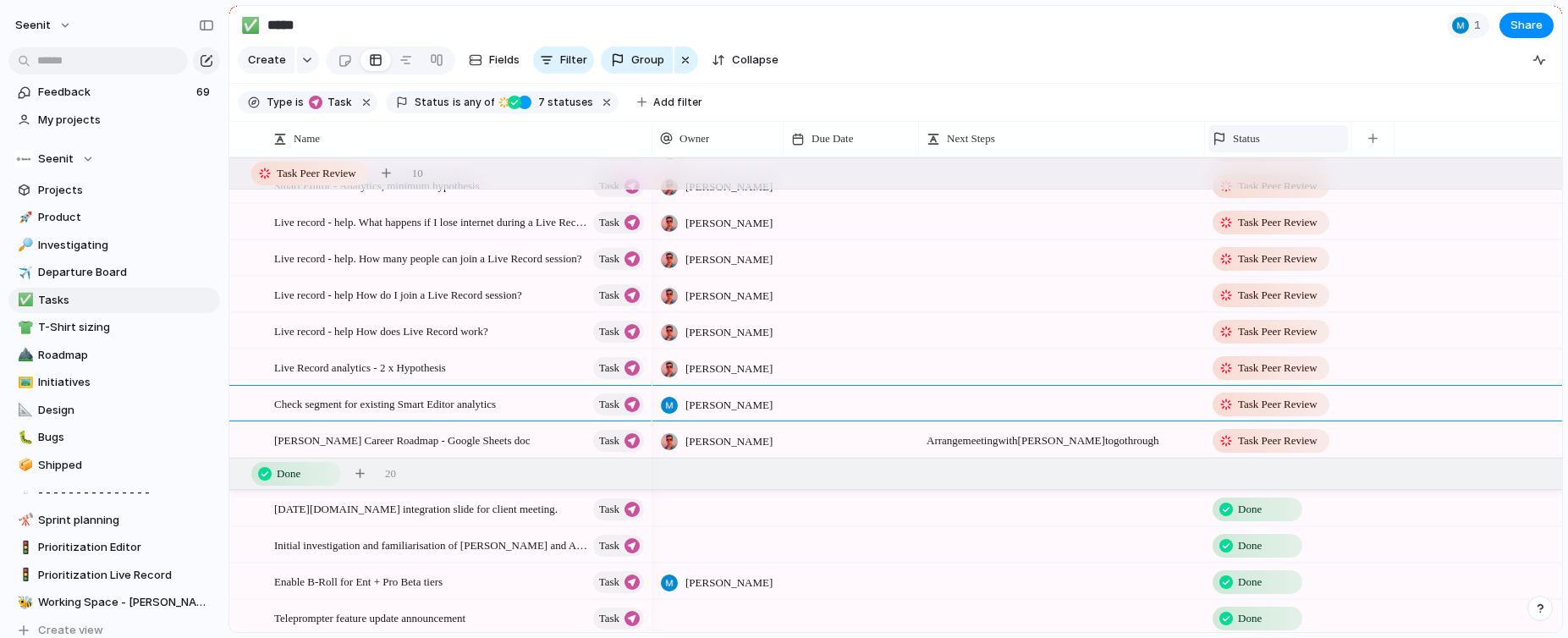 click on "Status" at bounding box center [1278, 139] 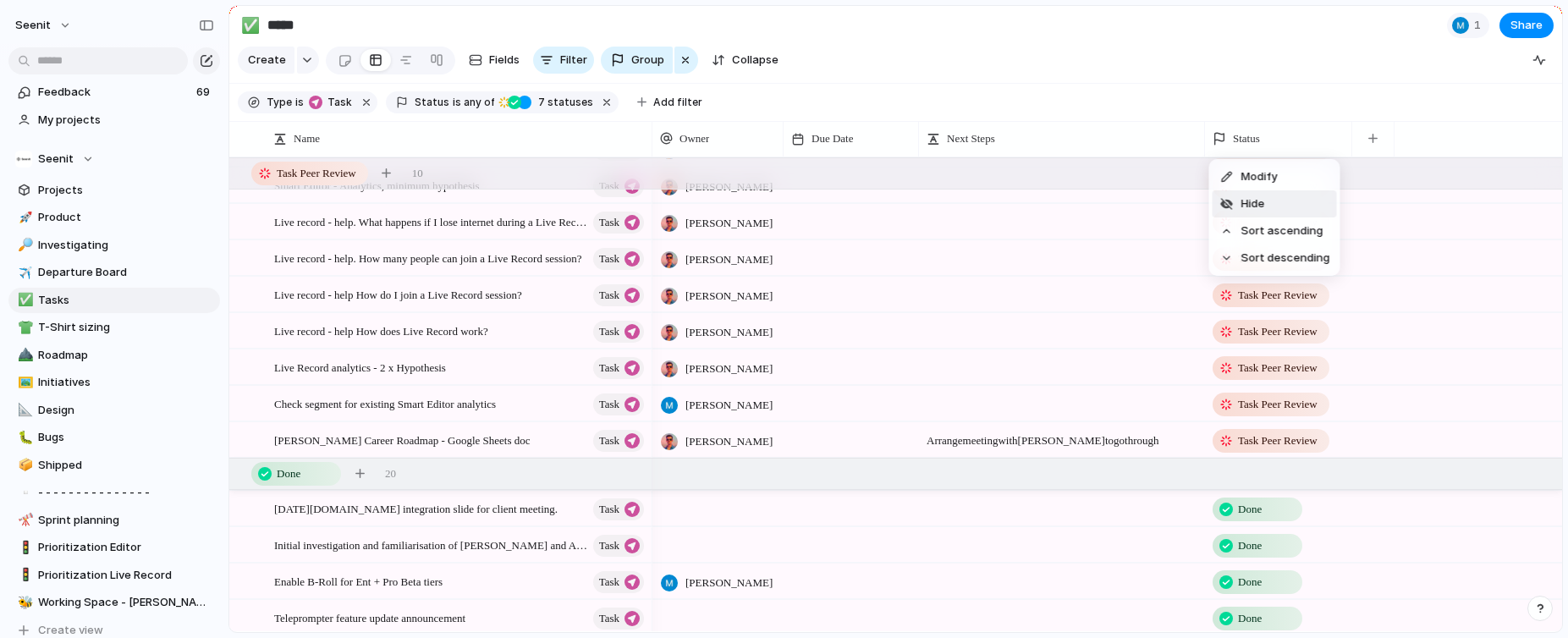 click on "Modify   Hide   Sort ascending   Sort descending" at bounding box center (784, 319) 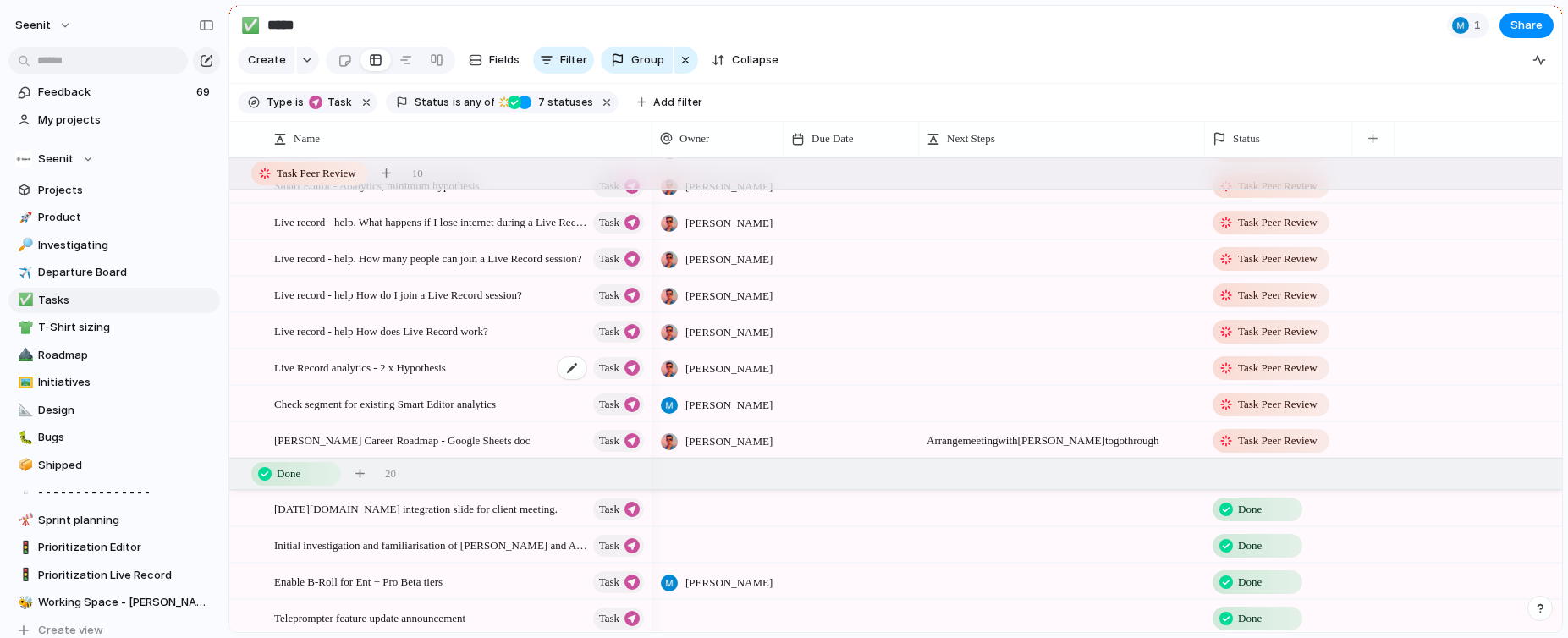 click on "Live Record analytics -
2 x Hypothesis Task" at bounding box center (460, 367) 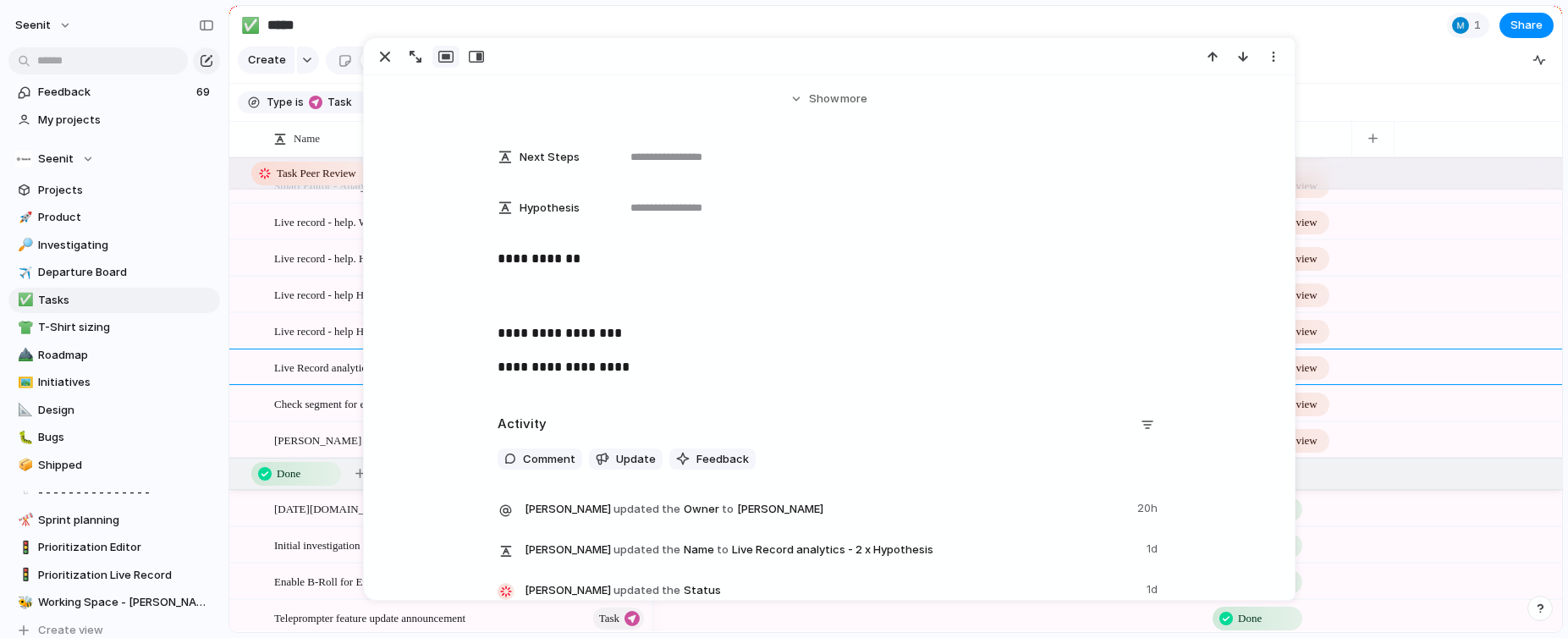 scroll, scrollTop: 295, scrollLeft: 0, axis: vertical 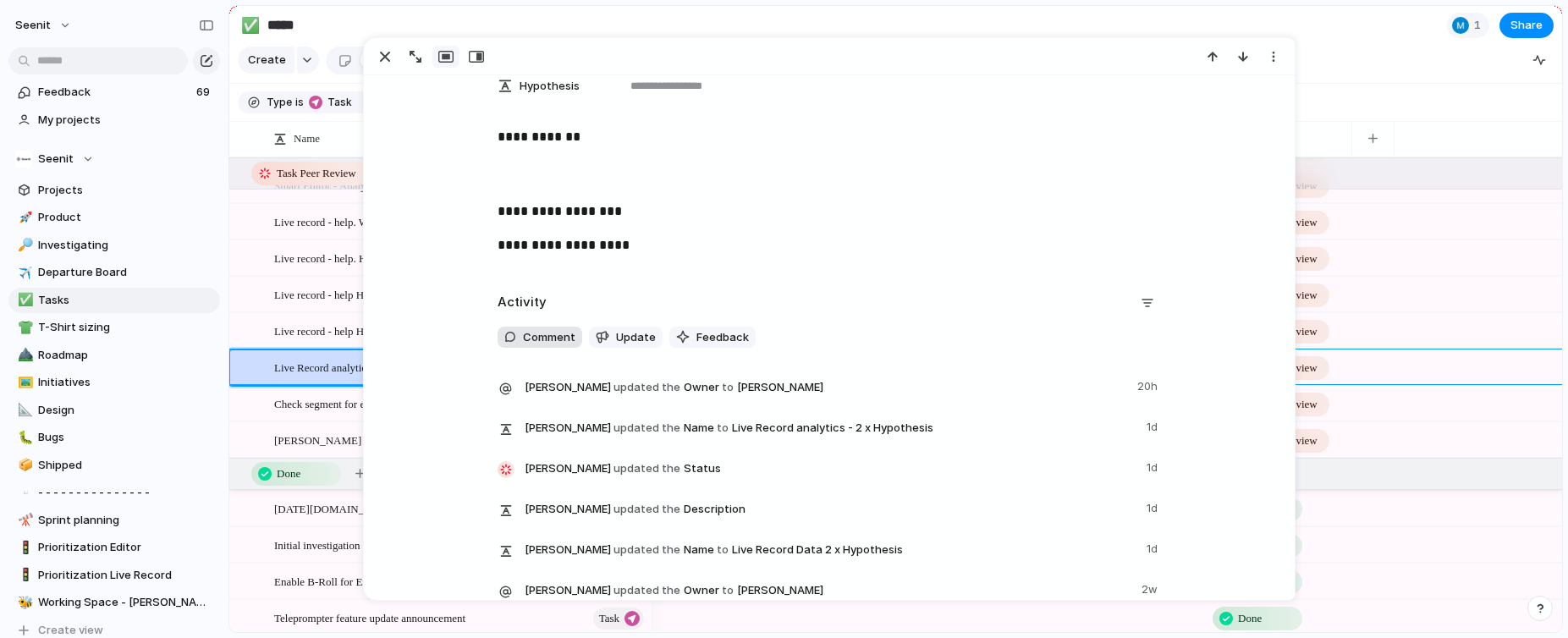 click on "Comment" at bounding box center [549, 338] 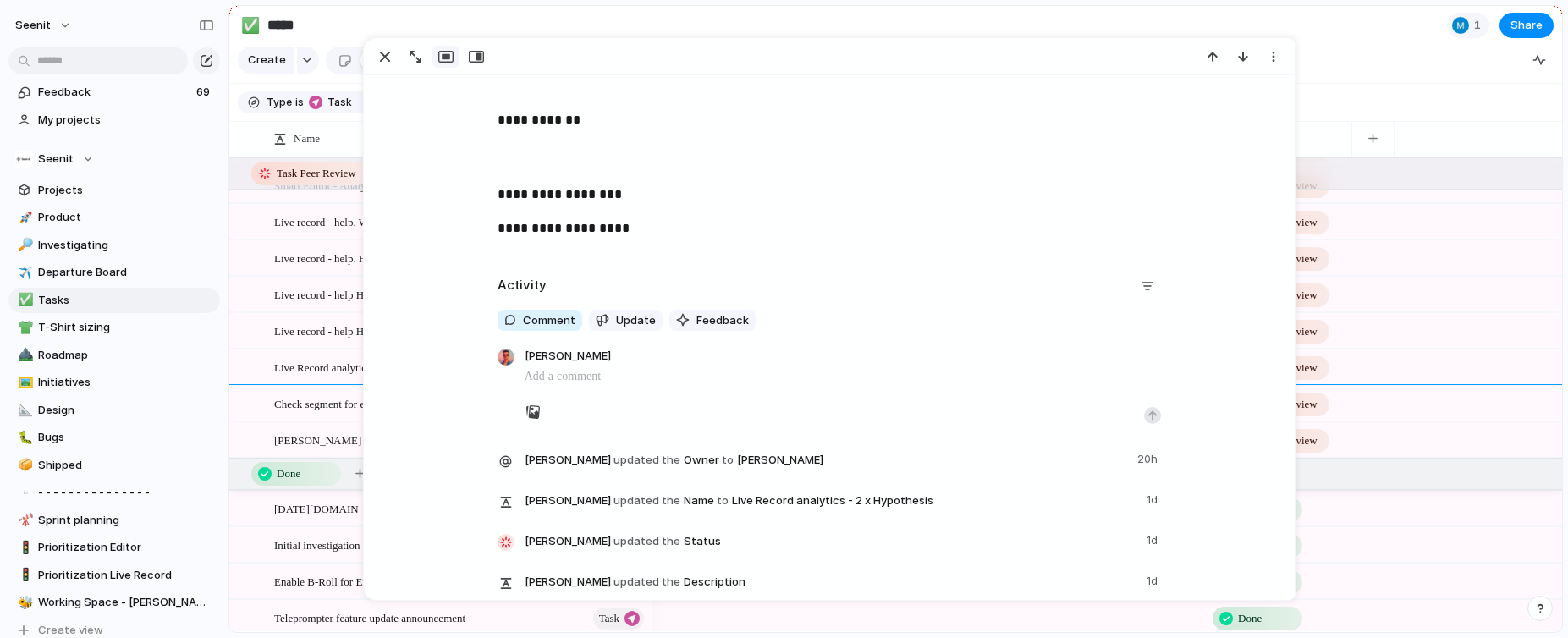 scroll, scrollTop: 355, scrollLeft: 0, axis: vertical 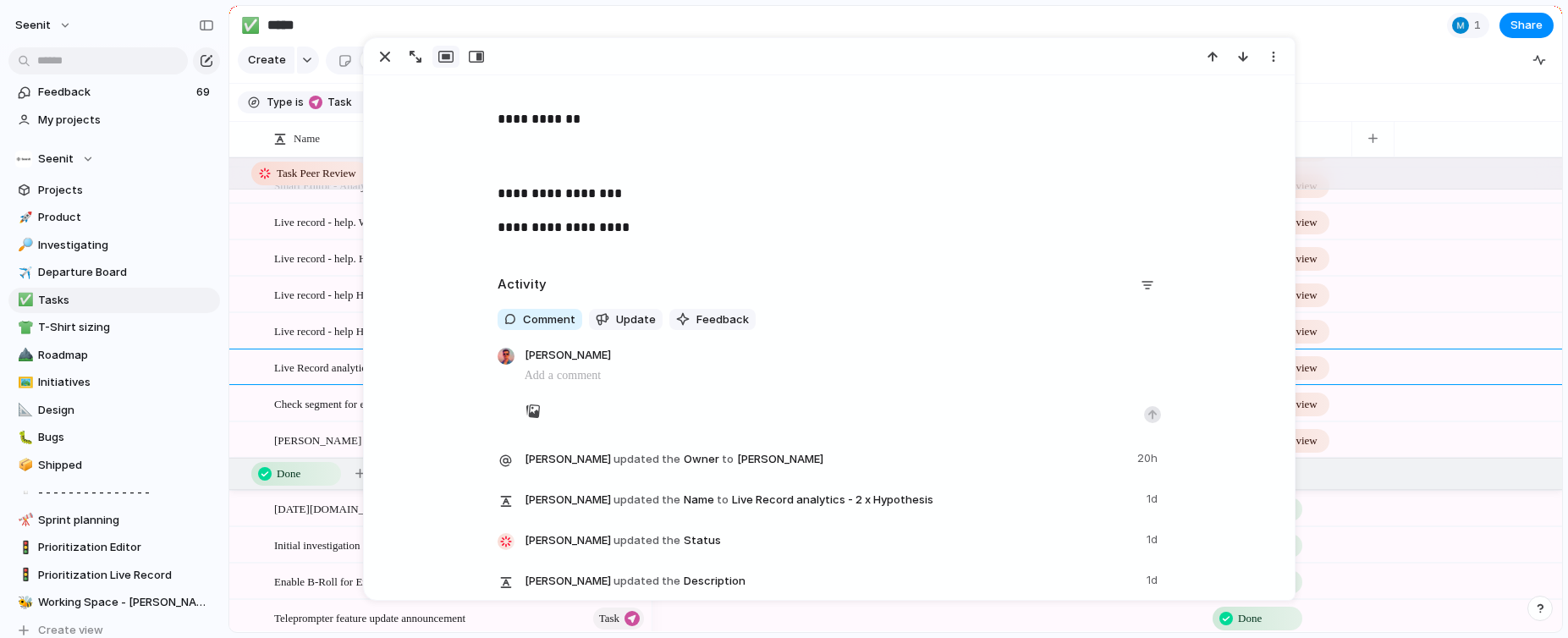 type 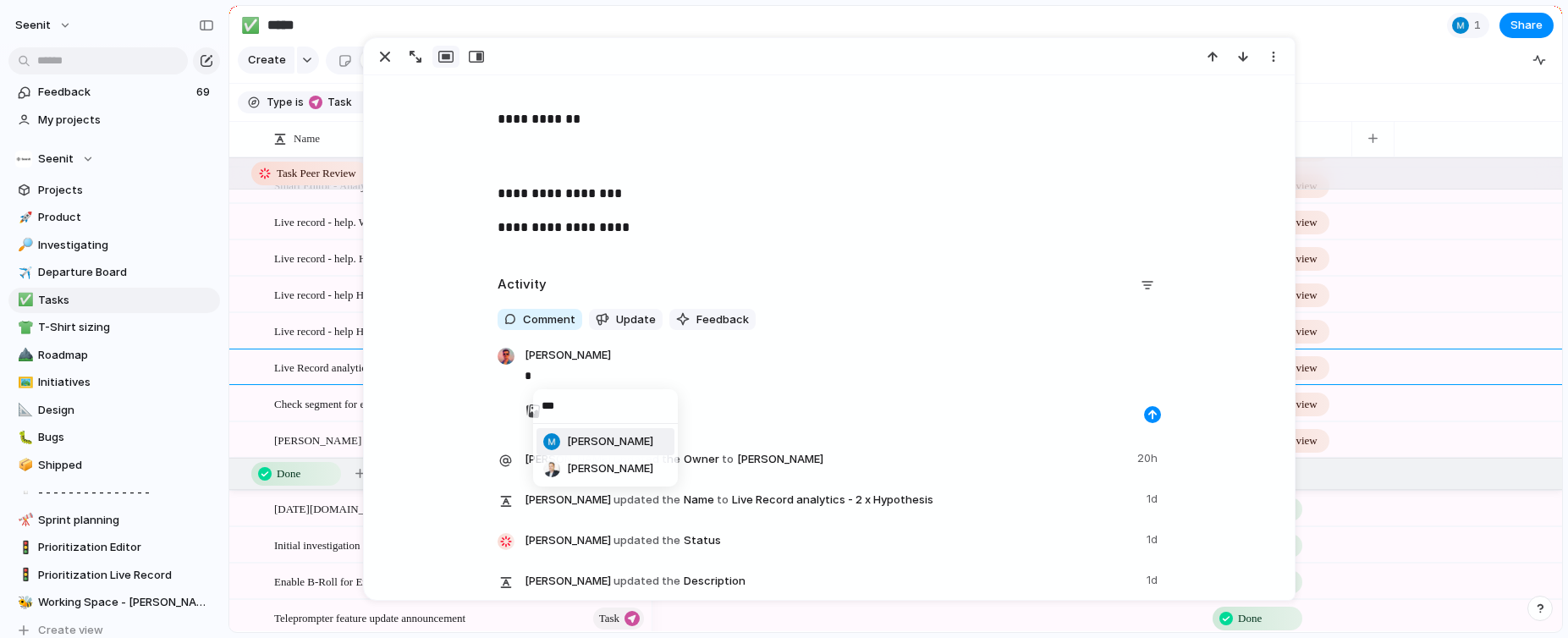 type on "****" 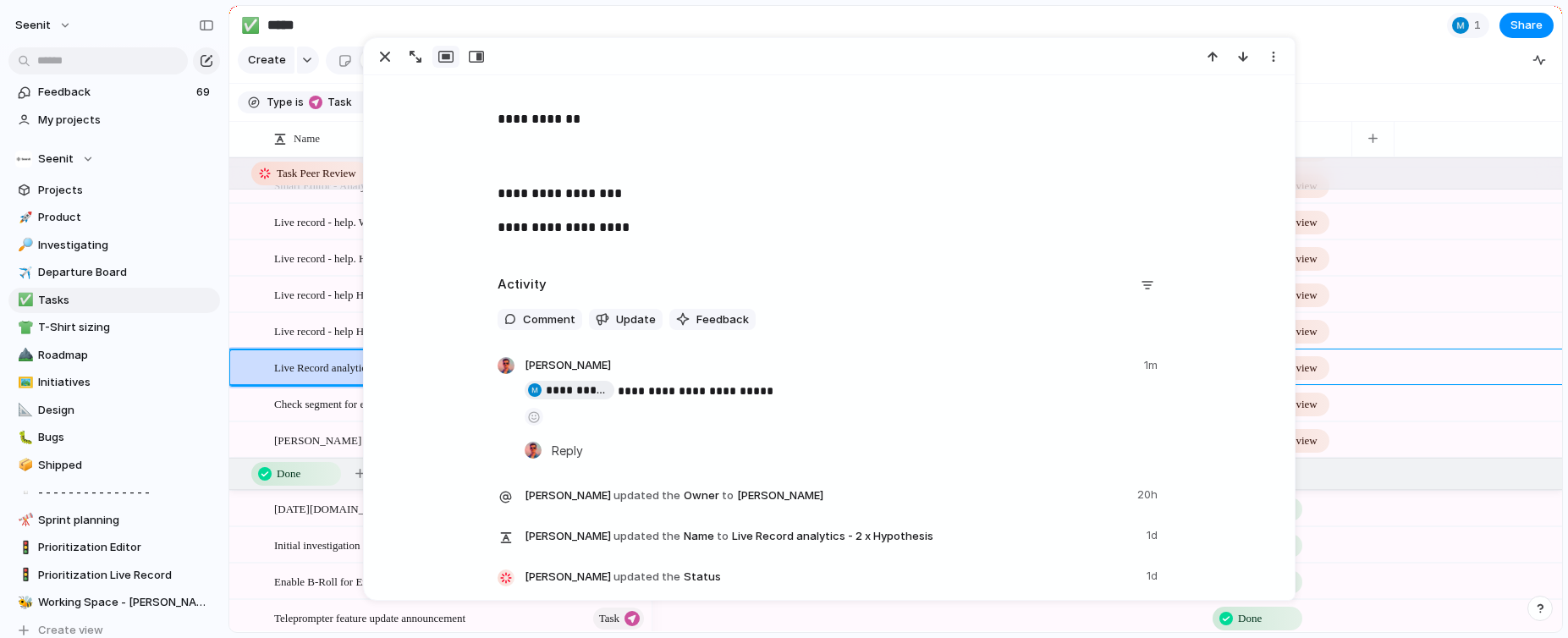 click on "Live record - help
How does Live Record work? Task" at bounding box center (460, 331) 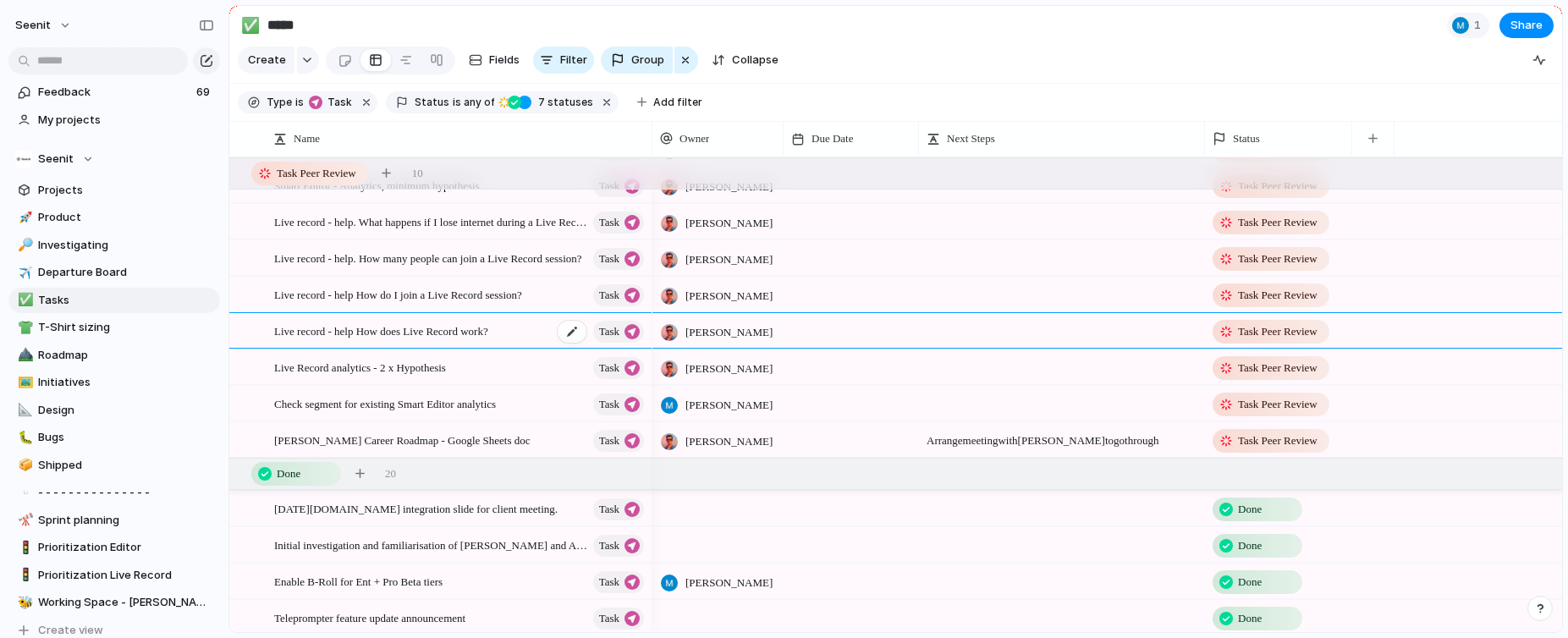 type on "**********" 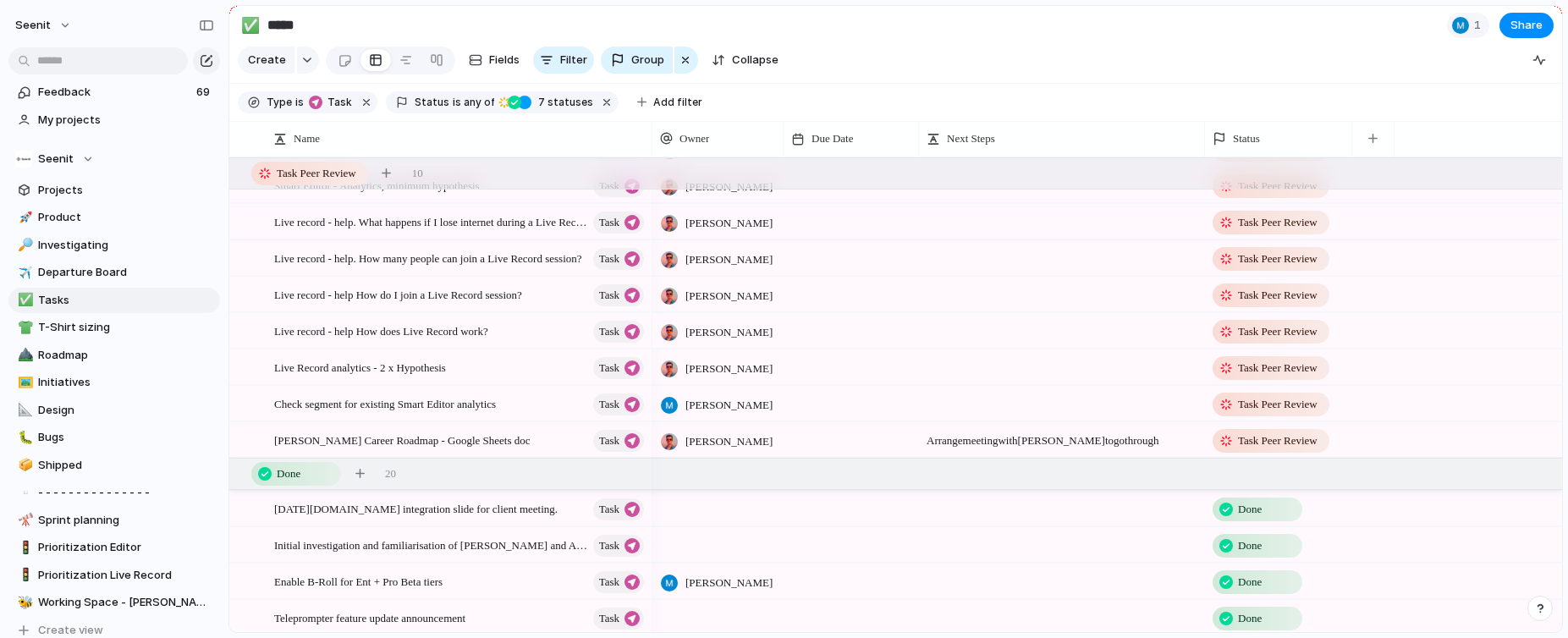 click on "[PERSON_NAME]" at bounding box center (716, 364) 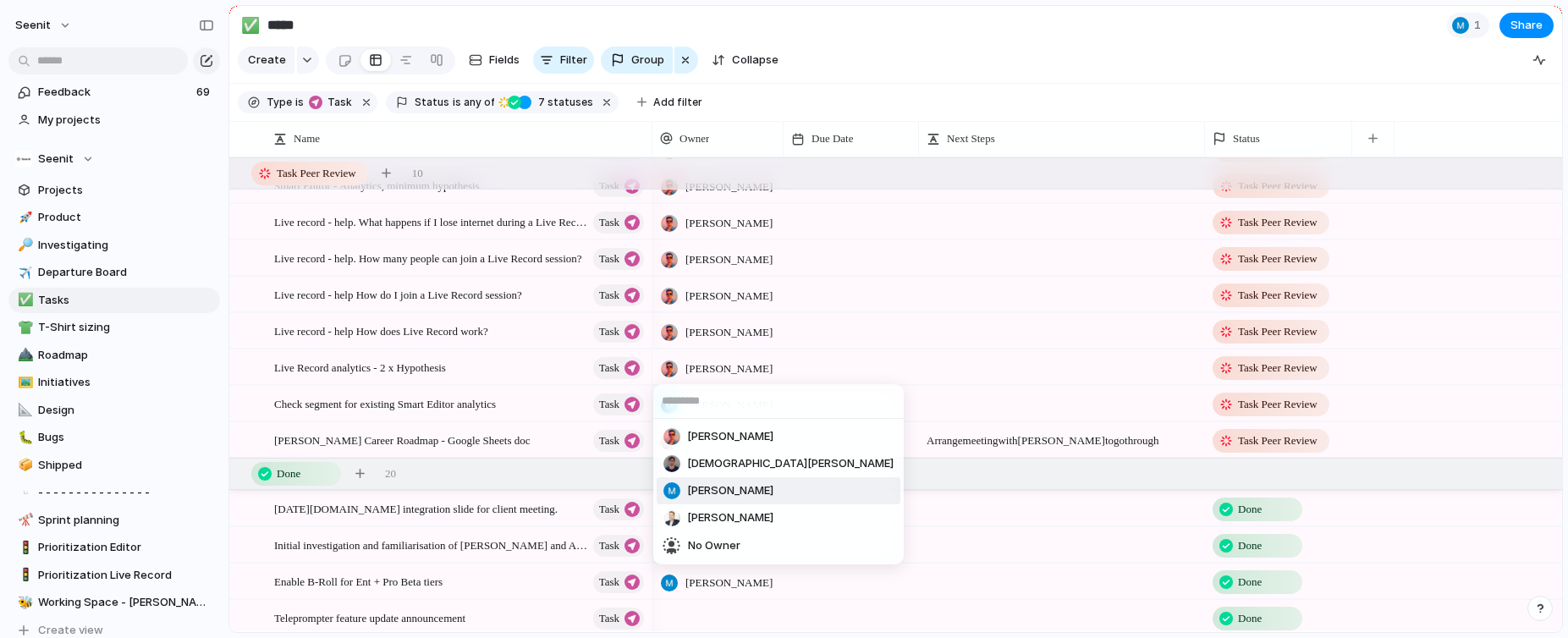 click on "[PERSON_NAME]" at bounding box center (730, 491) 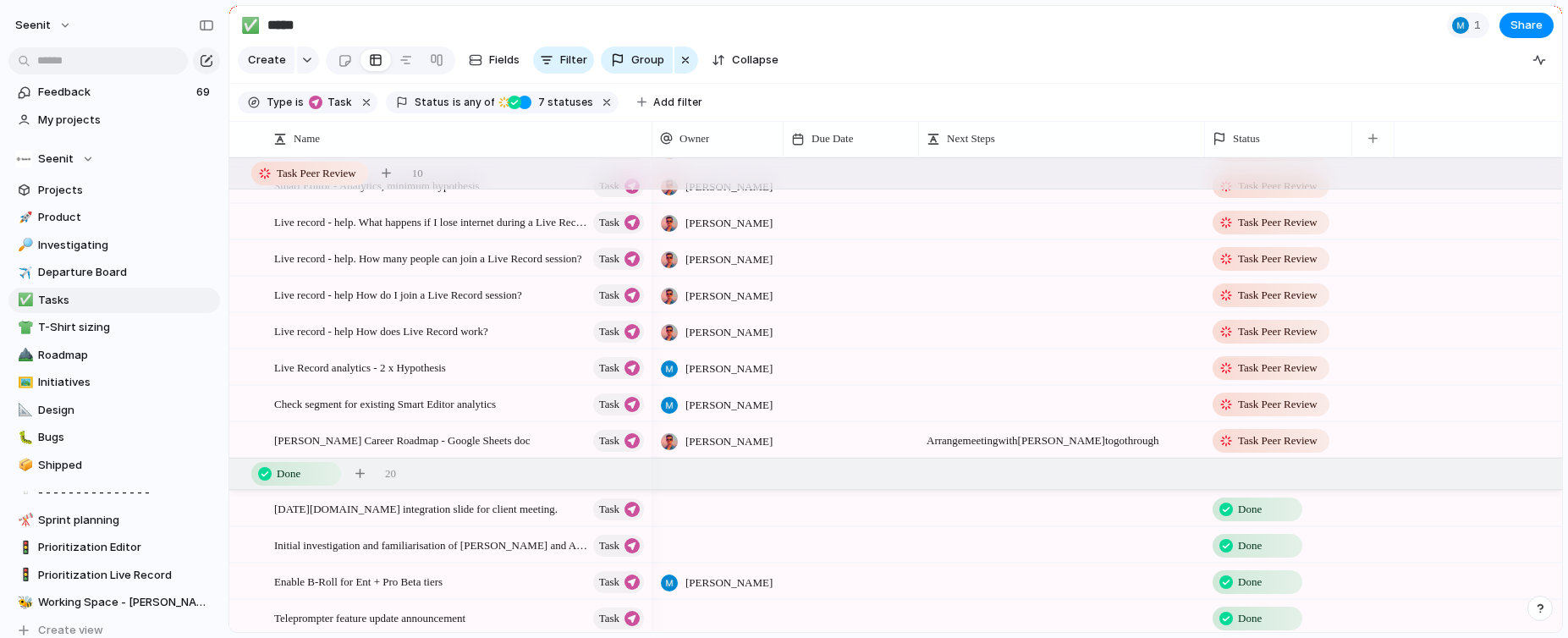 scroll, scrollTop: 627, scrollLeft: 0, axis: vertical 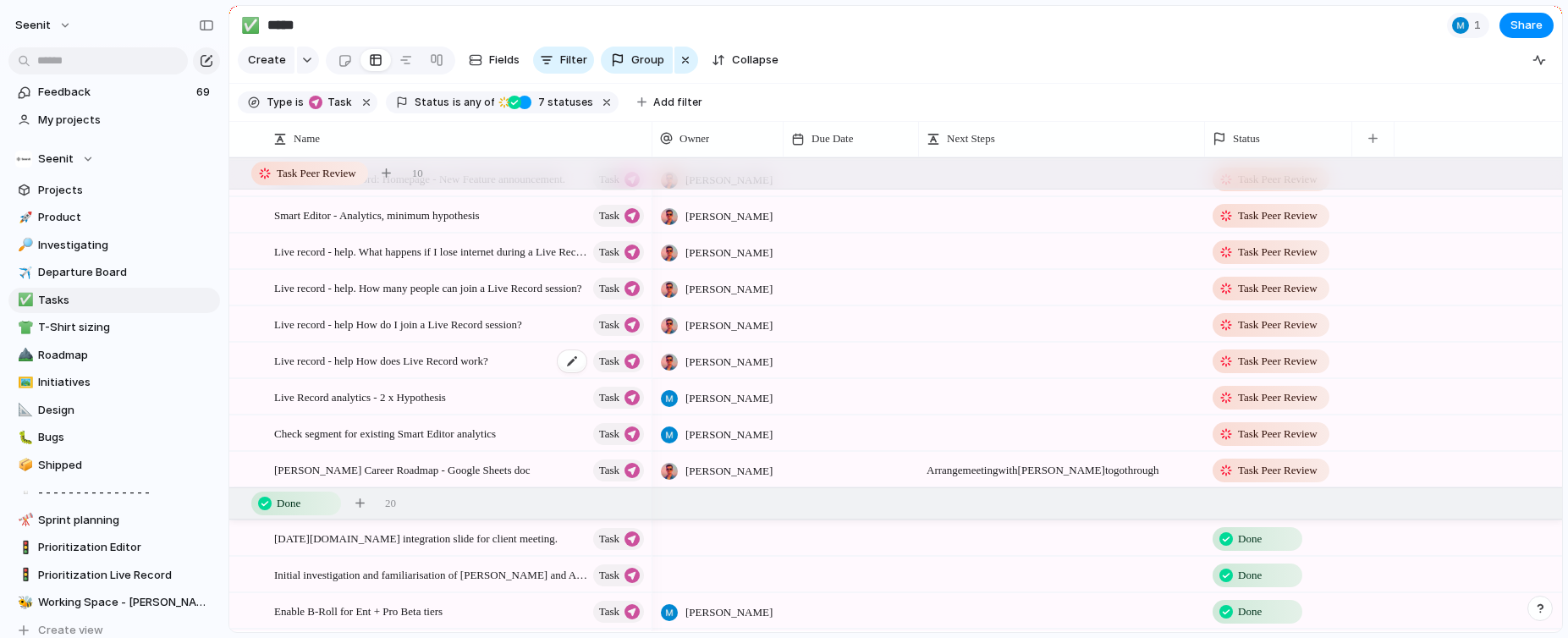 click on "Live record - help
How does Live Record work?" at bounding box center (381, 360) 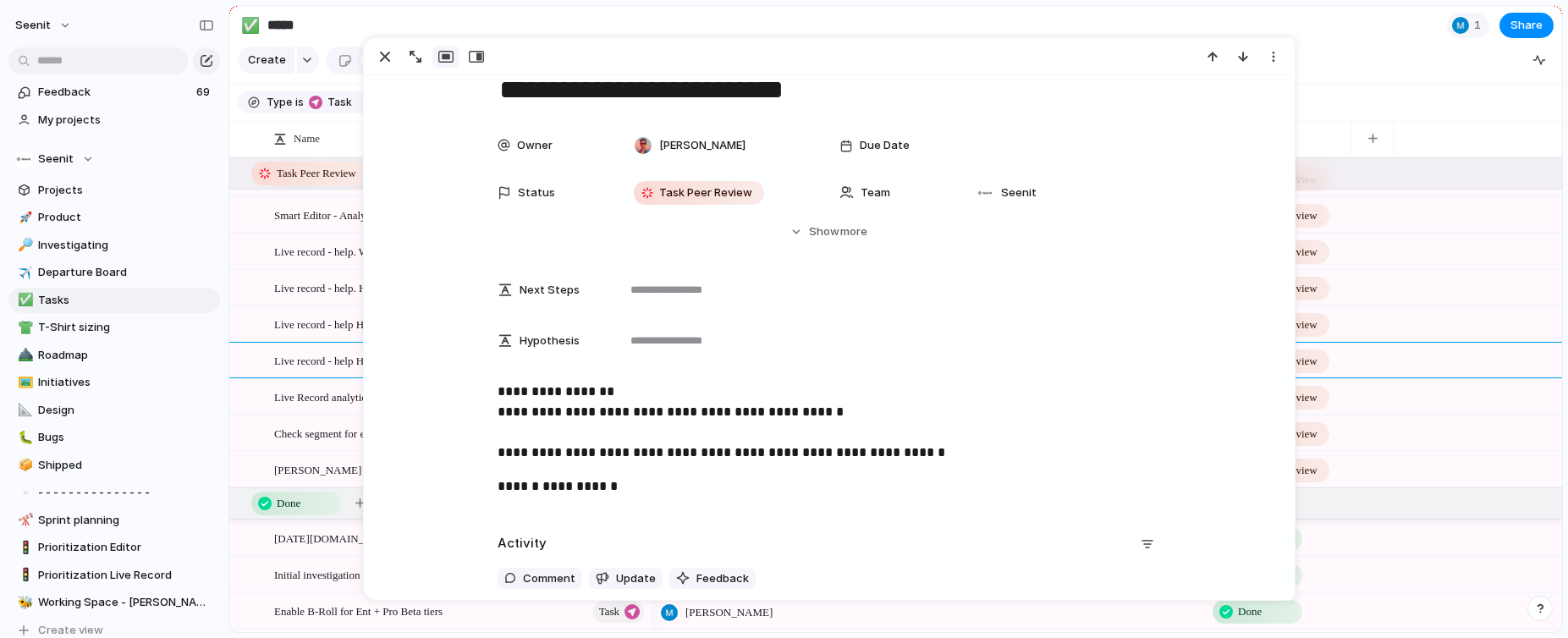 scroll, scrollTop: 263, scrollLeft: 0, axis: vertical 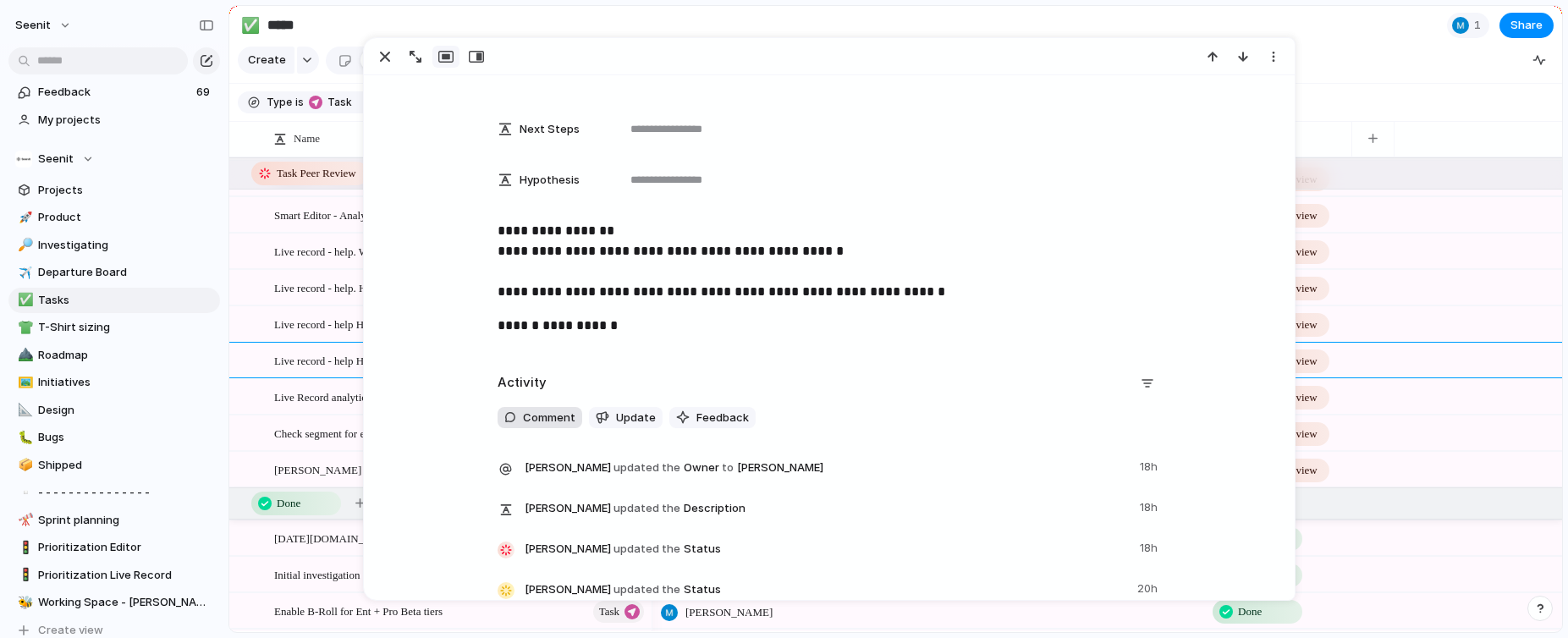 click on "Comment" at bounding box center (549, 418) 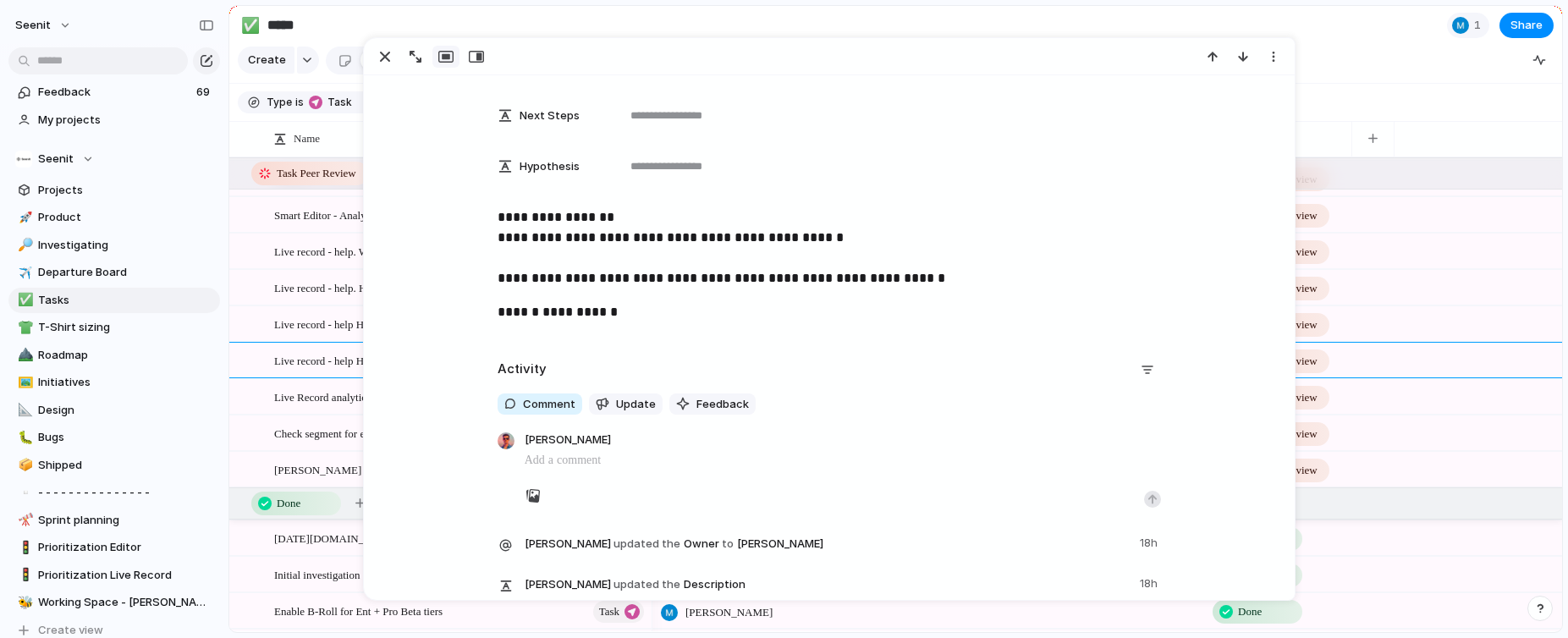 scroll, scrollTop: 261, scrollLeft: 0, axis: vertical 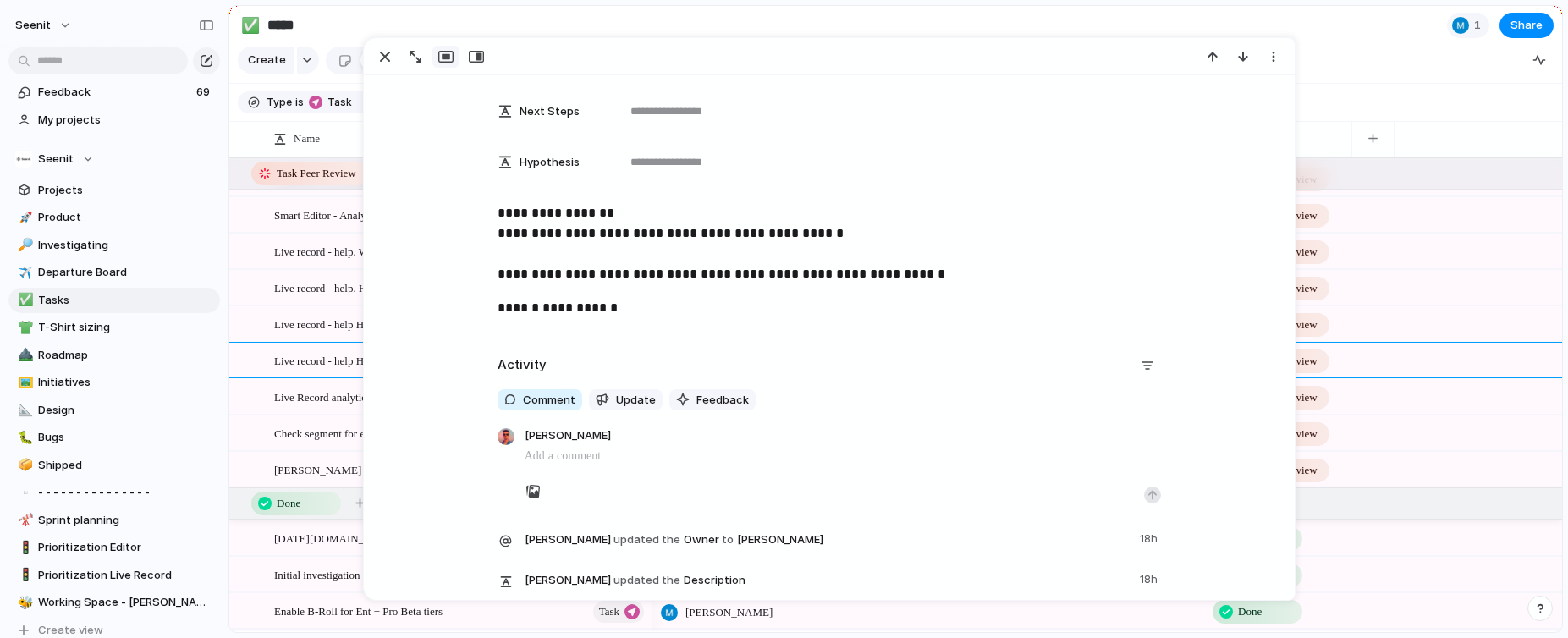 type 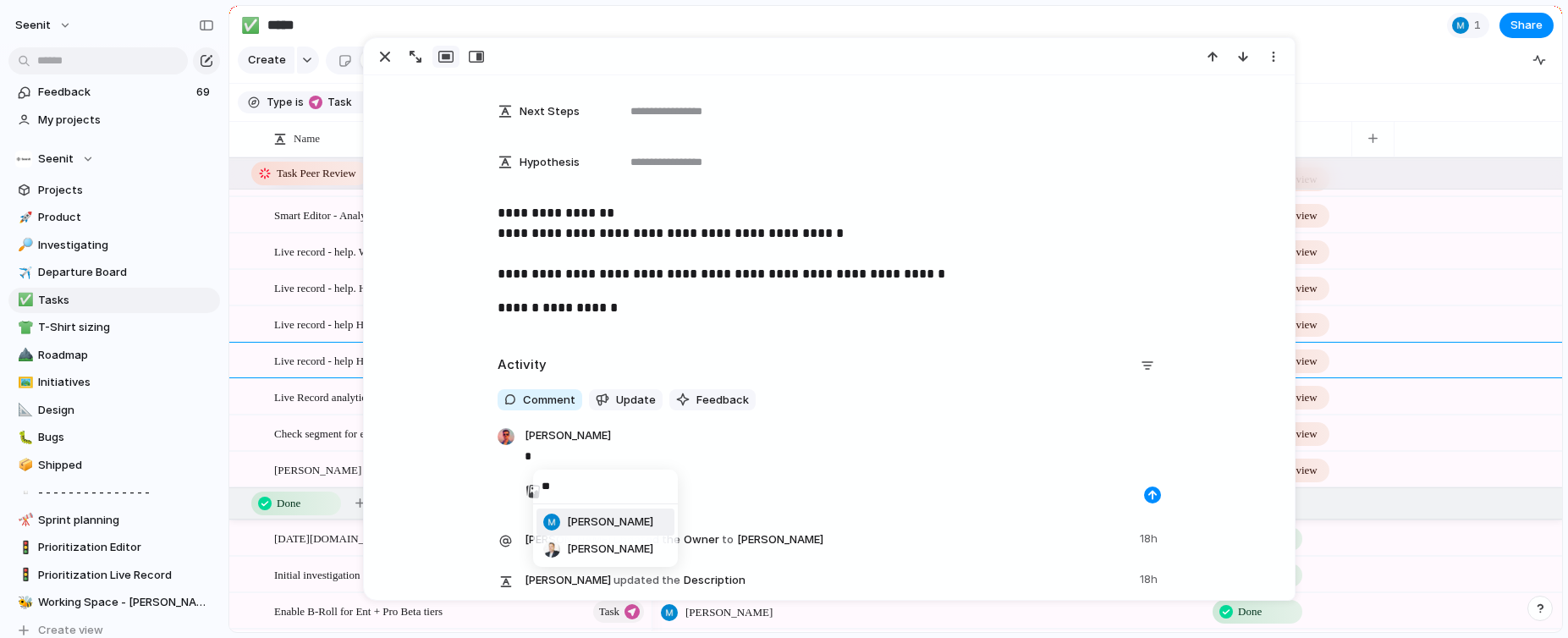 type on "***" 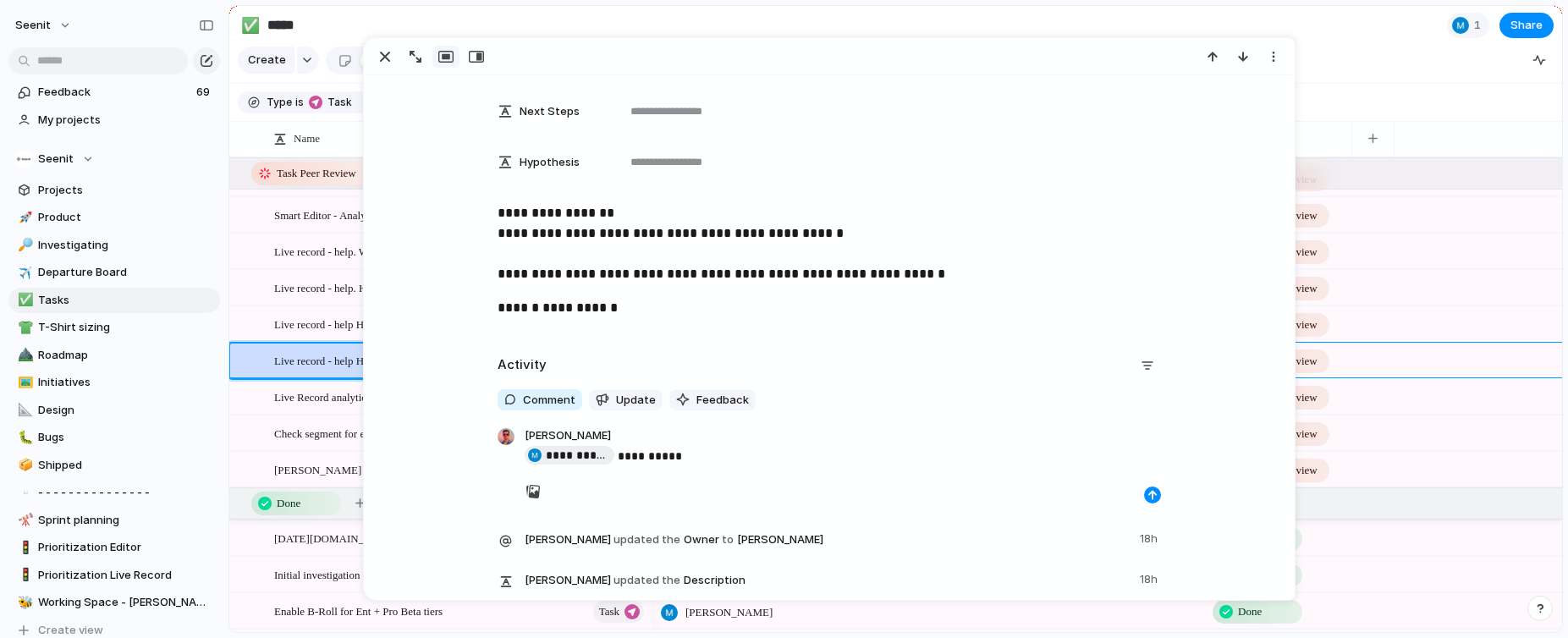 scroll, scrollTop: 267, scrollLeft: 0, axis: vertical 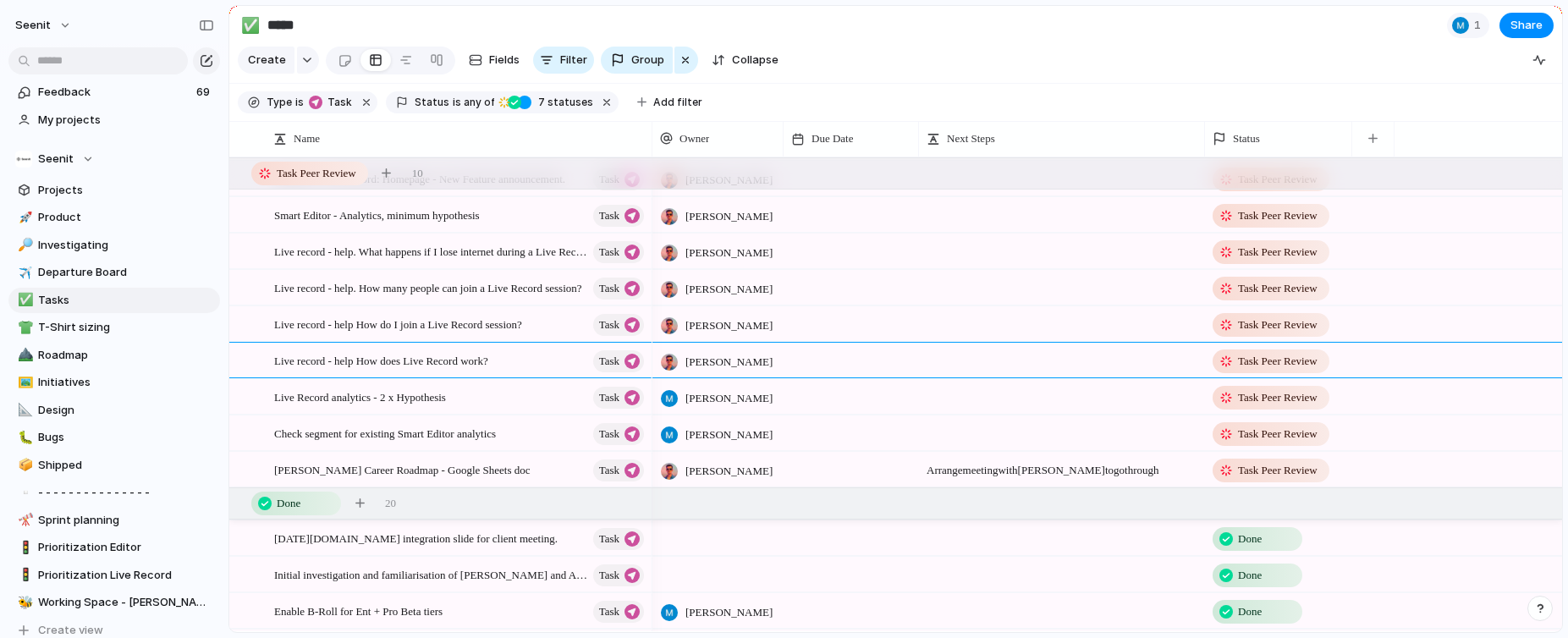 click on "[PERSON_NAME] Done" at bounding box center [1107, 610] 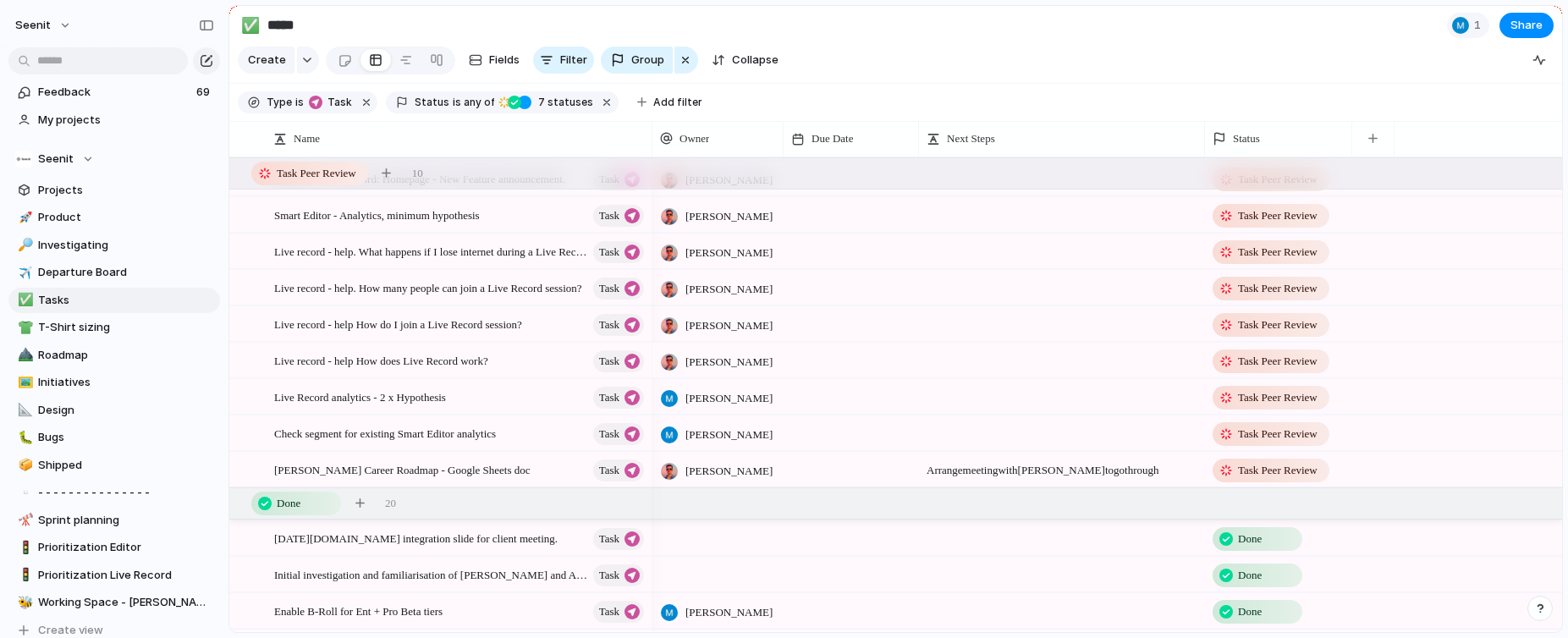 click at bounding box center [1540, 608] 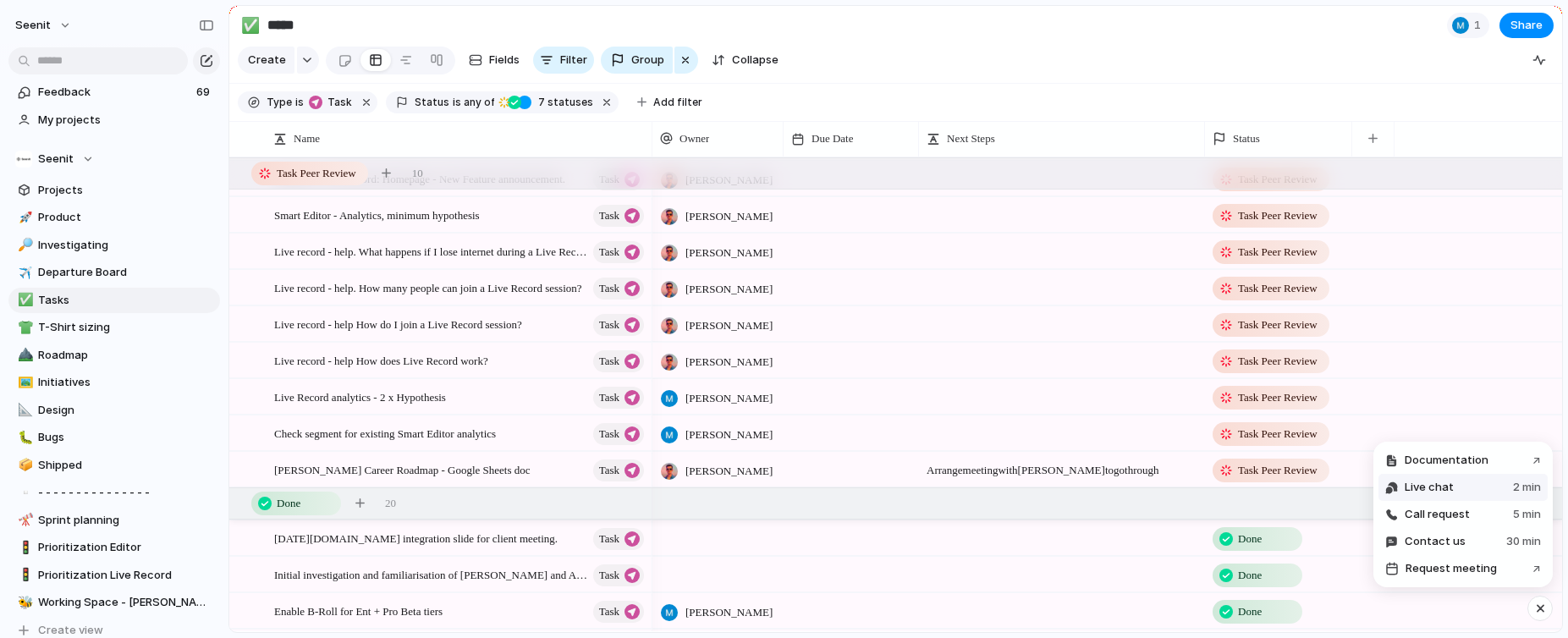click on "Live chat" at bounding box center [1429, 487] 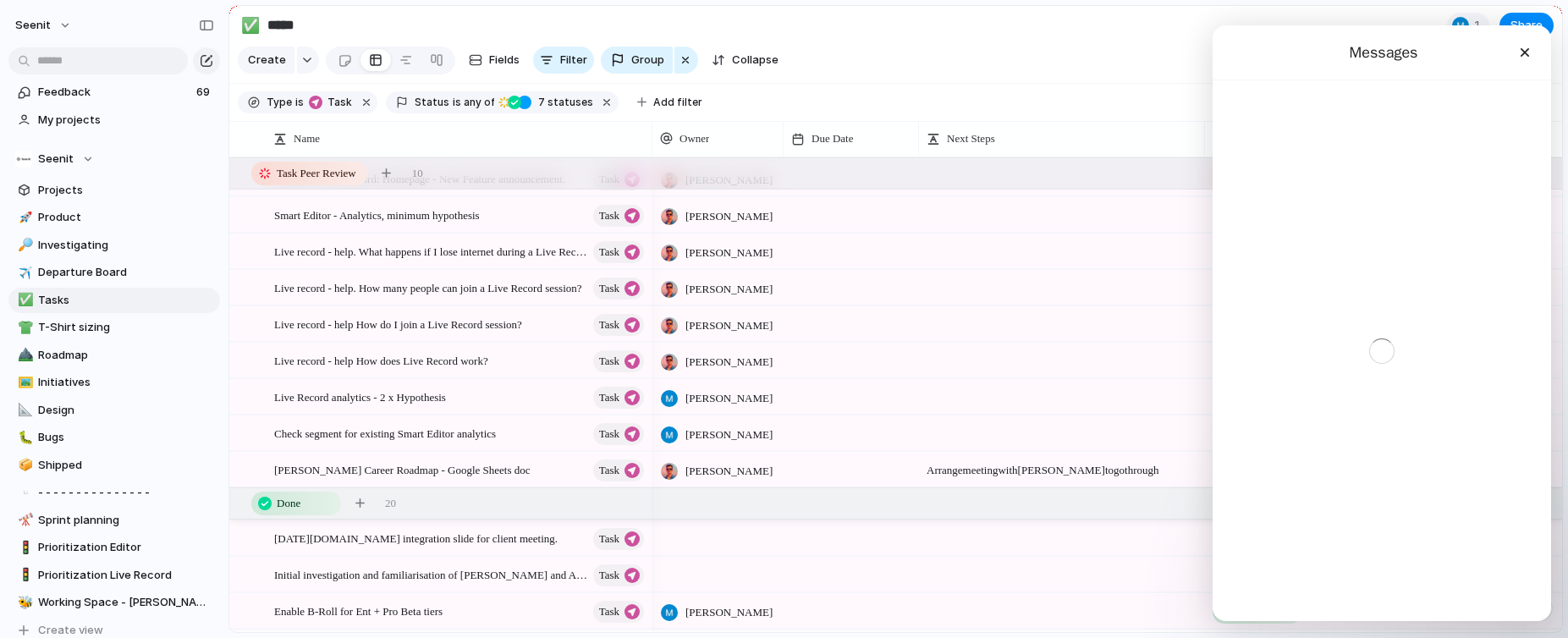 scroll, scrollTop: 0, scrollLeft: 0, axis: both 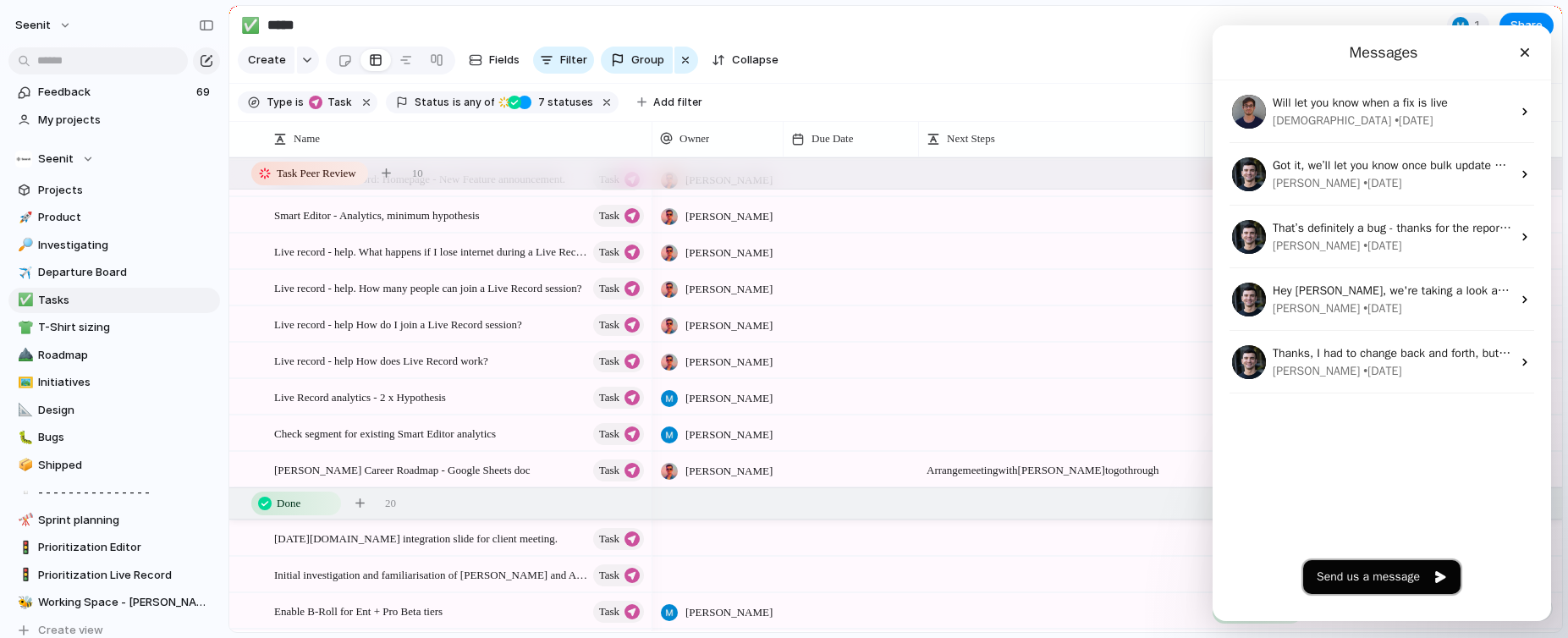 click on "Send us a message" at bounding box center (1382, 577) 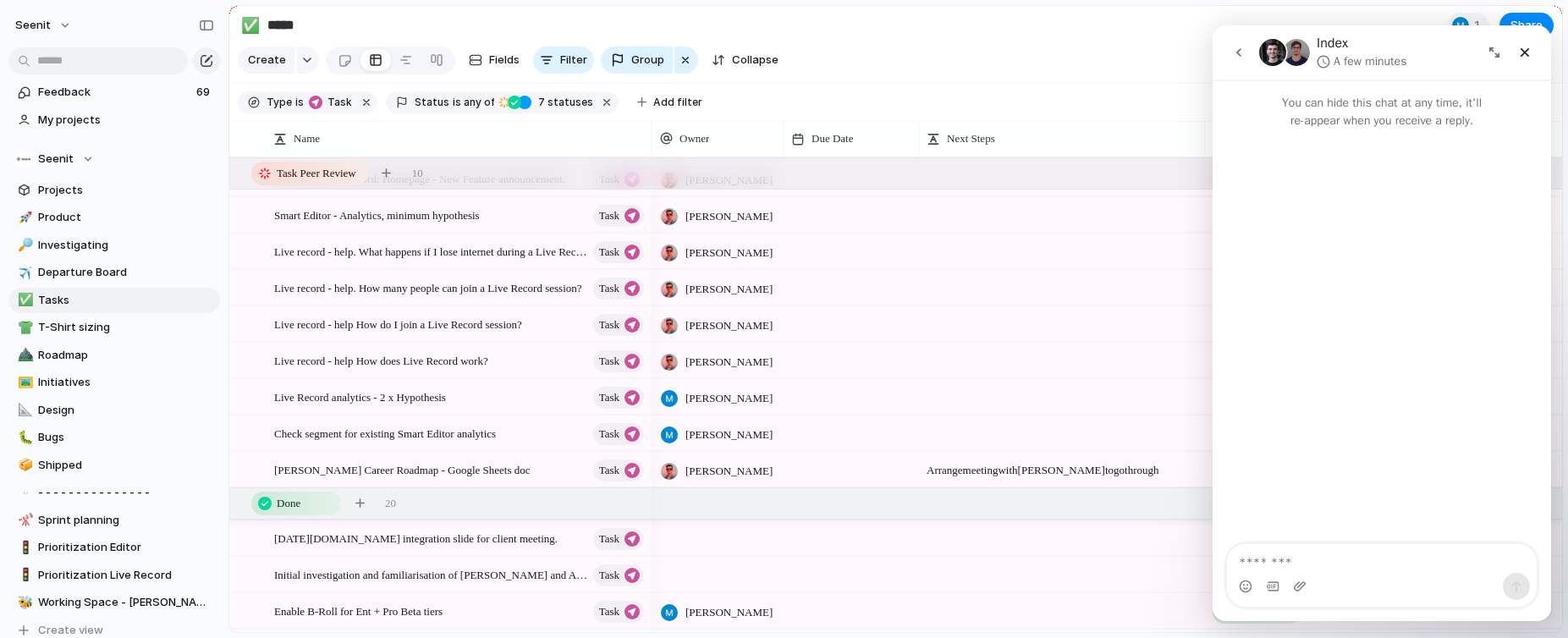 click at bounding box center [1382, 558] 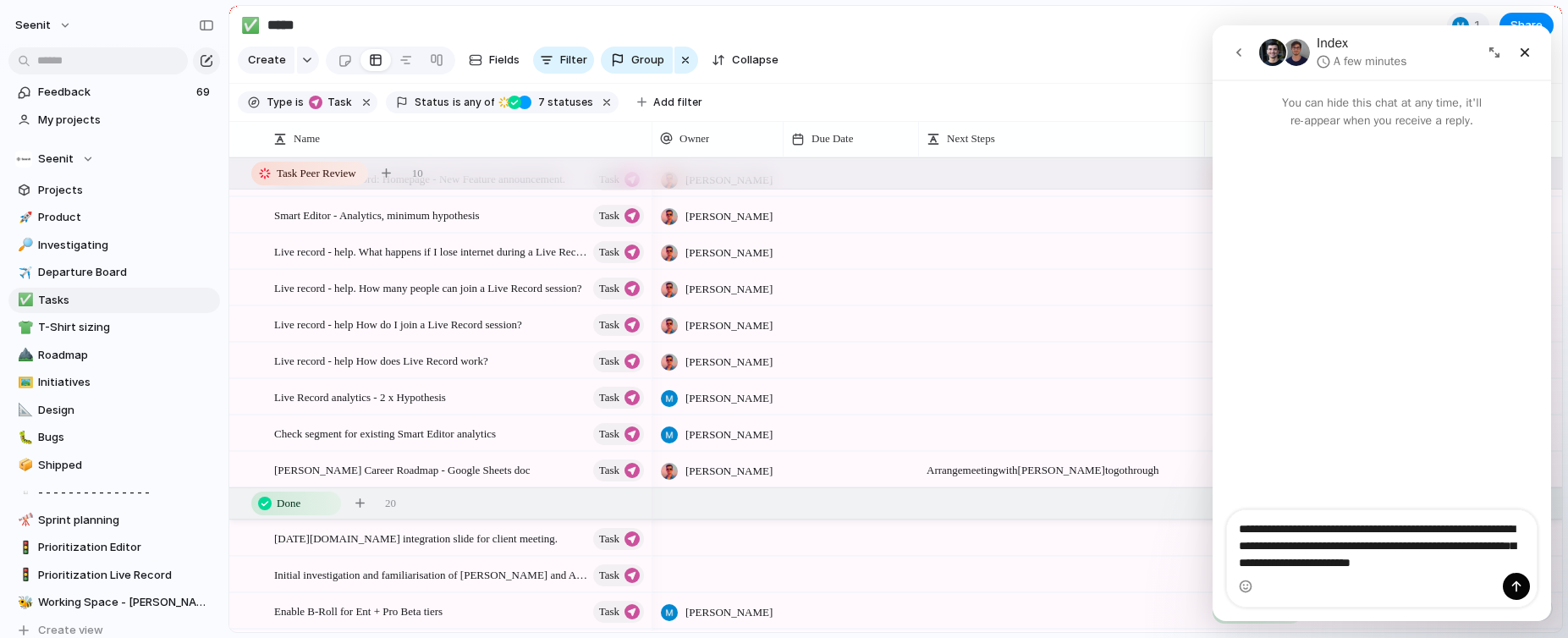 type on "**********" 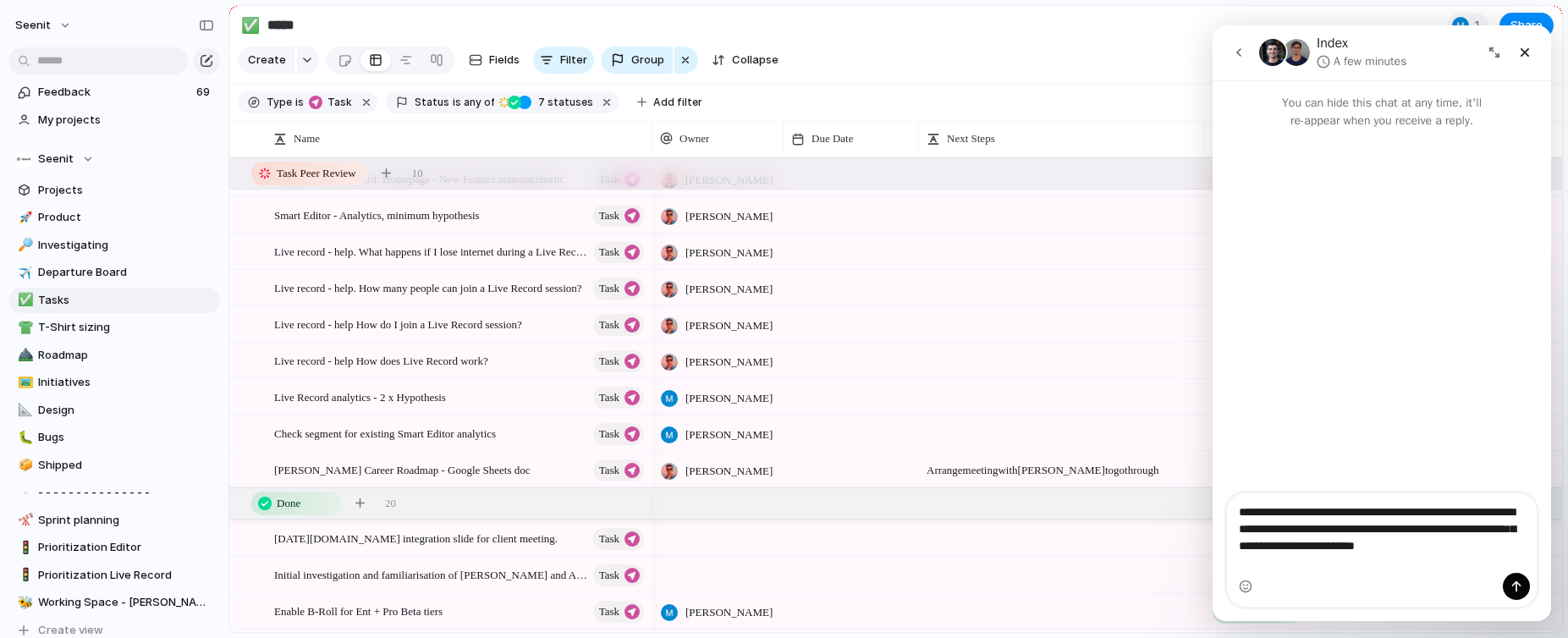 type 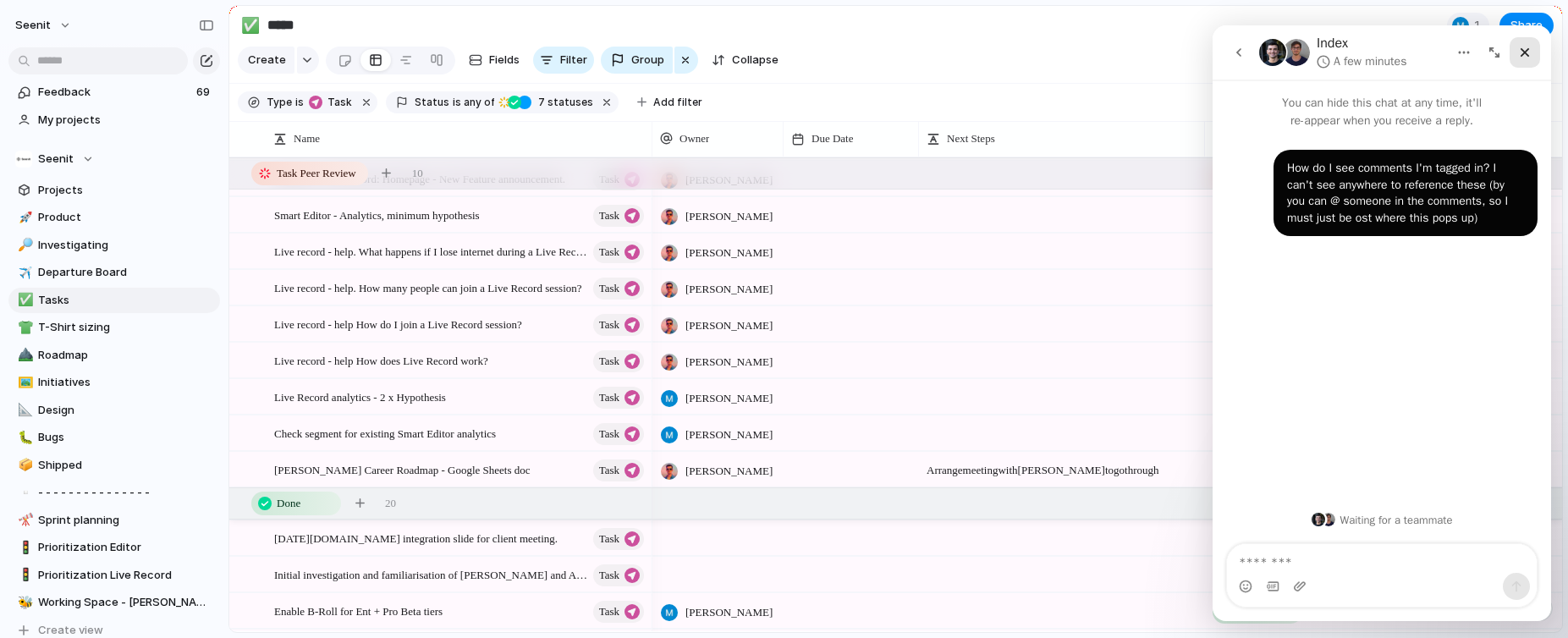 click 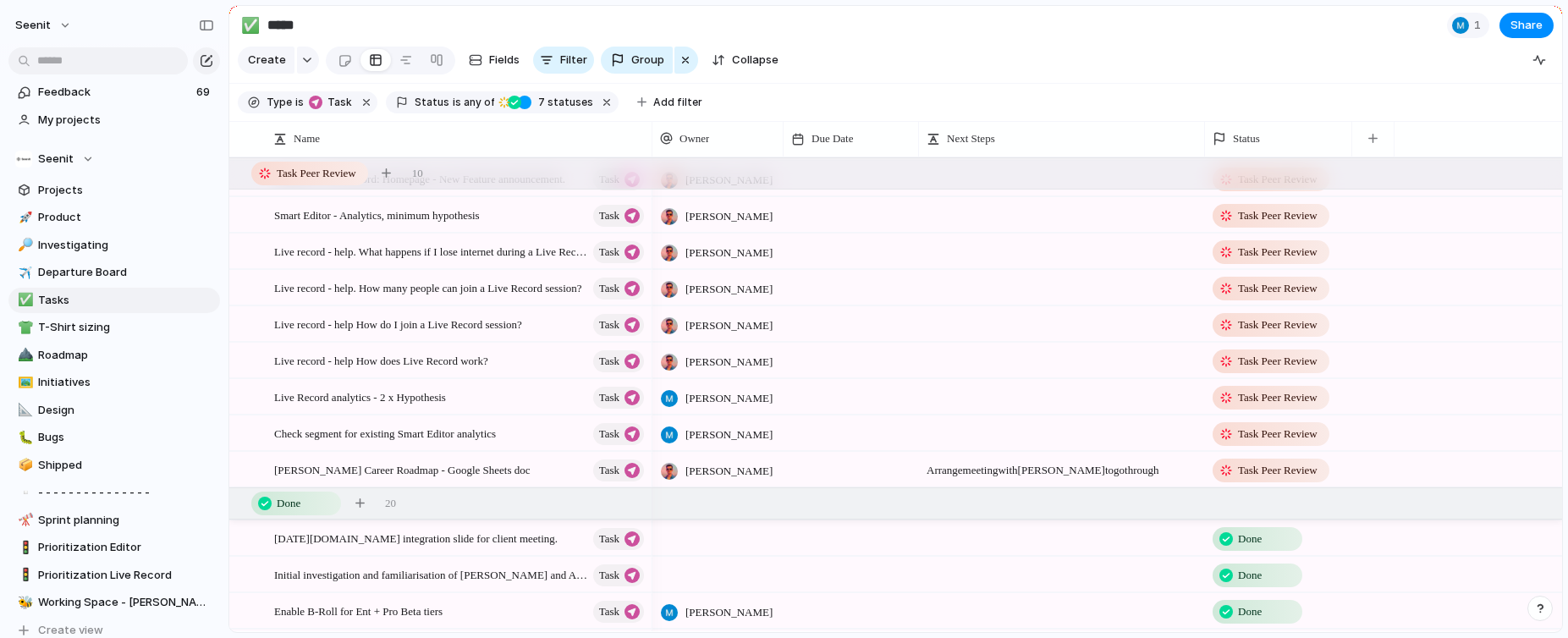 scroll, scrollTop: 0, scrollLeft: 0, axis: both 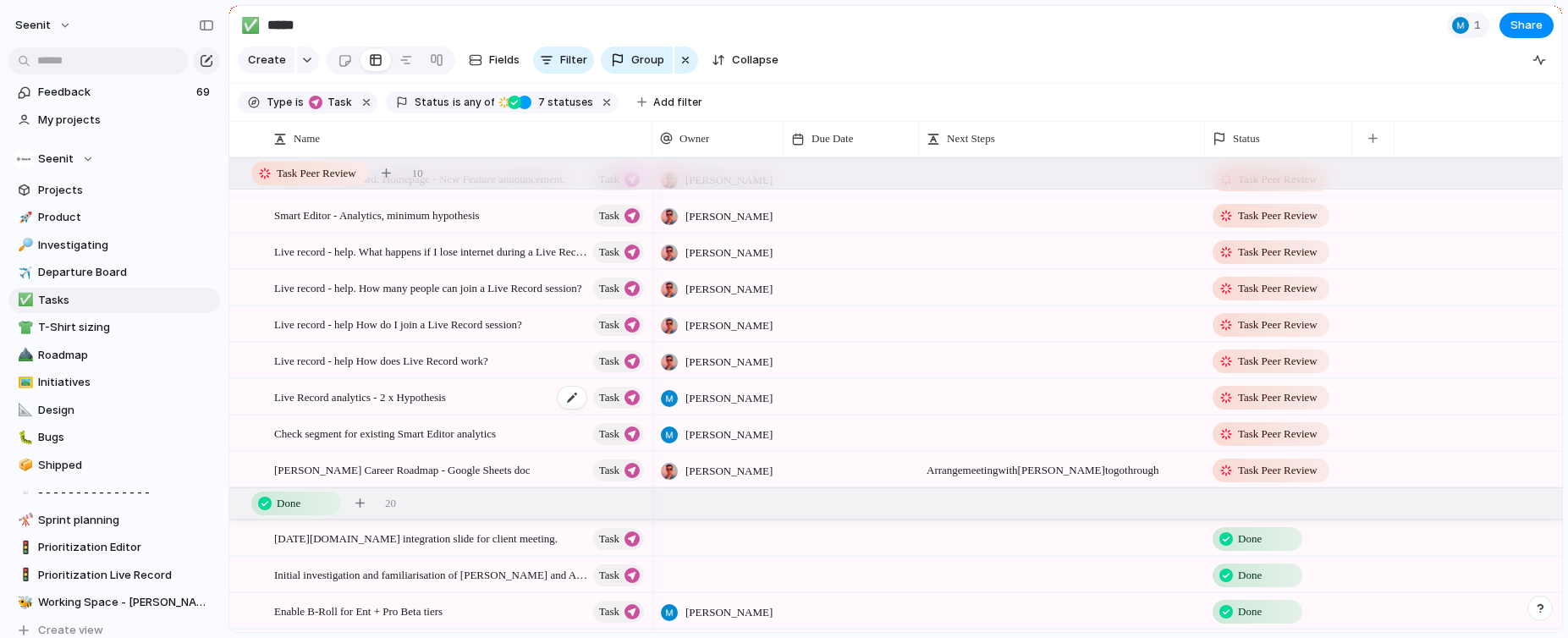 click on "Live Record analytics -
2 x Hypothesis" at bounding box center (360, 396) 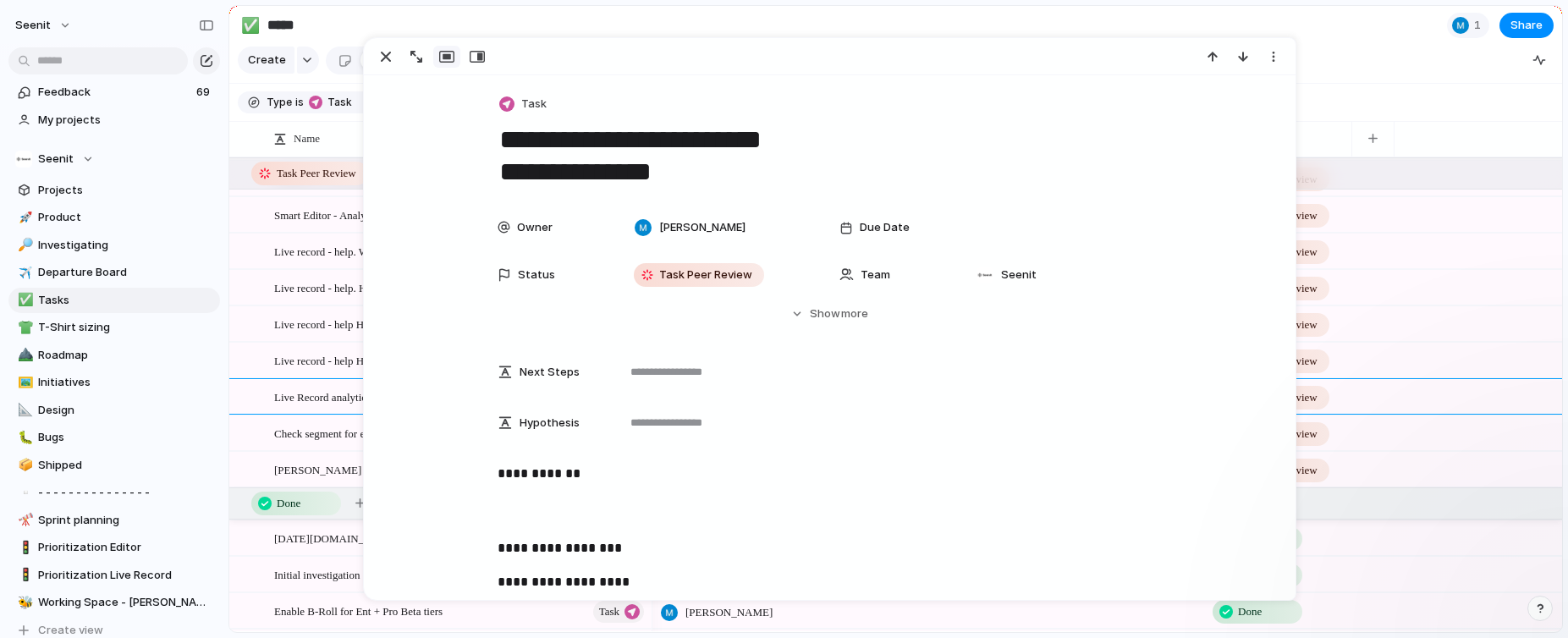 scroll, scrollTop: 0, scrollLeft: 0, axis: both 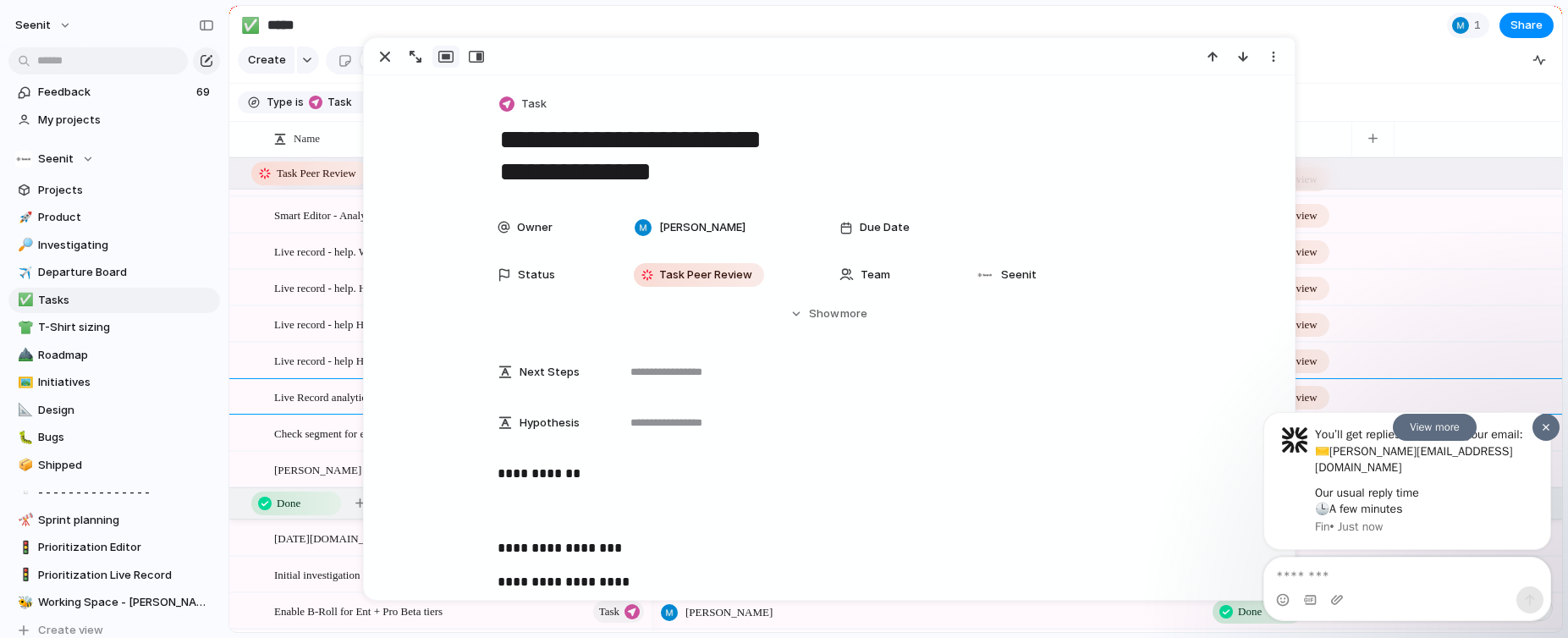 click at bounding box center [1546, 426] 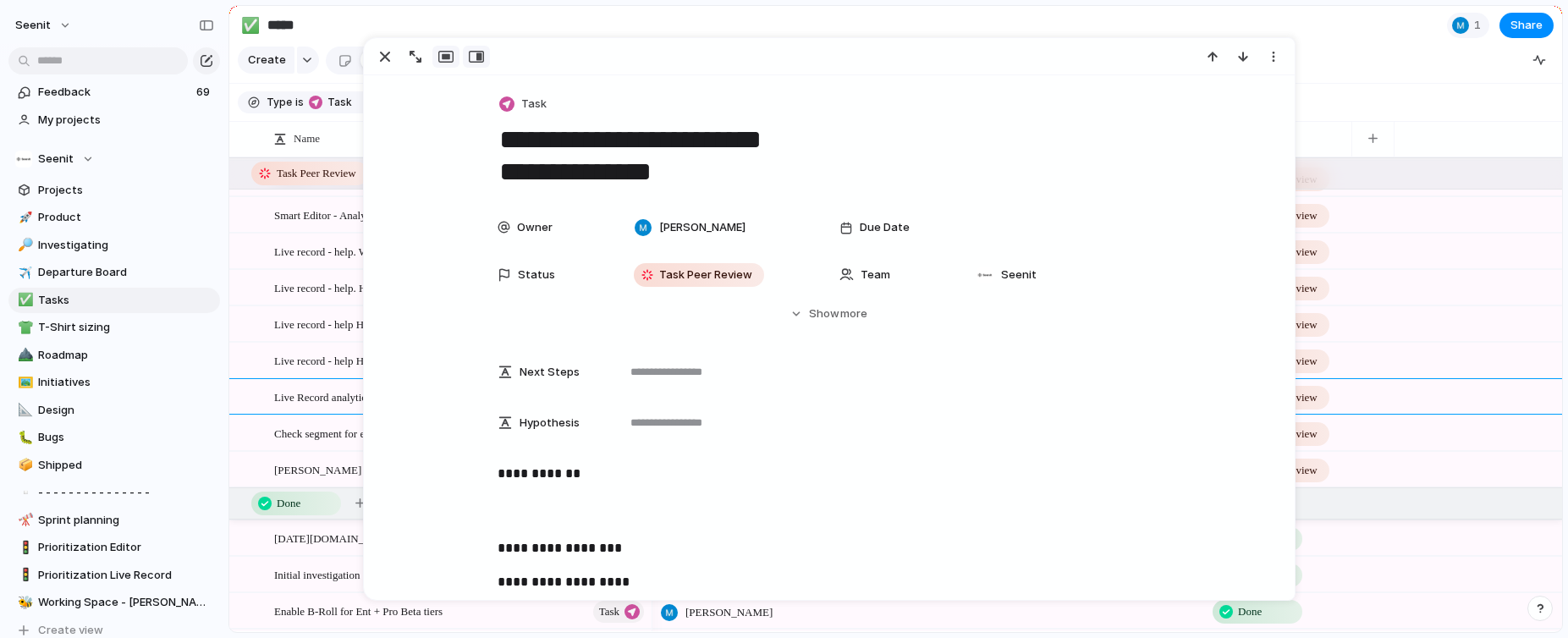 click at bounding box center (476, 57) 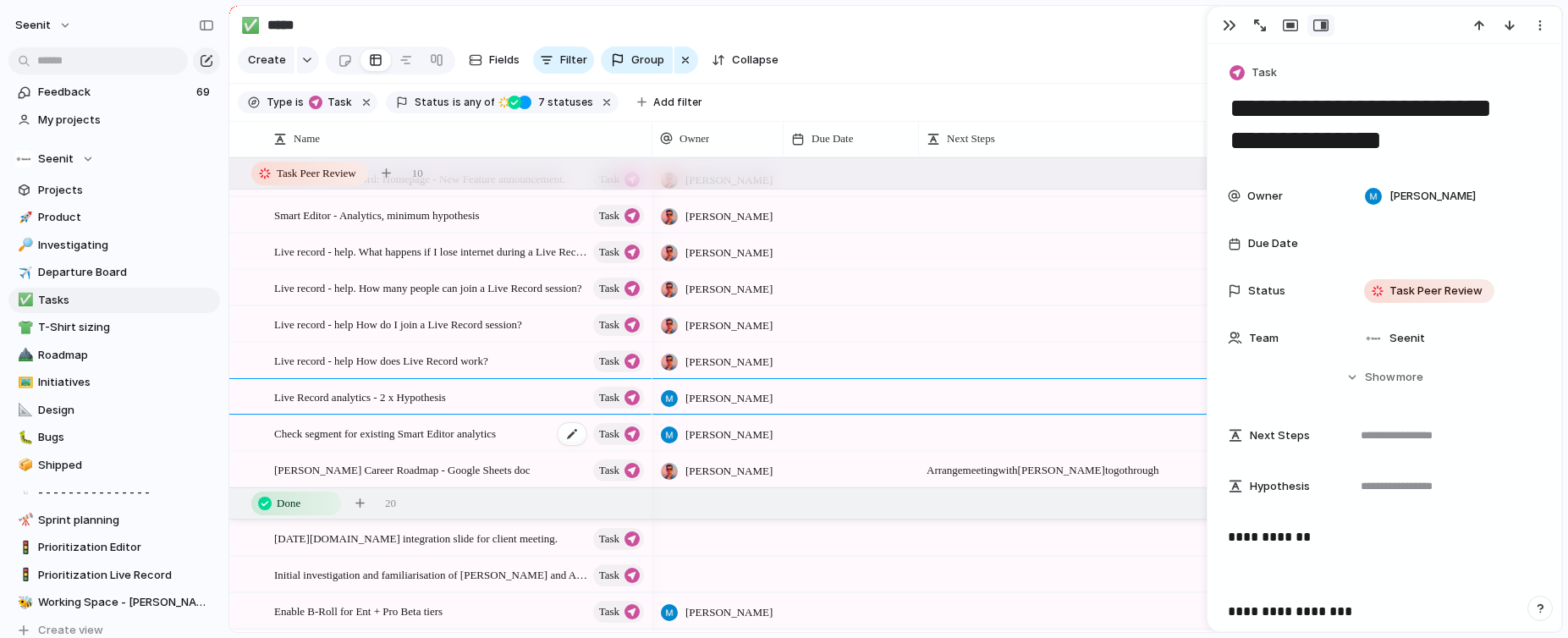 click on "Check segment for existing Smart Editor analytics" at bounding box center (385, 432) 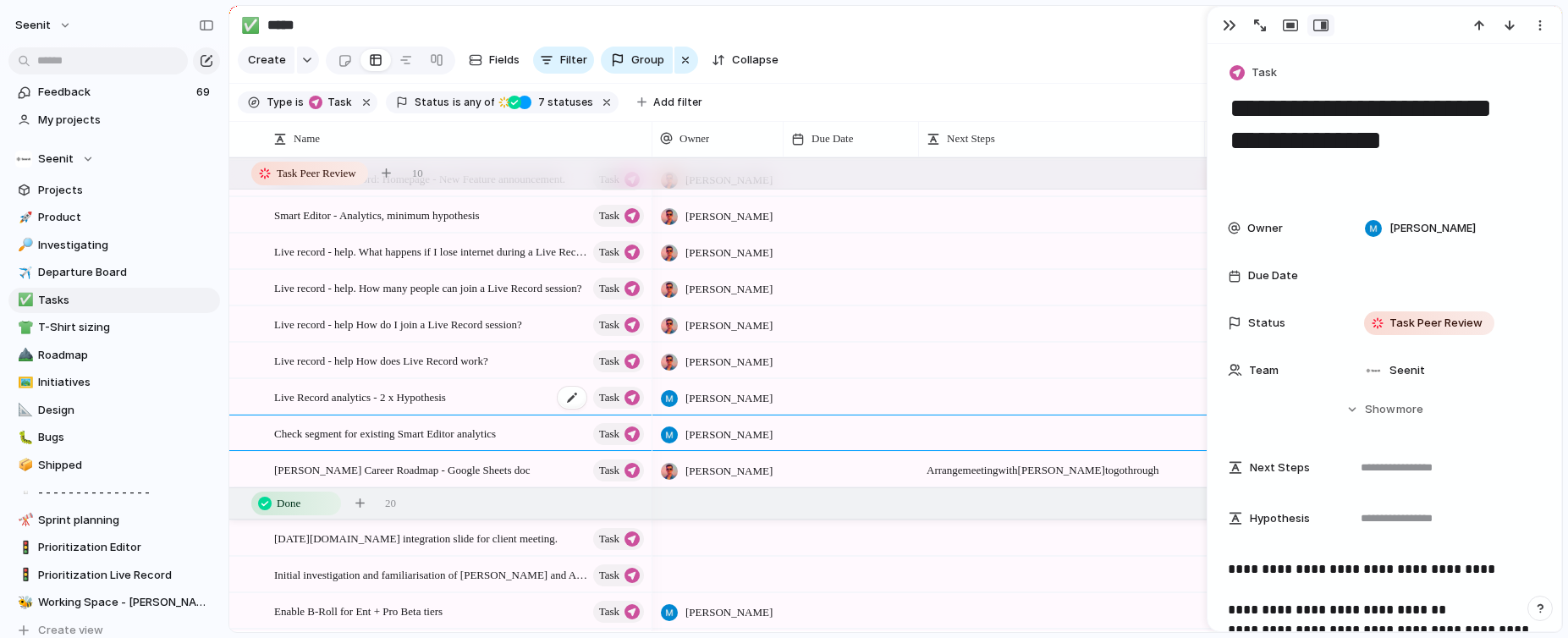 scroll, scrollTop: 602, scrollLeft: 0, axis: vertical 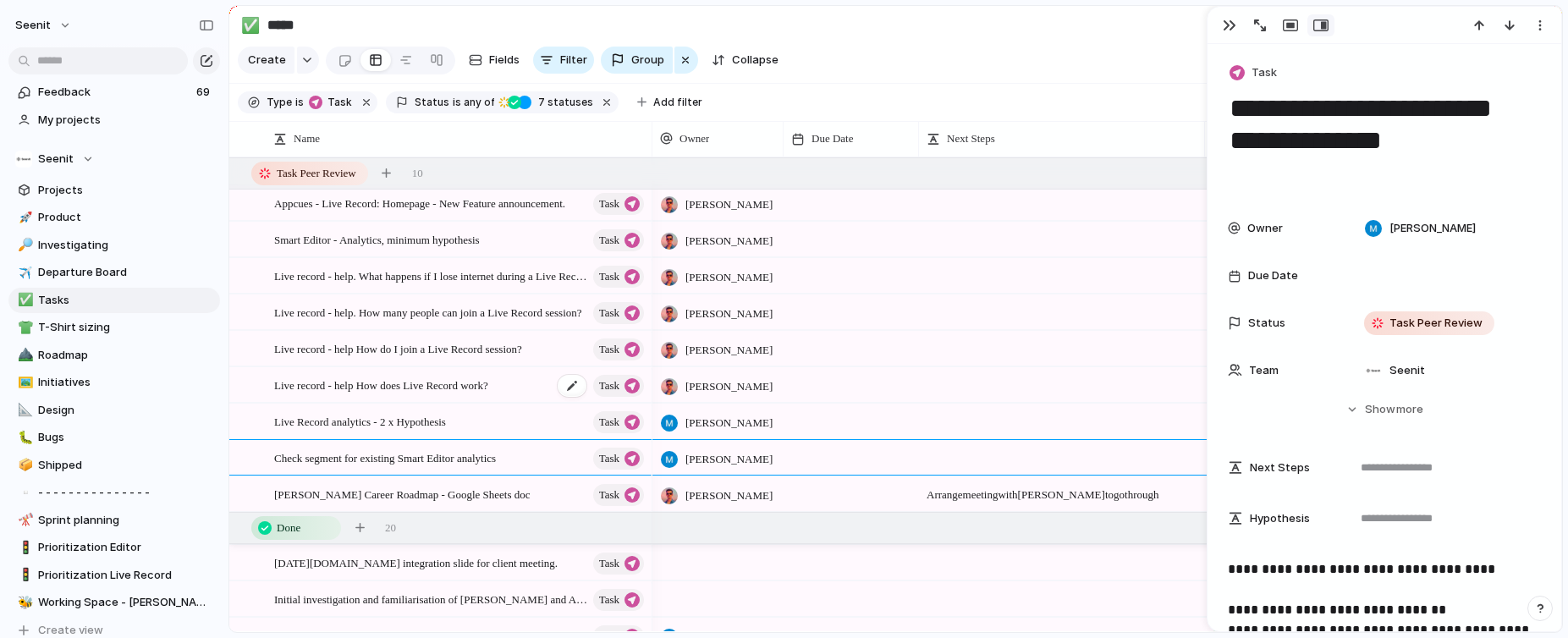 click on "Live record - help
How does Live Record work?" at bounding box center (381, 384) 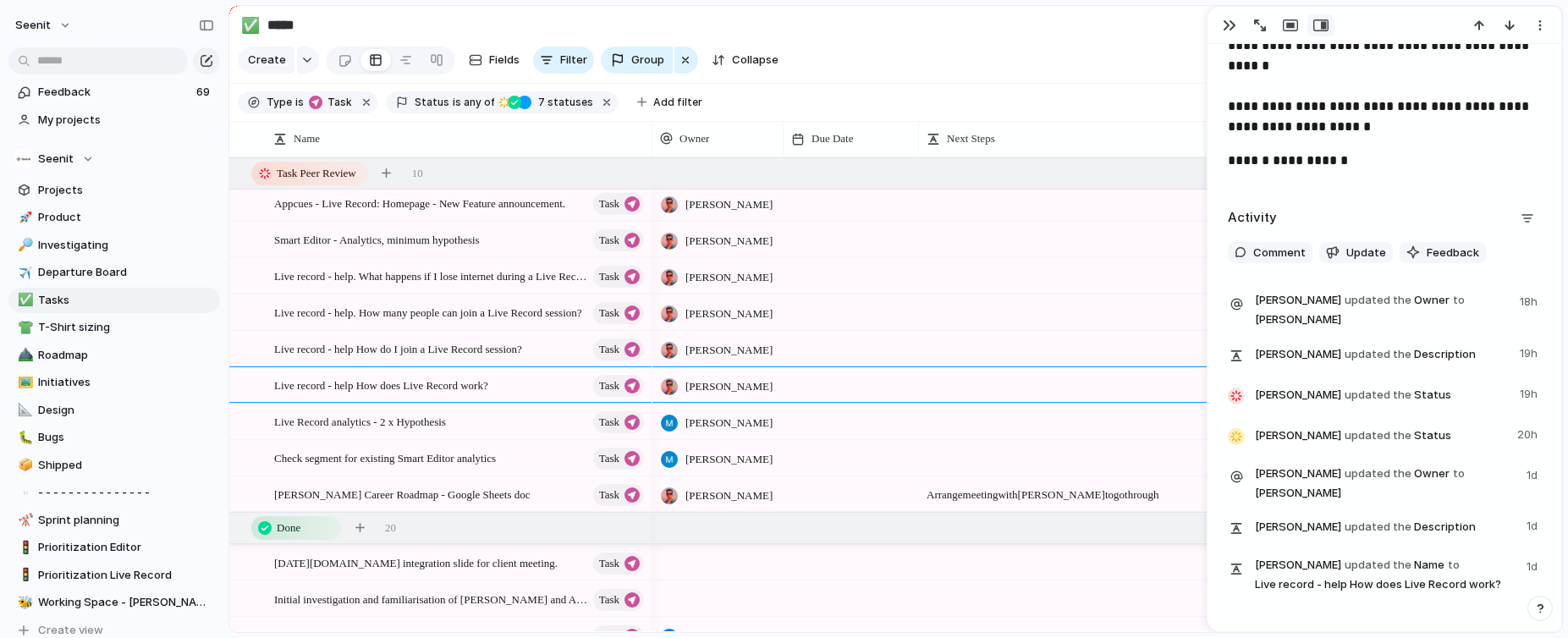scroll, scrollTop: 542, scrollLeft: 0, axis: vertical 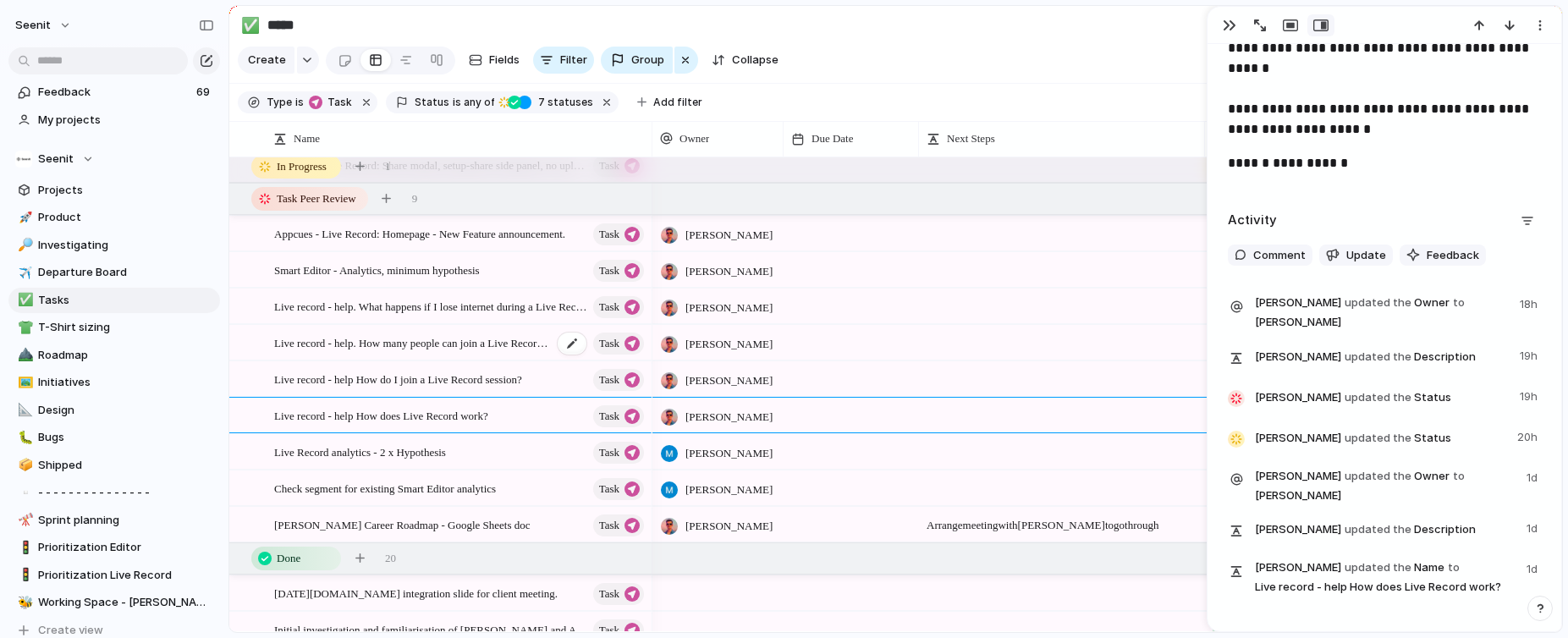 click on "Live record - help. How many people can join a Live Record session?" at bounding box center [413, 342] 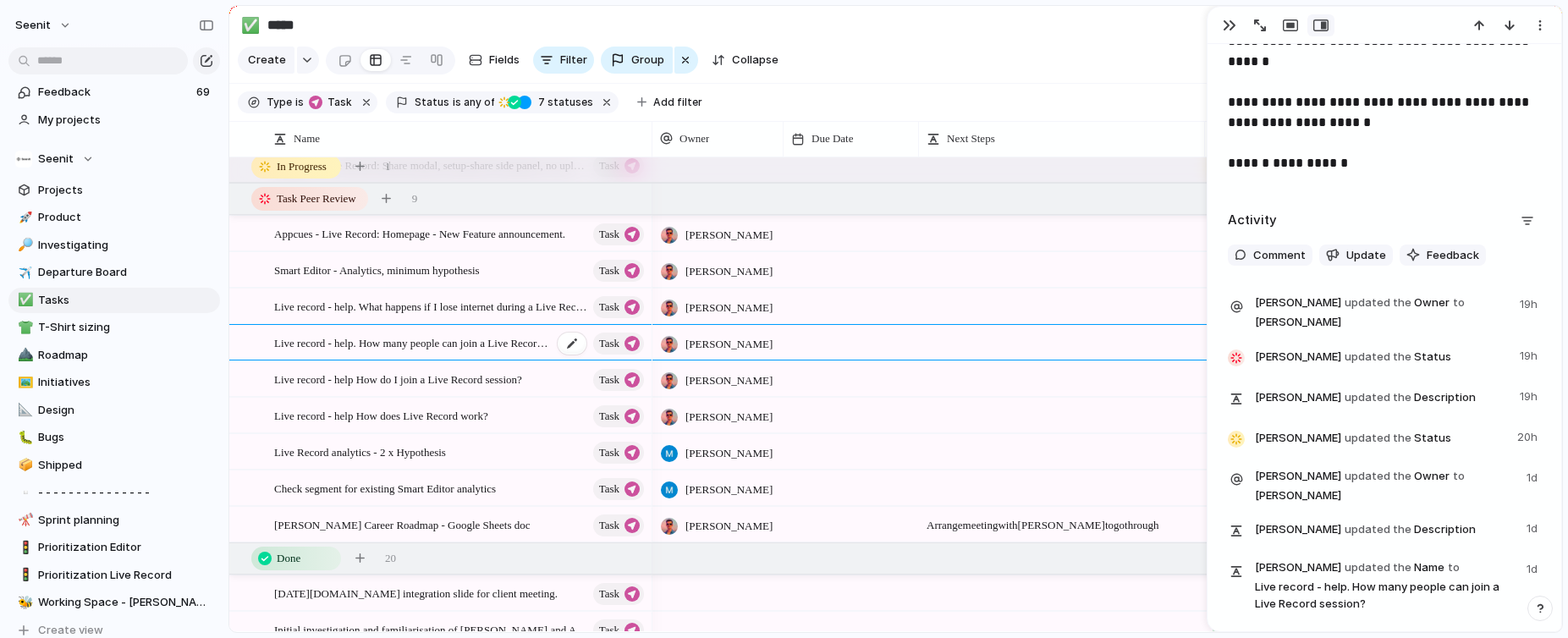 scroll, scrollTop: 530, scrollLeft: 0, axis: vertical 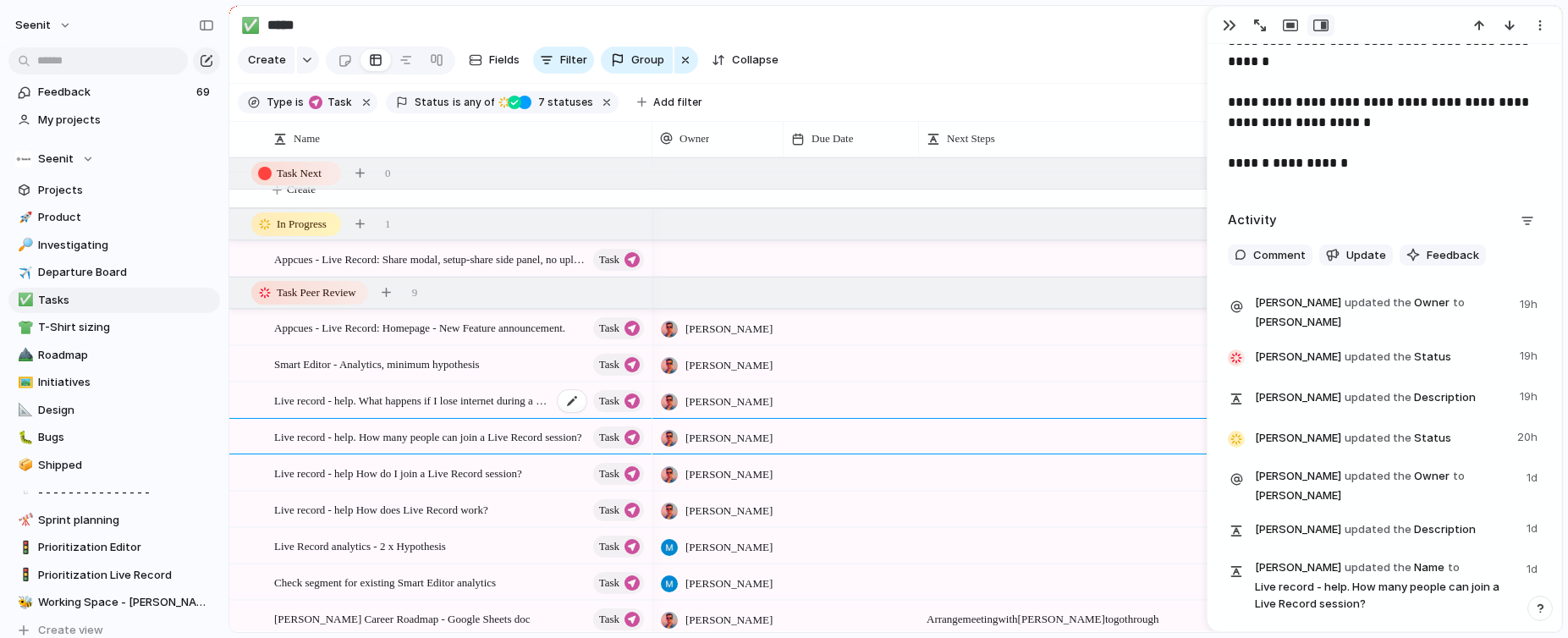click on "Live record - help. What happens if I lose internet during a Live Record session?" at bounding box center [413, 399] 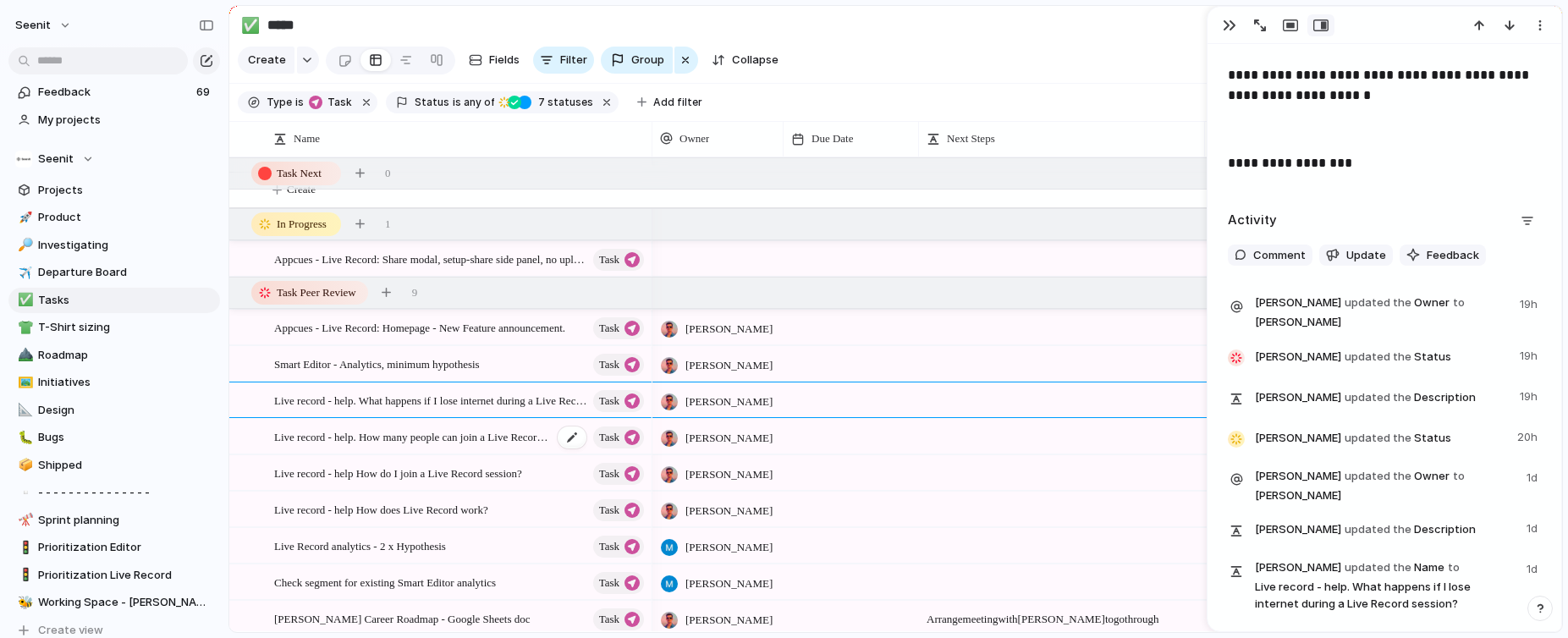 click on "Live record - help. How many people can join a Live Record session?" at bounding box center [413, 436] 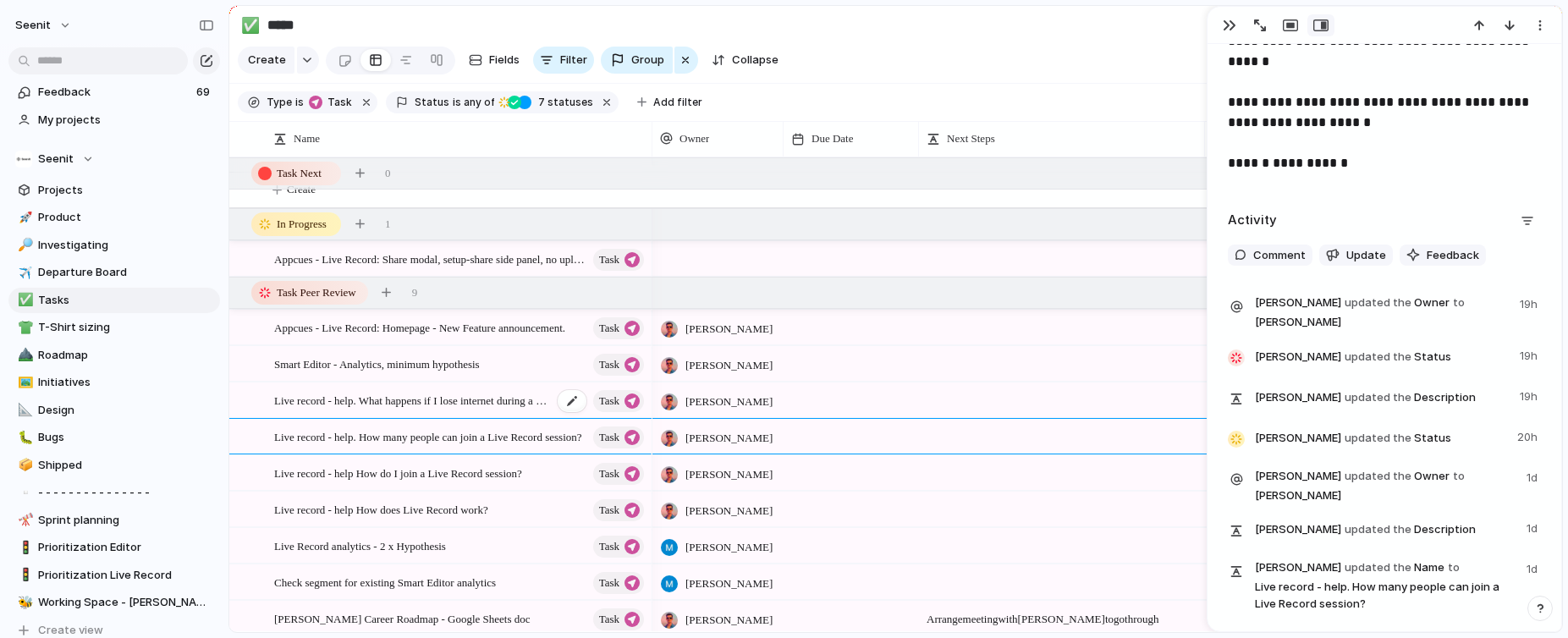 click on "Live record - help. What happens if I lose internet during a Live Record session?" at bounding box center [413, 399] 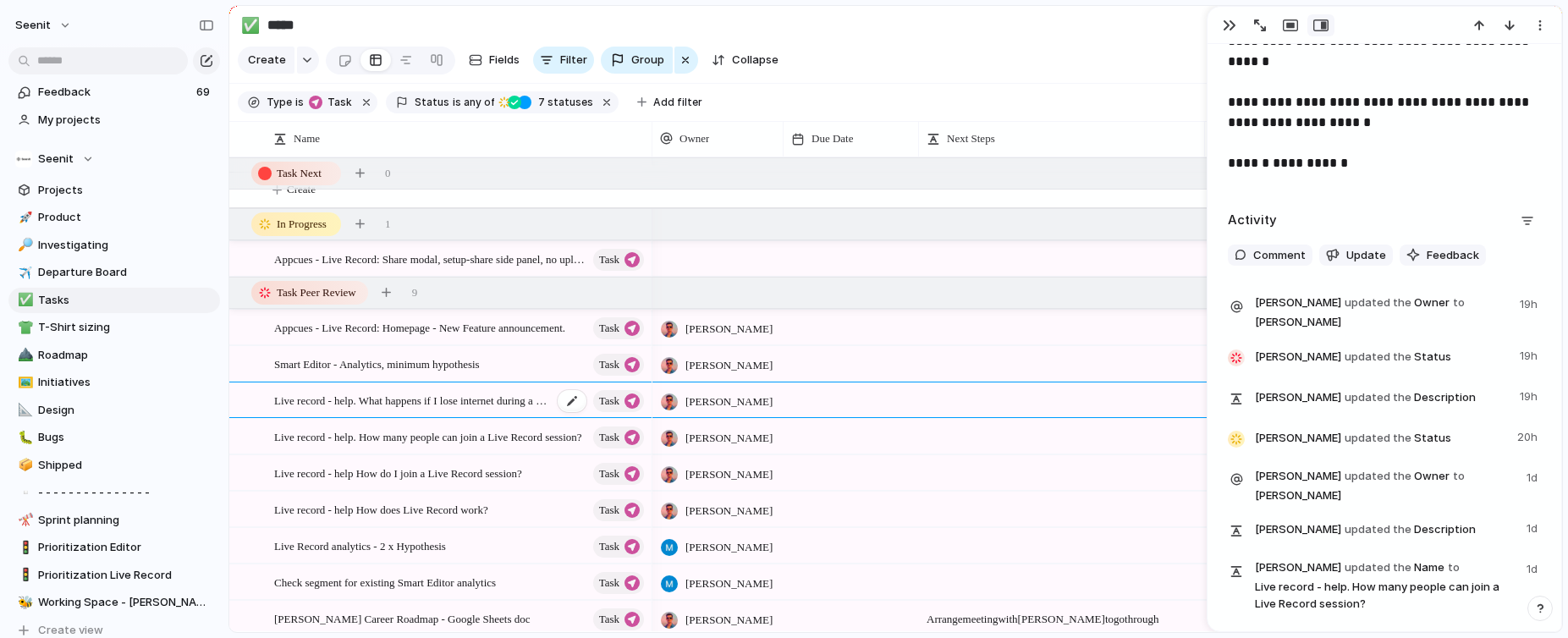 scroll, scrollTop: 608, scrollLeft: 0, axis: vertical 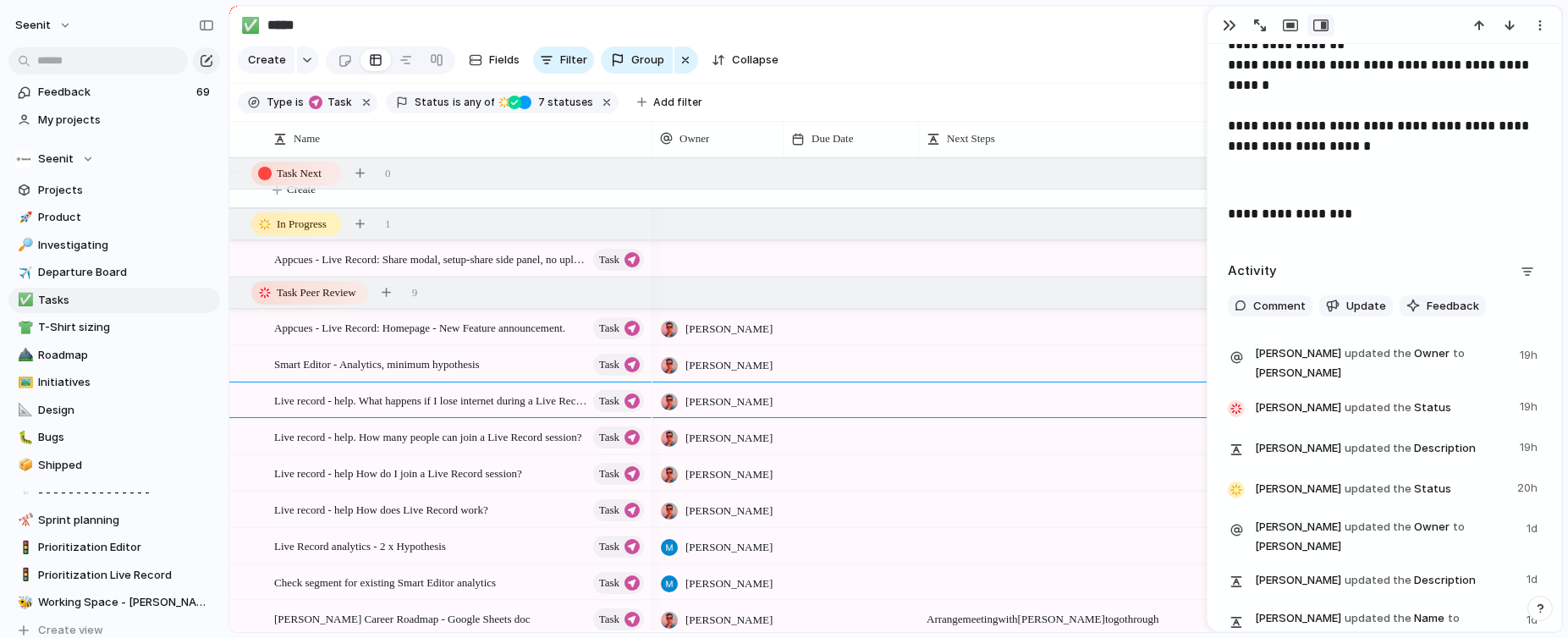 click on "Comment" at bounding box center [1279, 306] 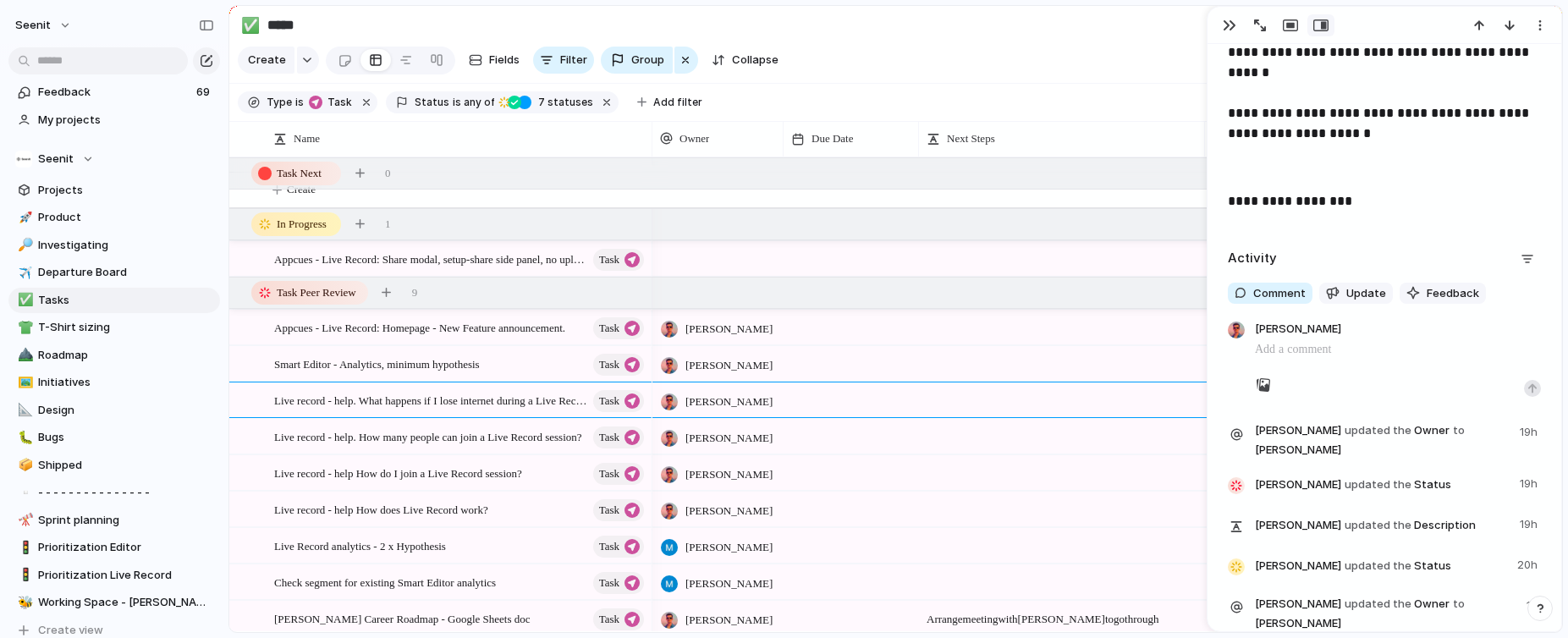 scroll, scrollTop: 575, scrollLeft: 0, axis: vertical 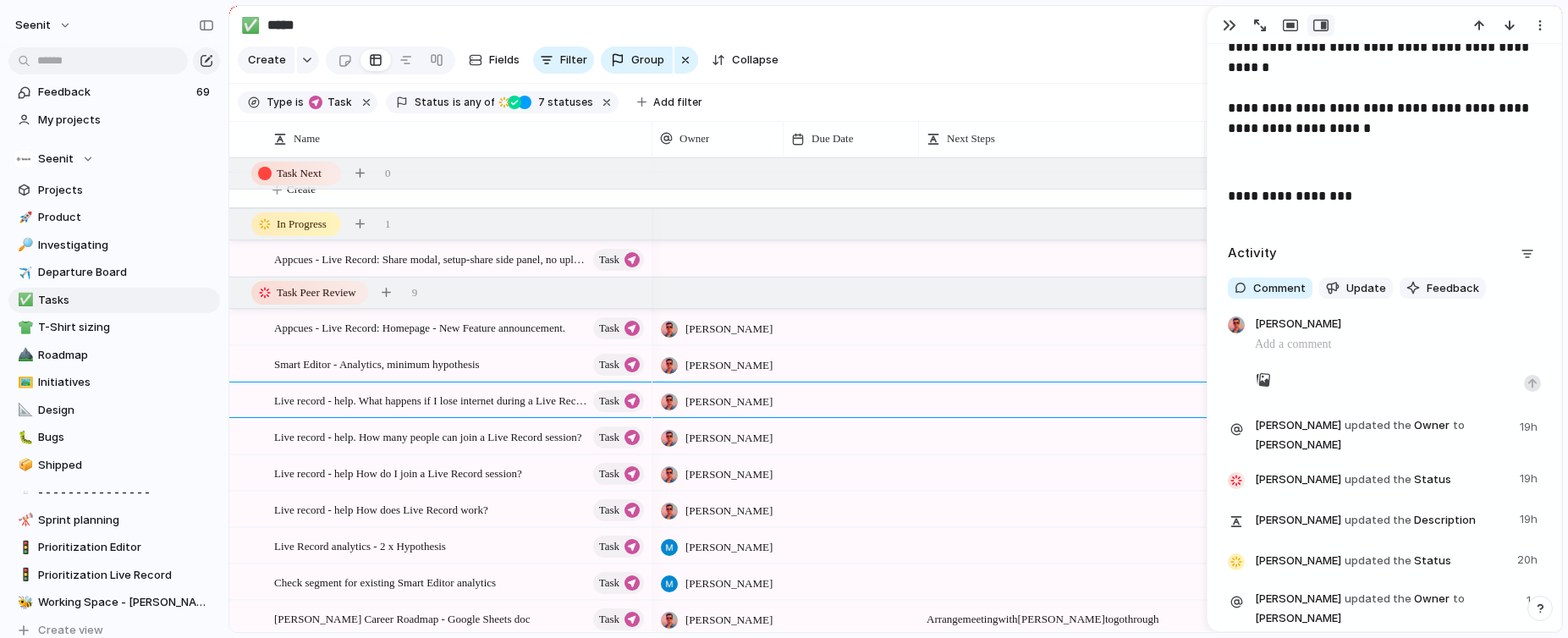 type 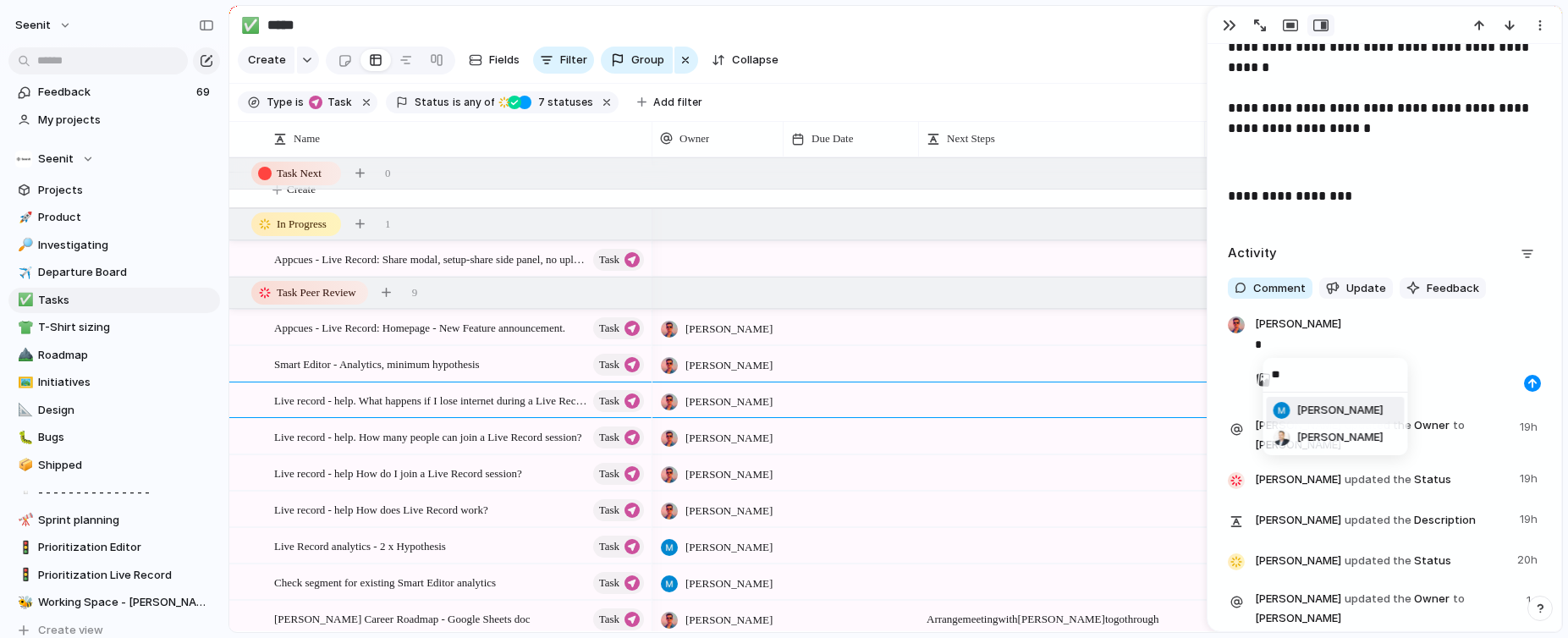 type on "***" 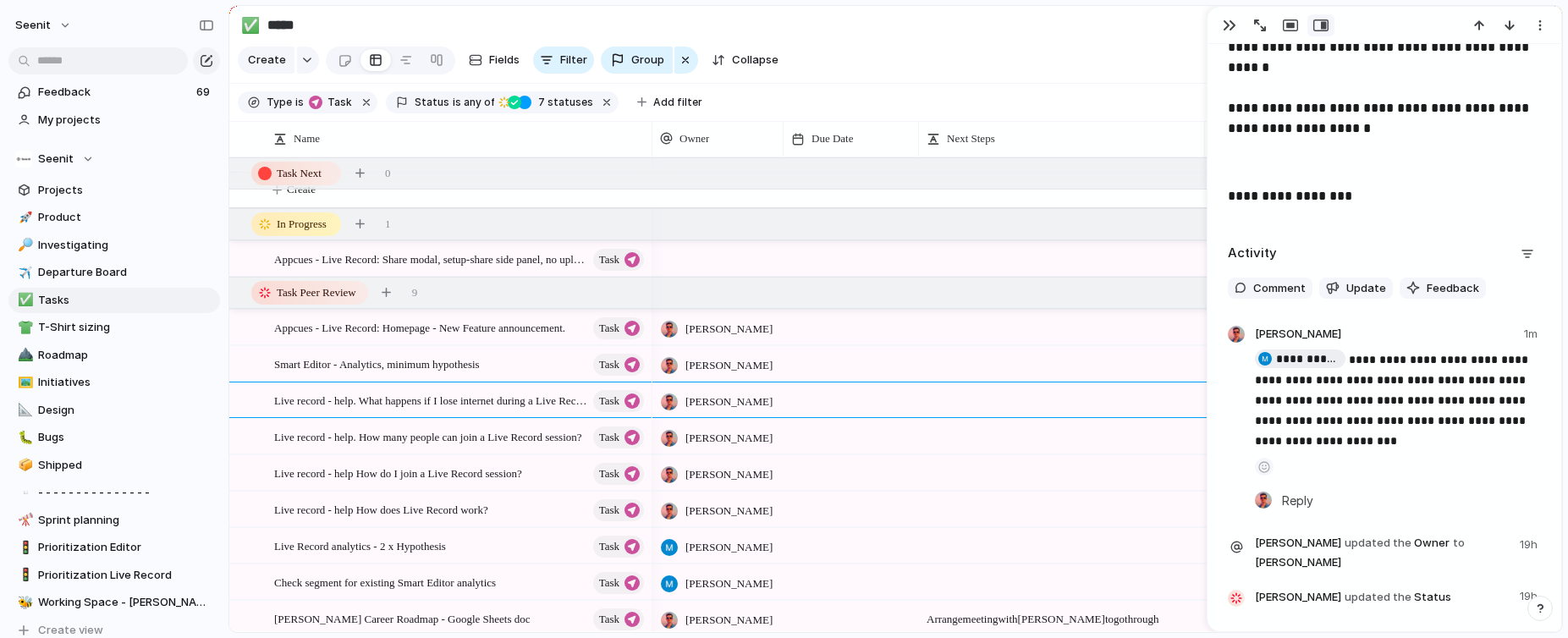 click on "[PERSON_NAME]" at bounding box center [729, 402] 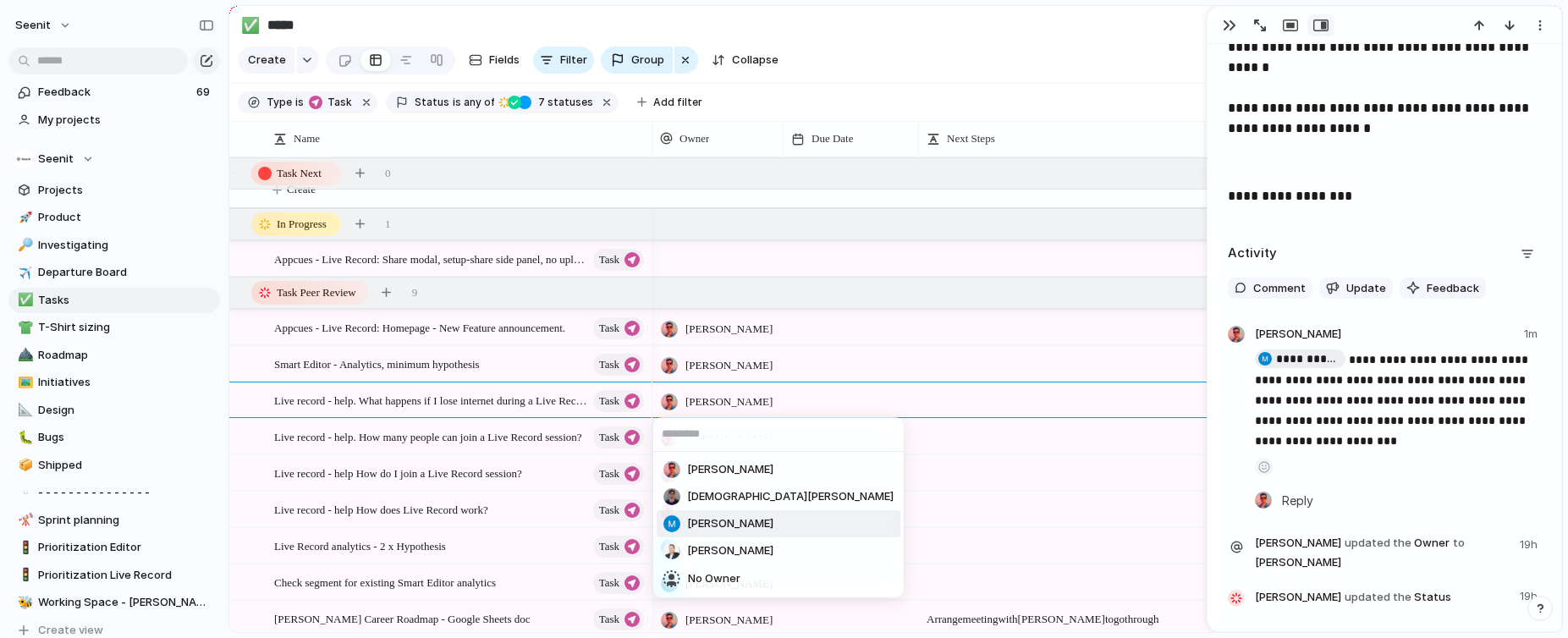 click on "[PERSON_NAME]" at bounding box center [730, 524] 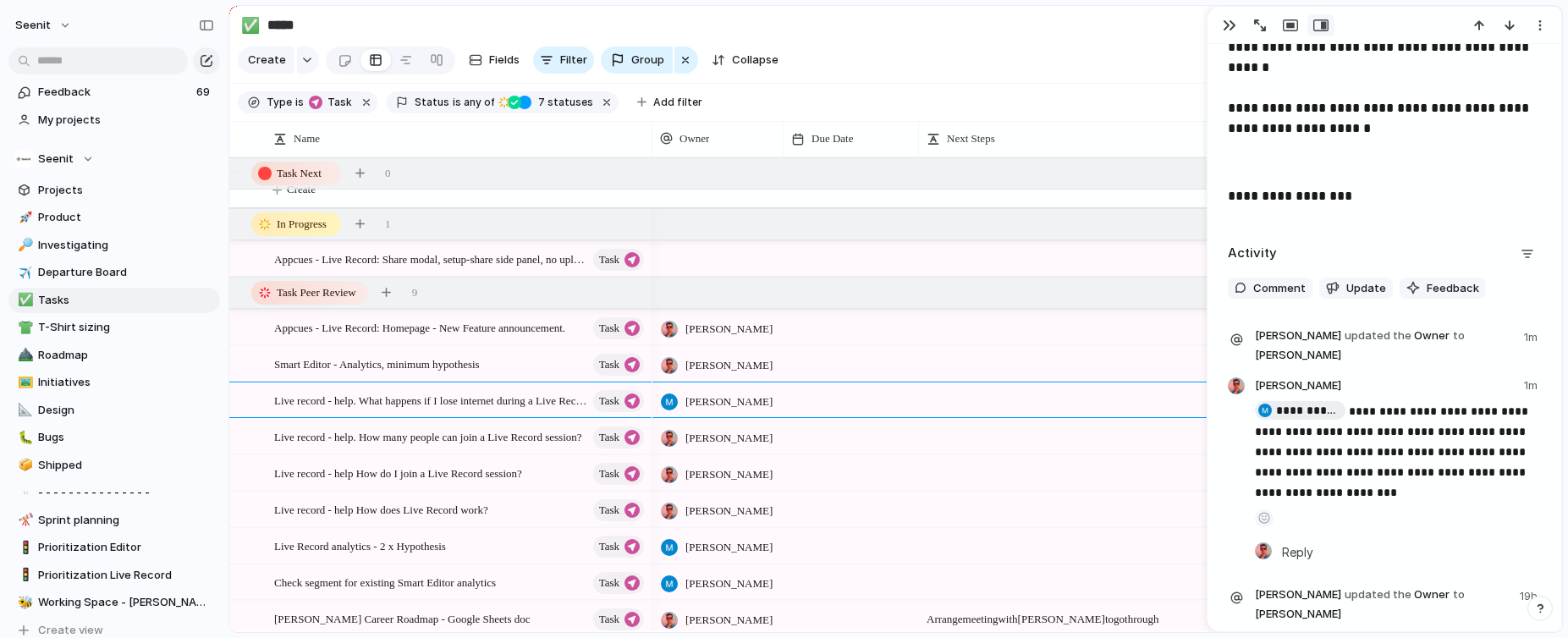 click on "[PERSON_NAME]" at bounding box center [729, 438] 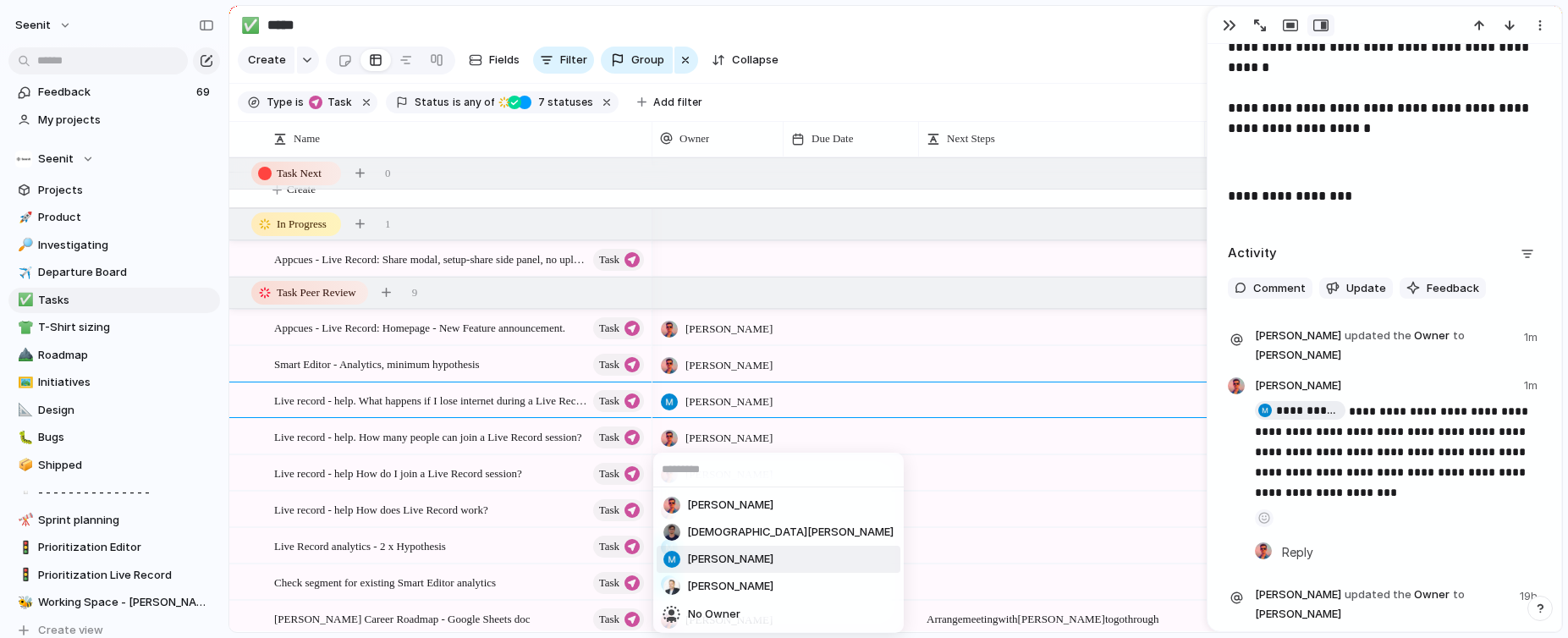 drag, startPoint x: 733, startPoint y: 558, endPoint x: 723, endPoint y: 497, distance: 61.814238 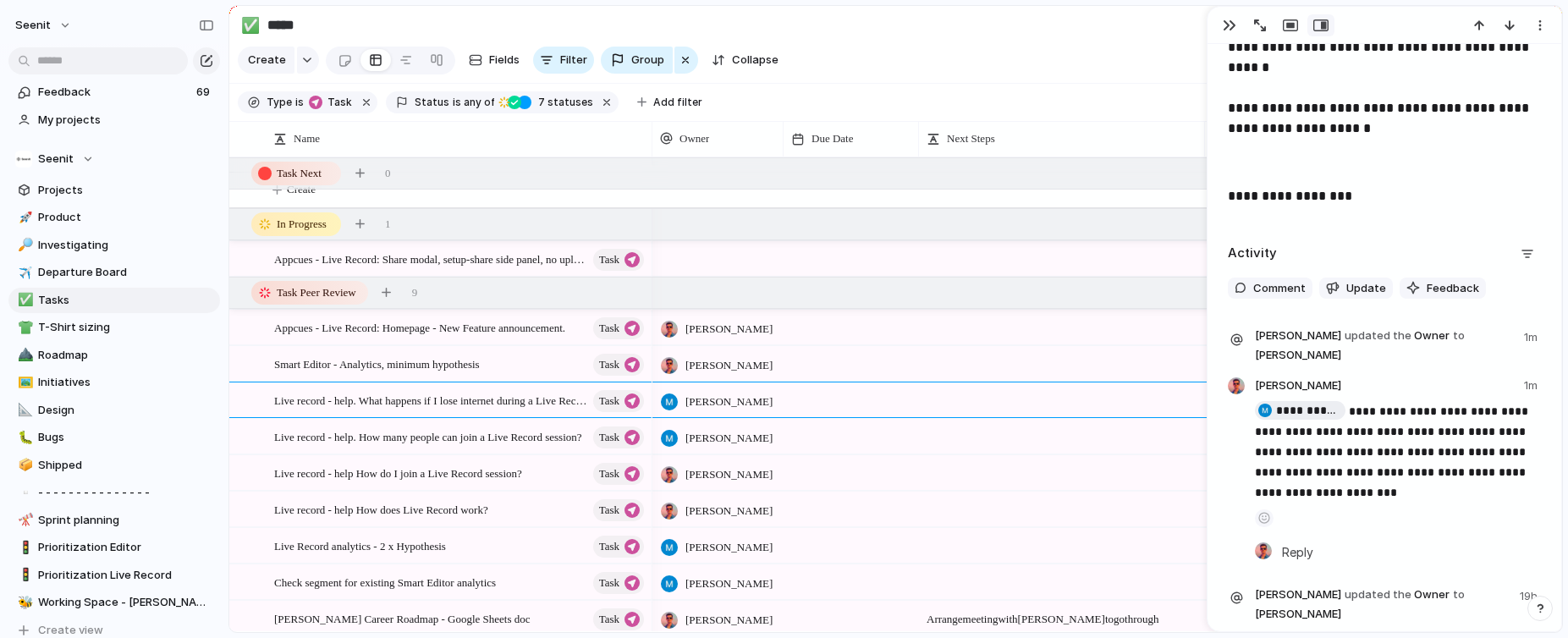 click on "[PERSON_NAME]" at bounding box center (729, 475) 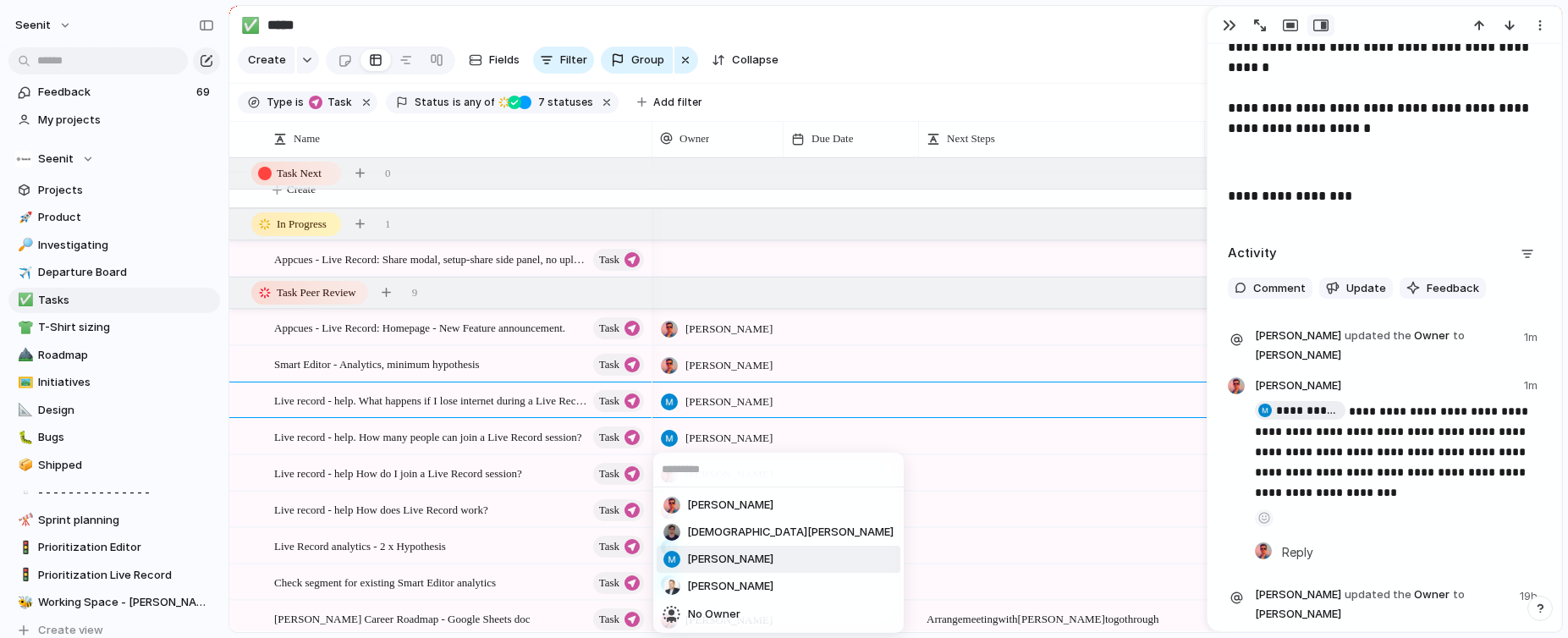 drag, startPoint x: 725, startPoint y: 560, endPoint x: 716, endPoint y: 551, distance: 12.727922 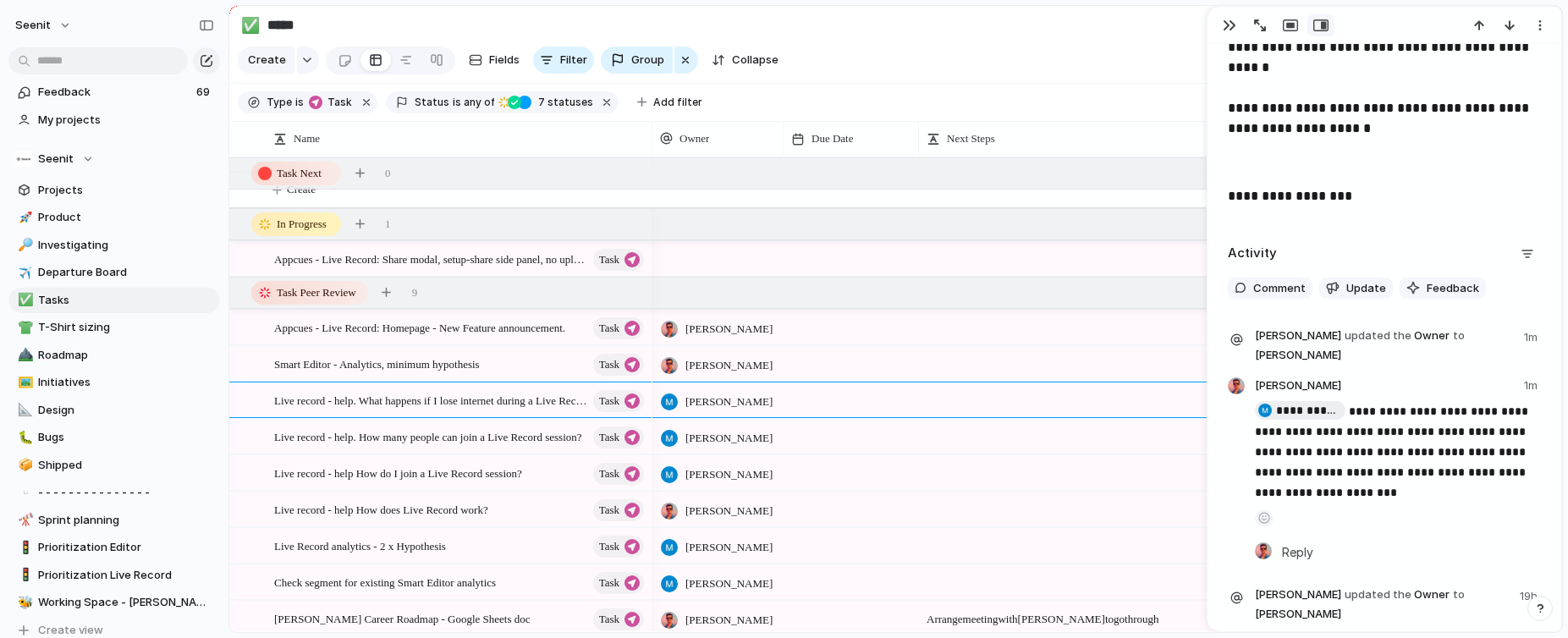 click on "[PERSON_NAME]" at bounding box center [729, 511] 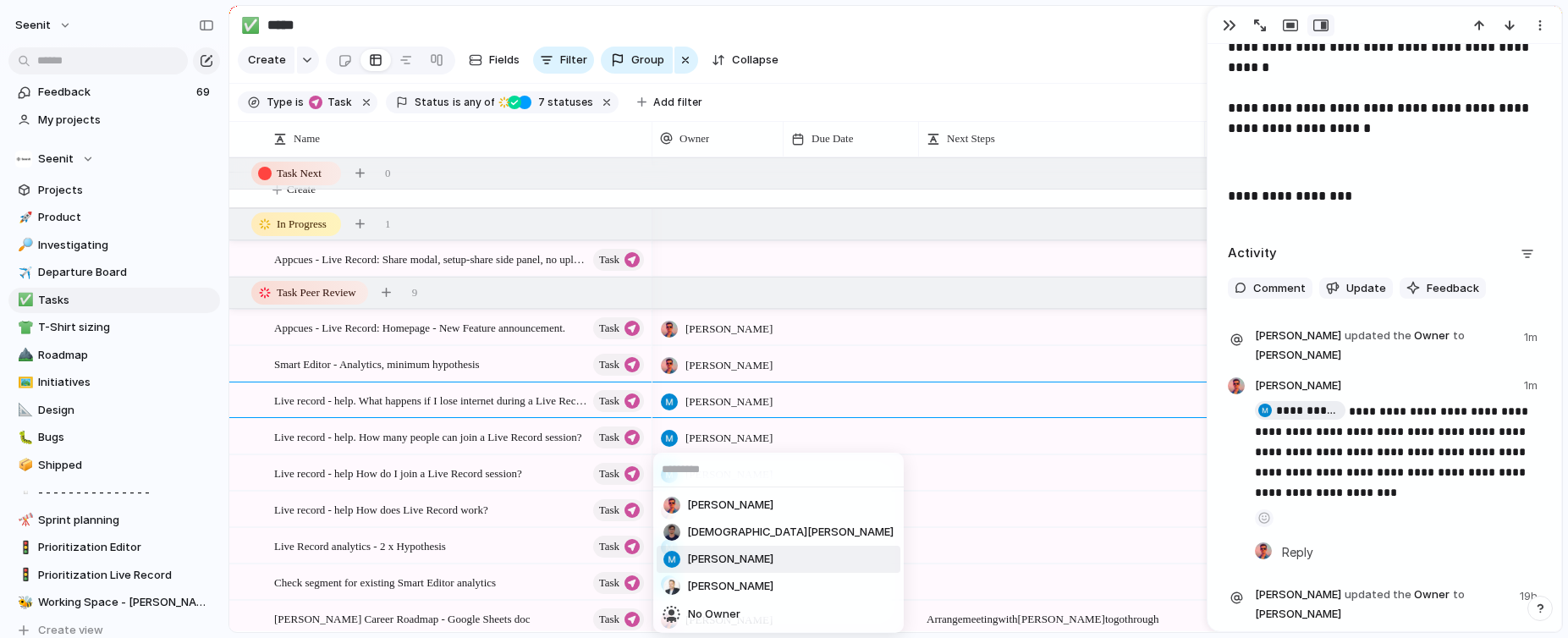 drag, startPoint x: 718, startPoint y: 561, endPoint x: 700, endPoint y: 553, distance: 19.697716 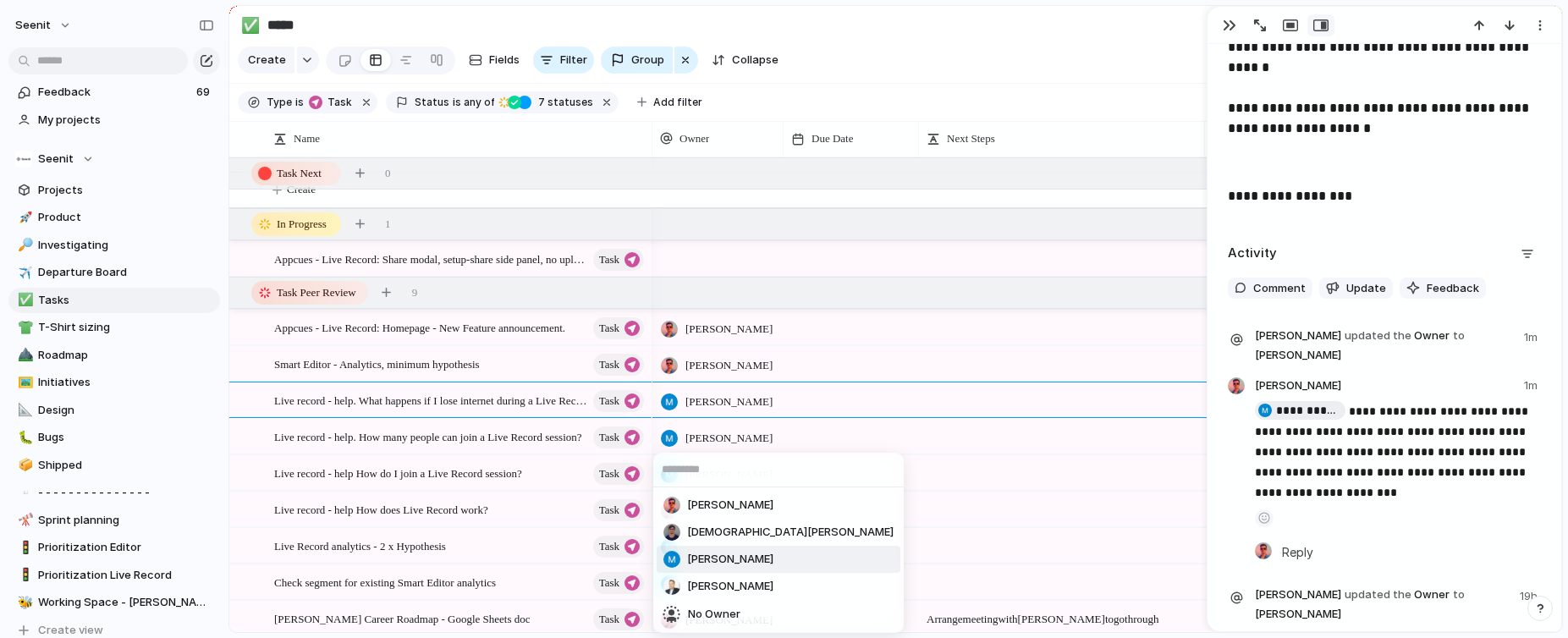 click on "[PERSON_NAME]" at bounding box center [730, 559] 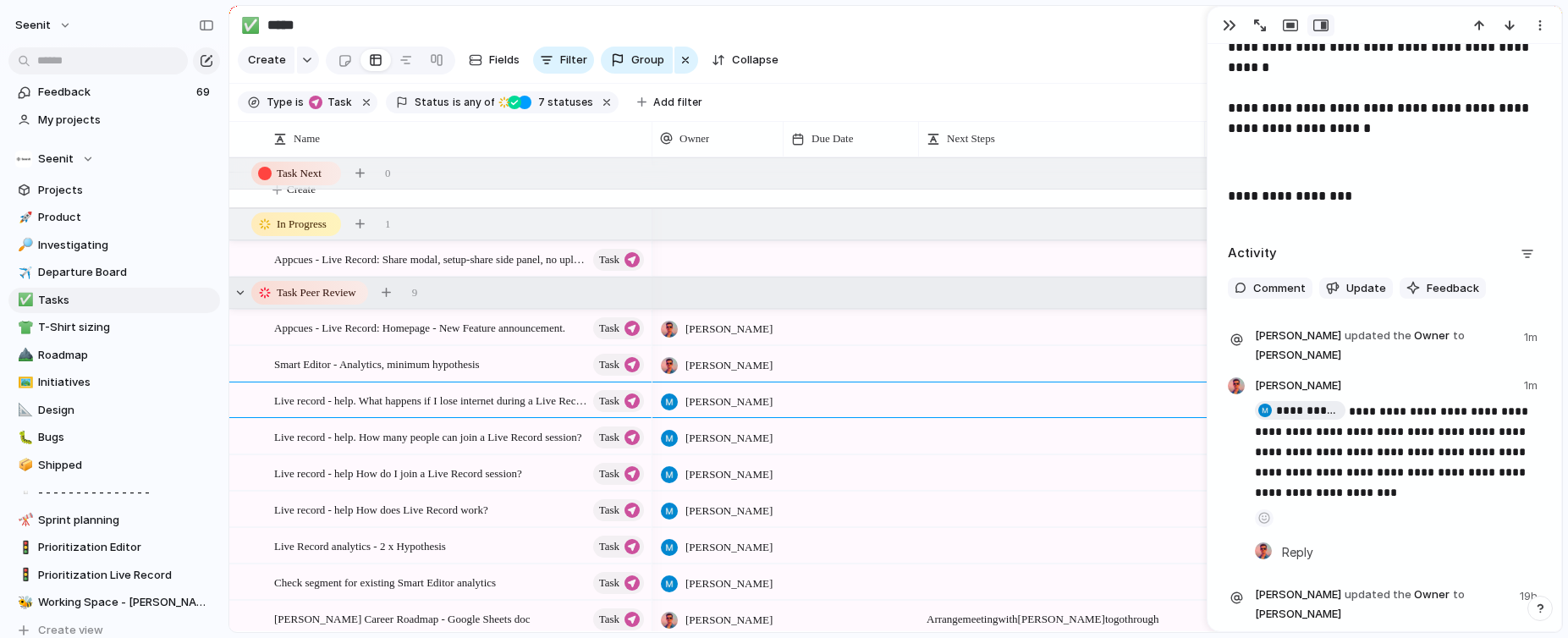 click on "Task Peer Review" at bounding box center [316, 293] 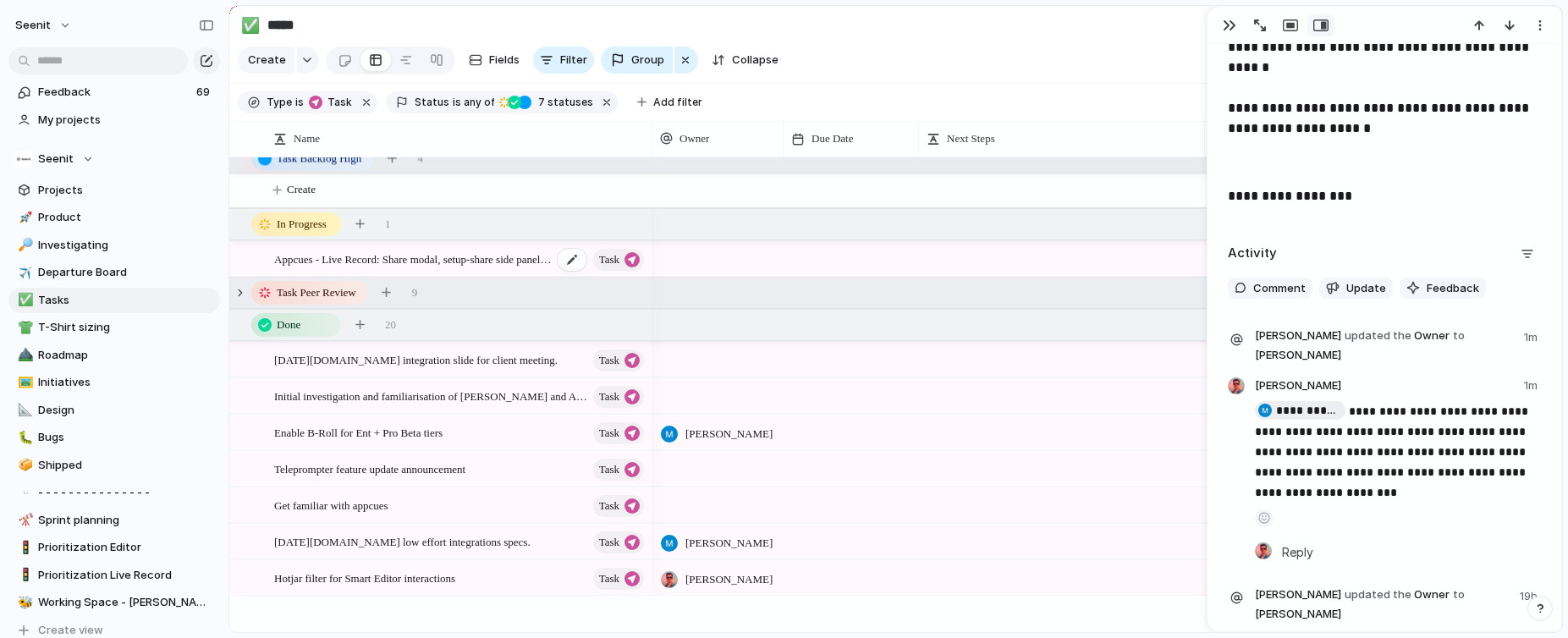 scroll, scrollTop: 443, scrollLeft: 0, axis: vertical 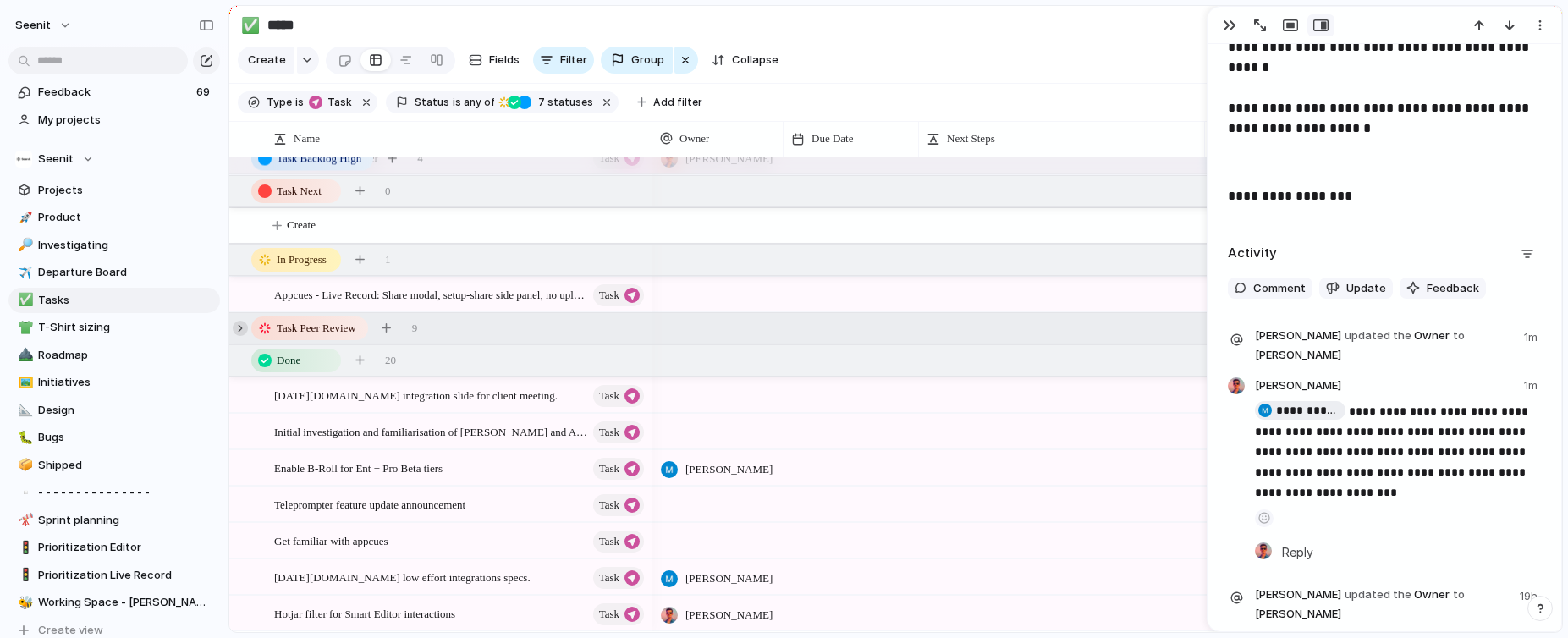 click at bounding box center (240, 328) 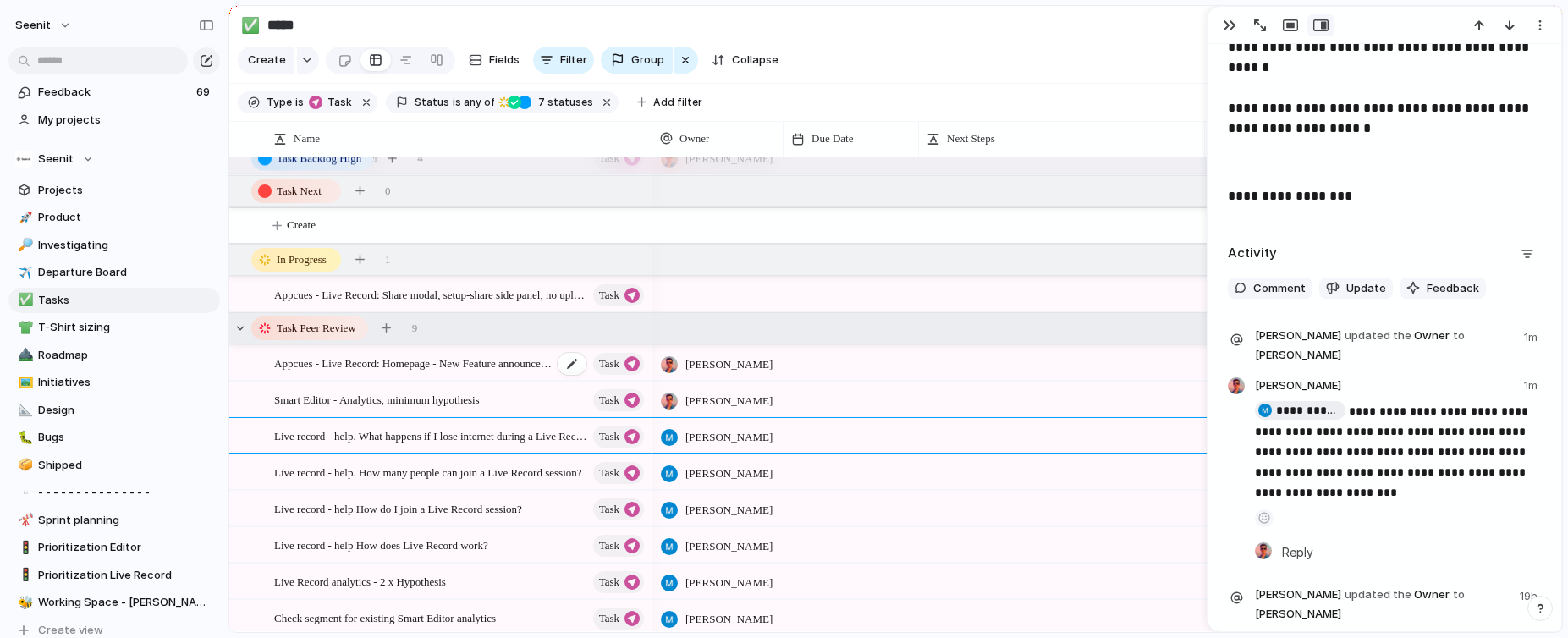 scroll, scrollTop: 465, scrollLeft: 0, axis: vertical 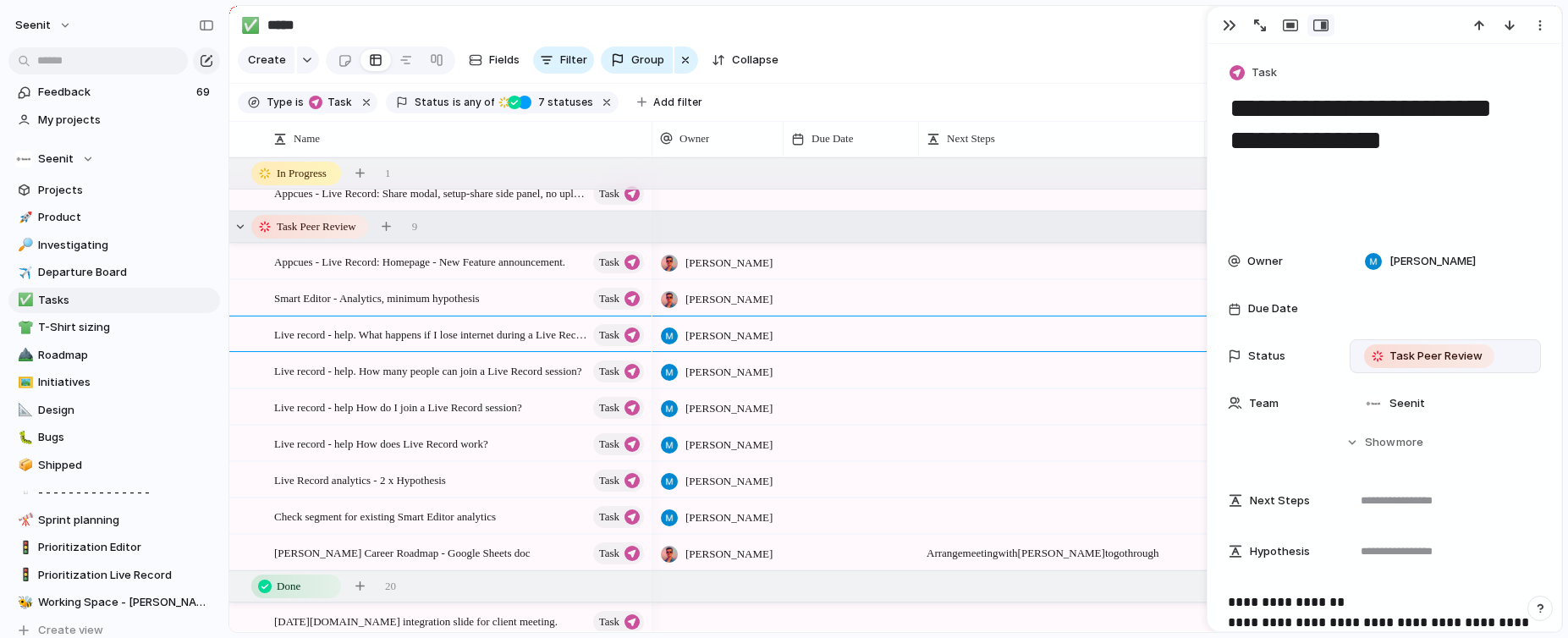 click on "Task Peer Review" at bounding box center (1436, 356) 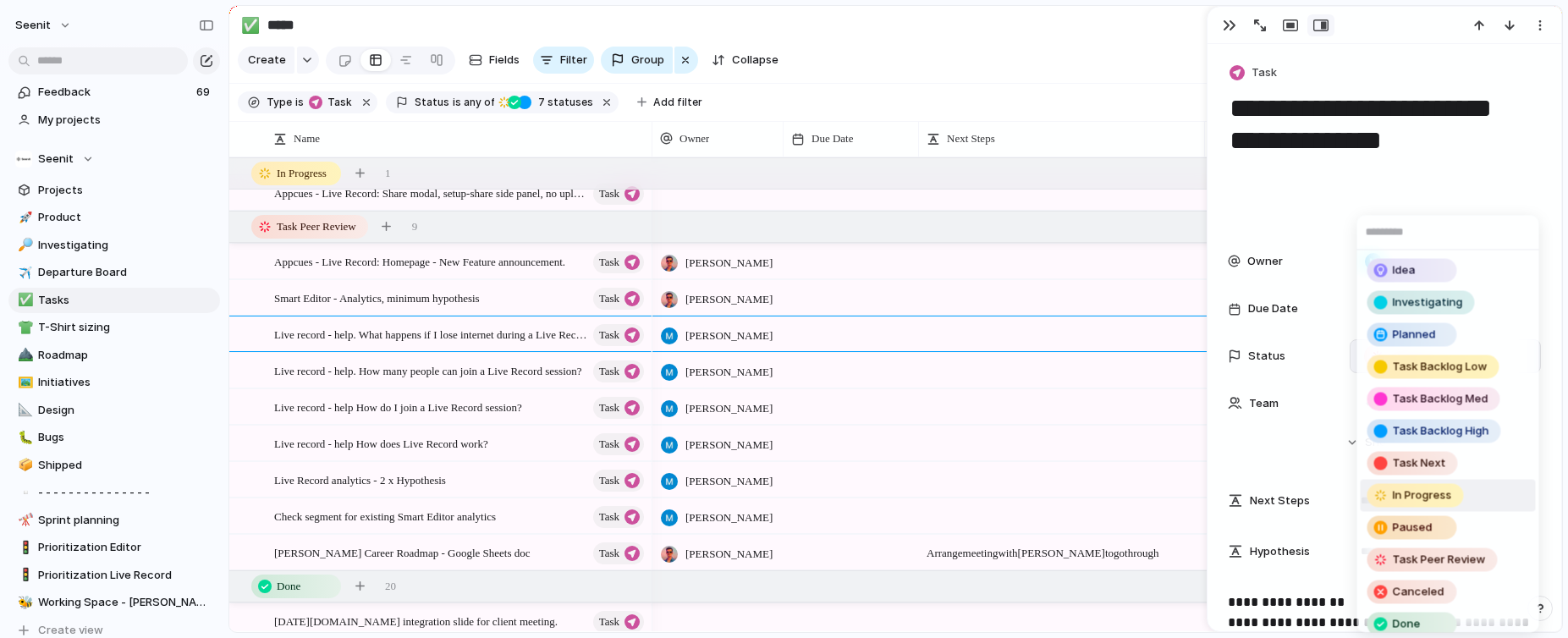 scroll, scrollTop: 11, scrollLeft: 0, axis: vertical 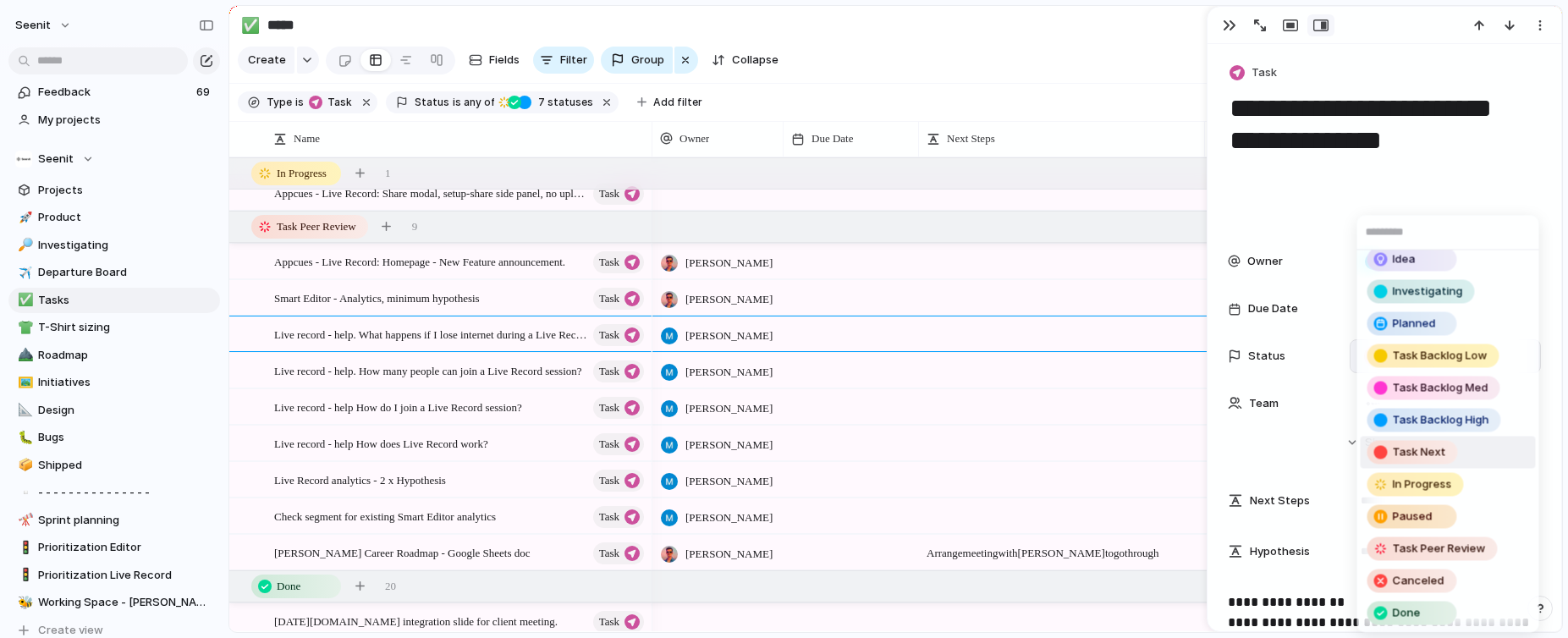 click on "Idea   Investigating   Planned   Task Backlog Low   Task Backlog Med   Task Backlog High   Task Next   In Progress   Paused   Task Peer Review   Canceled   Done" at bounding box center [784, 319] 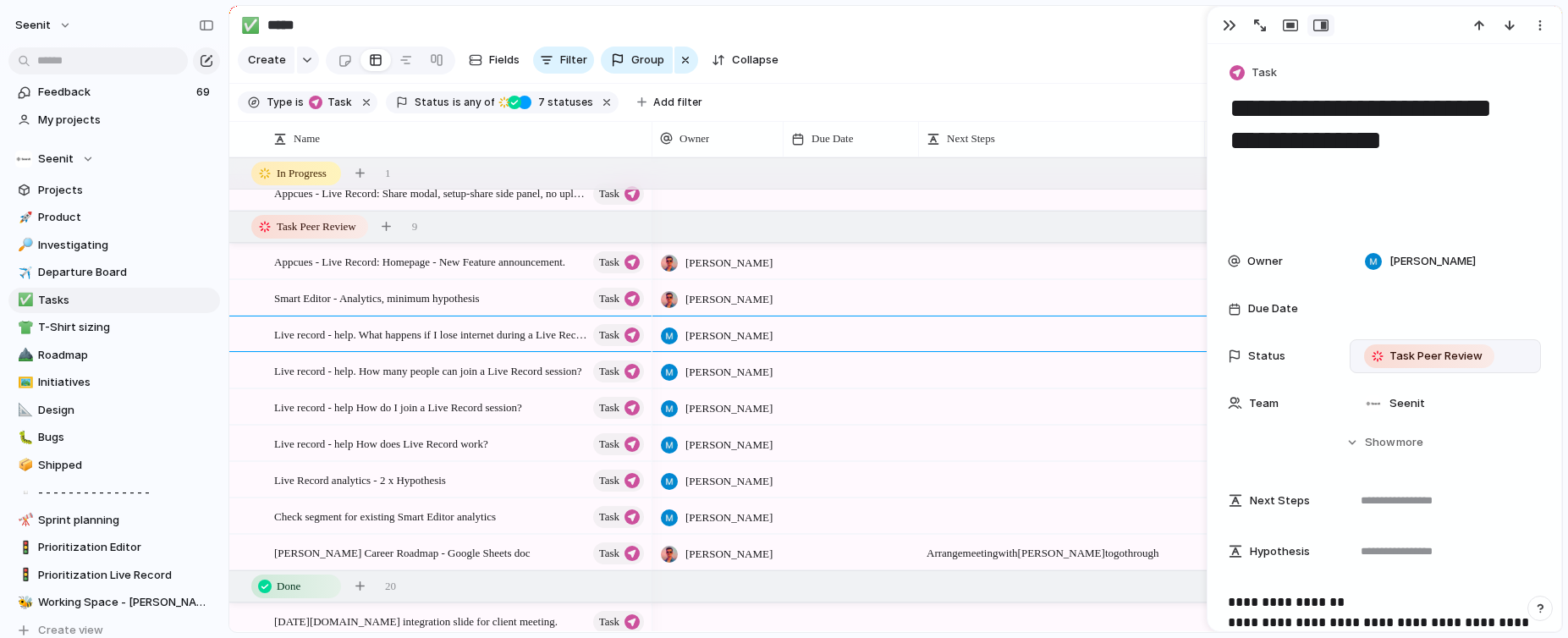 click on "Status" at bounding box center [1282, 356] 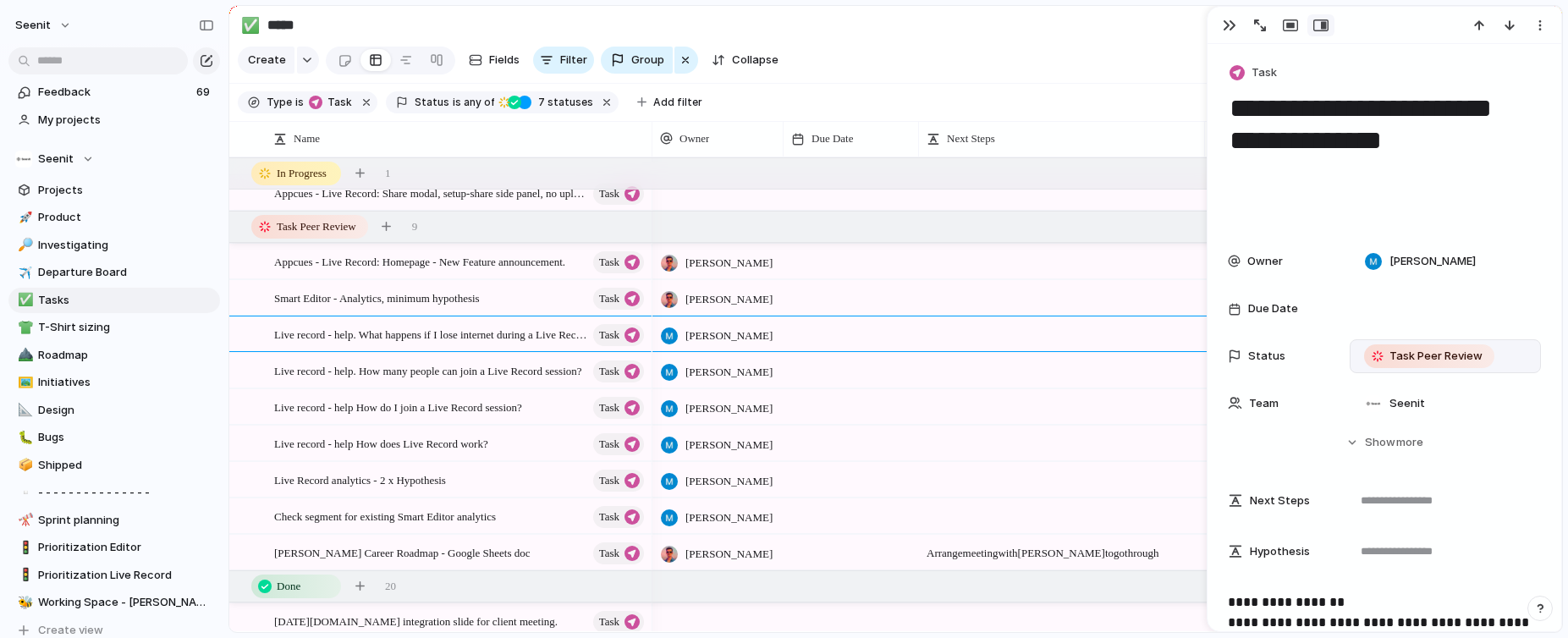 click on "Task Peer Review" at bounding box center [1429, 356] 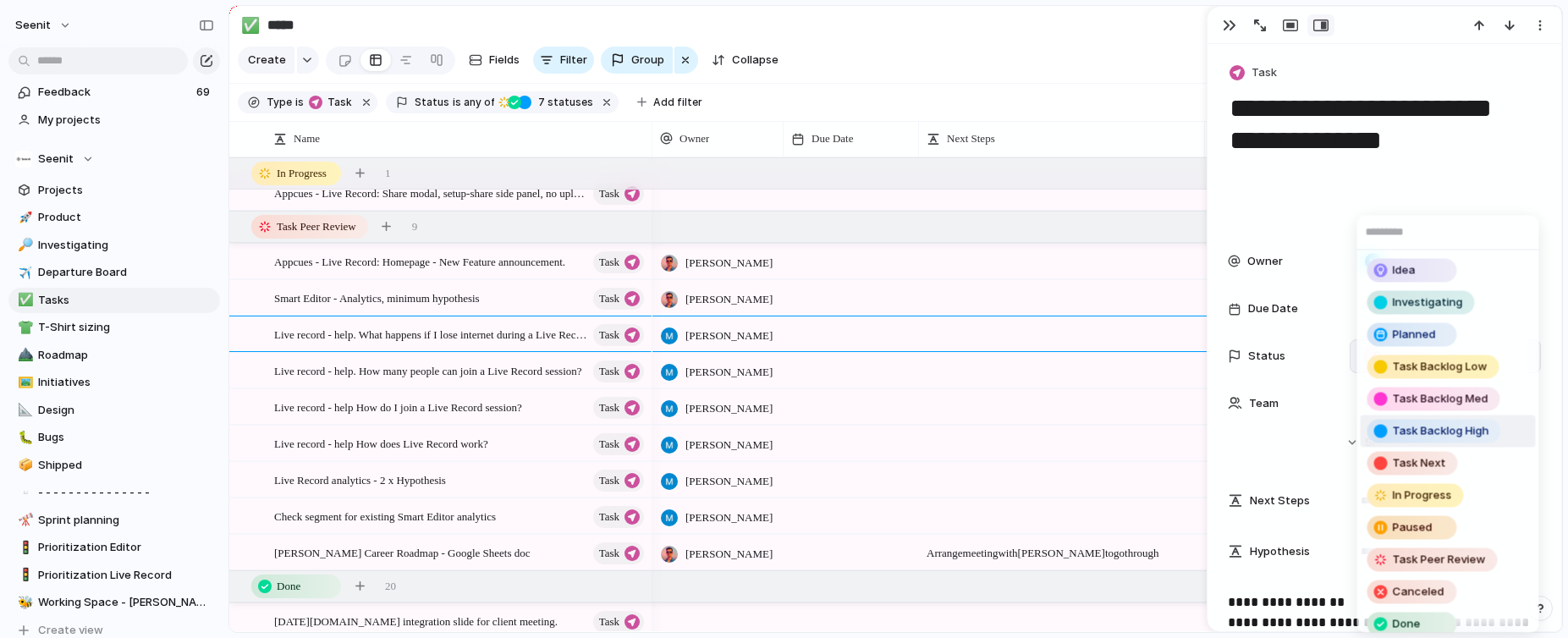scroll, scrollTop: 11, scrollLeft: 0, axis: vertical 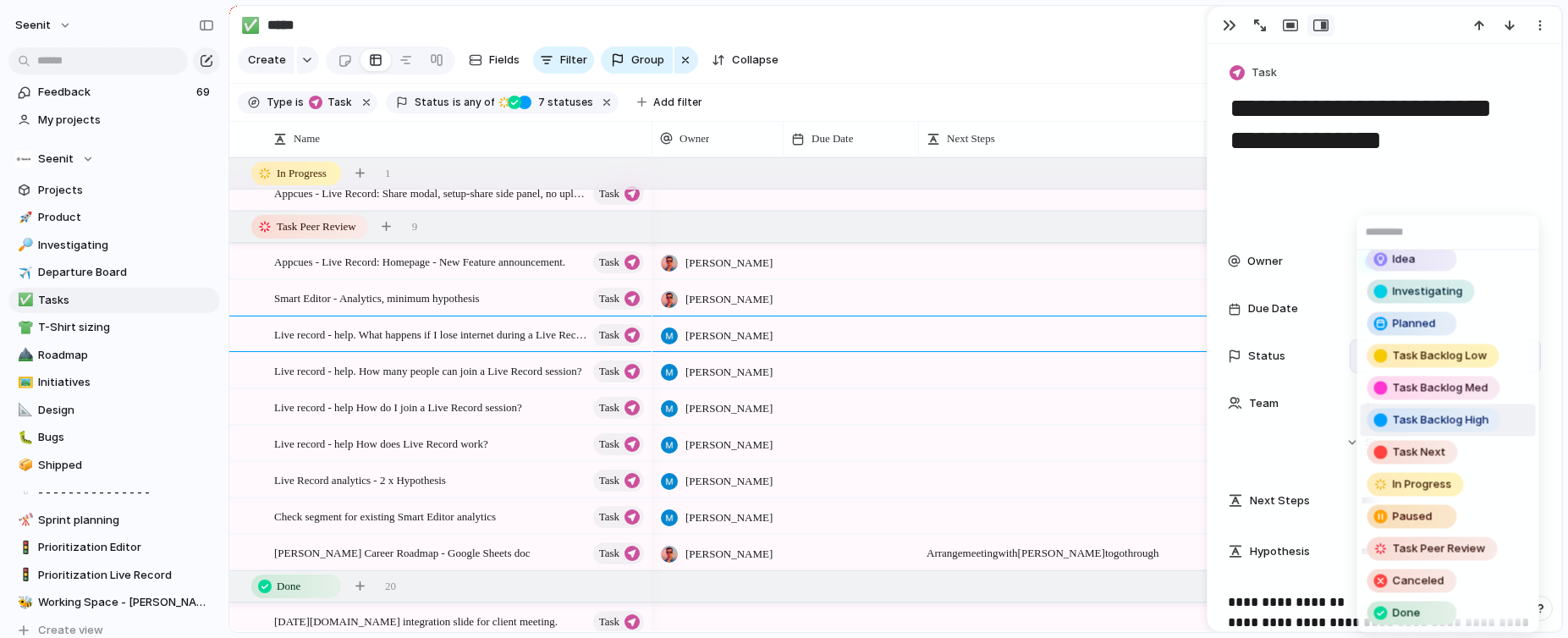 click on "Idea   Investigating   Planned   Task Backlog Low   Task Backlog Med   Task Backlog High   Task Next   In Progress   Paused   Task Peer Review   Canceled   Done" at bounding box center (784, 319) 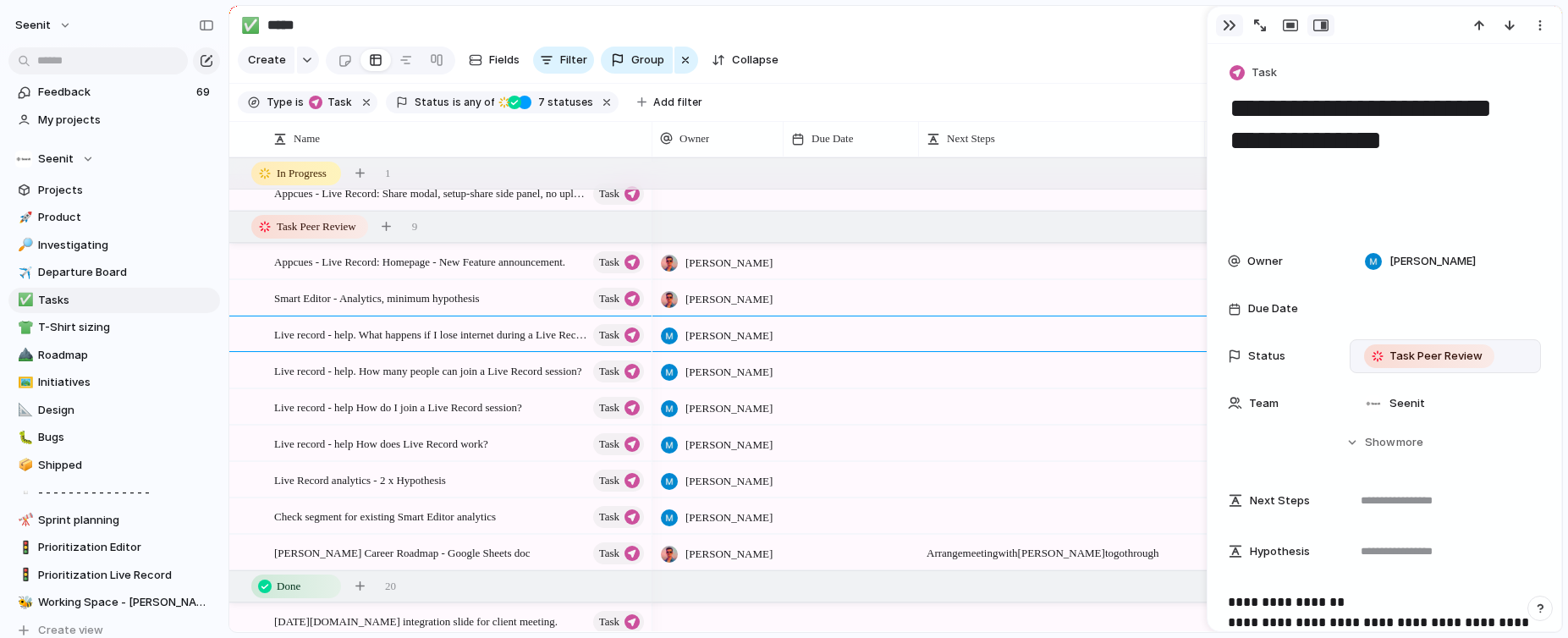 click at bounding box center [1230, 25] 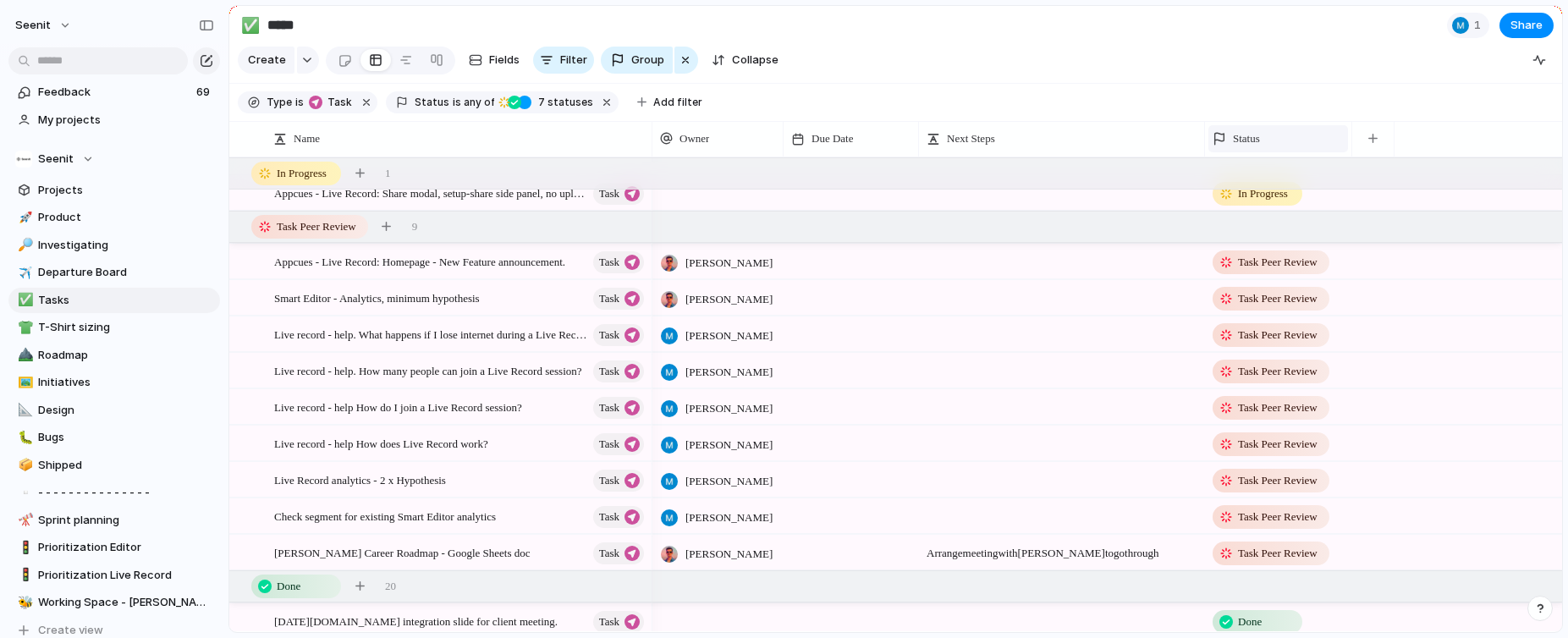 click on "Status" at bounding box center (1246, 139) 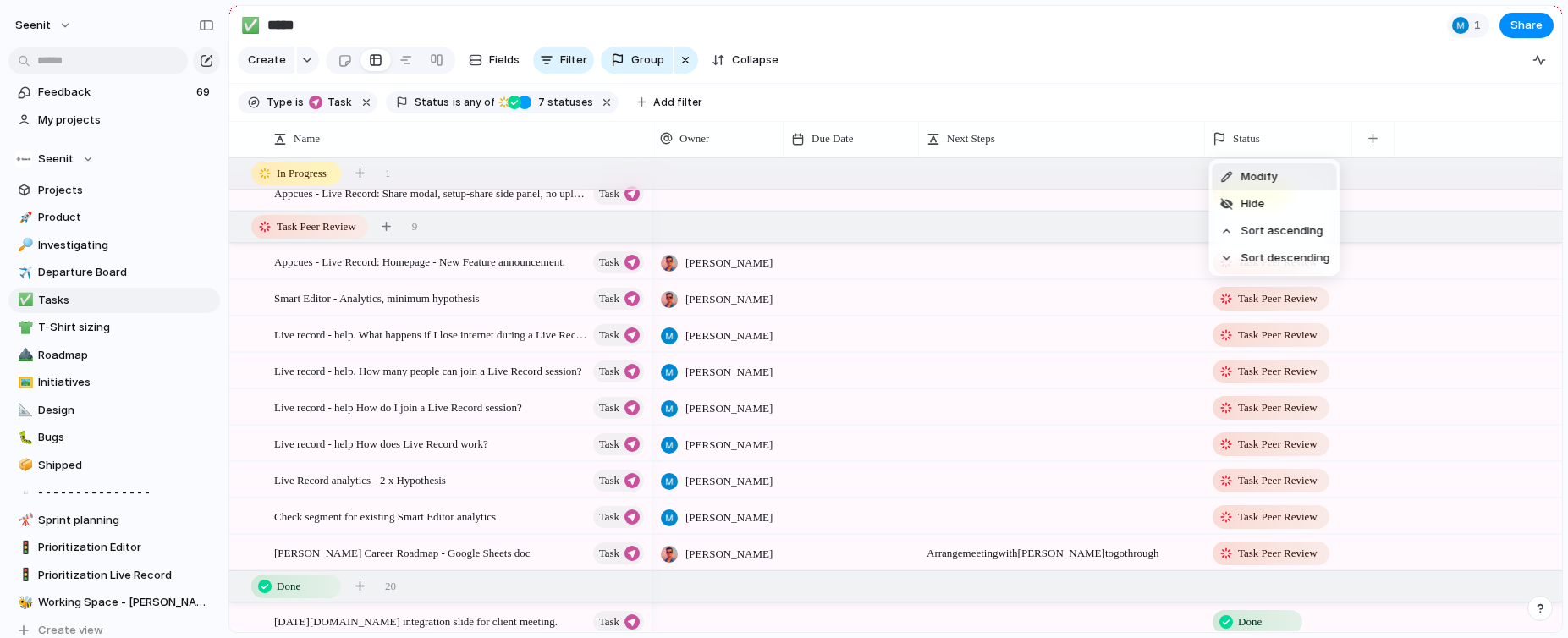 click on "Modify" at bounding box center (1259, 177) 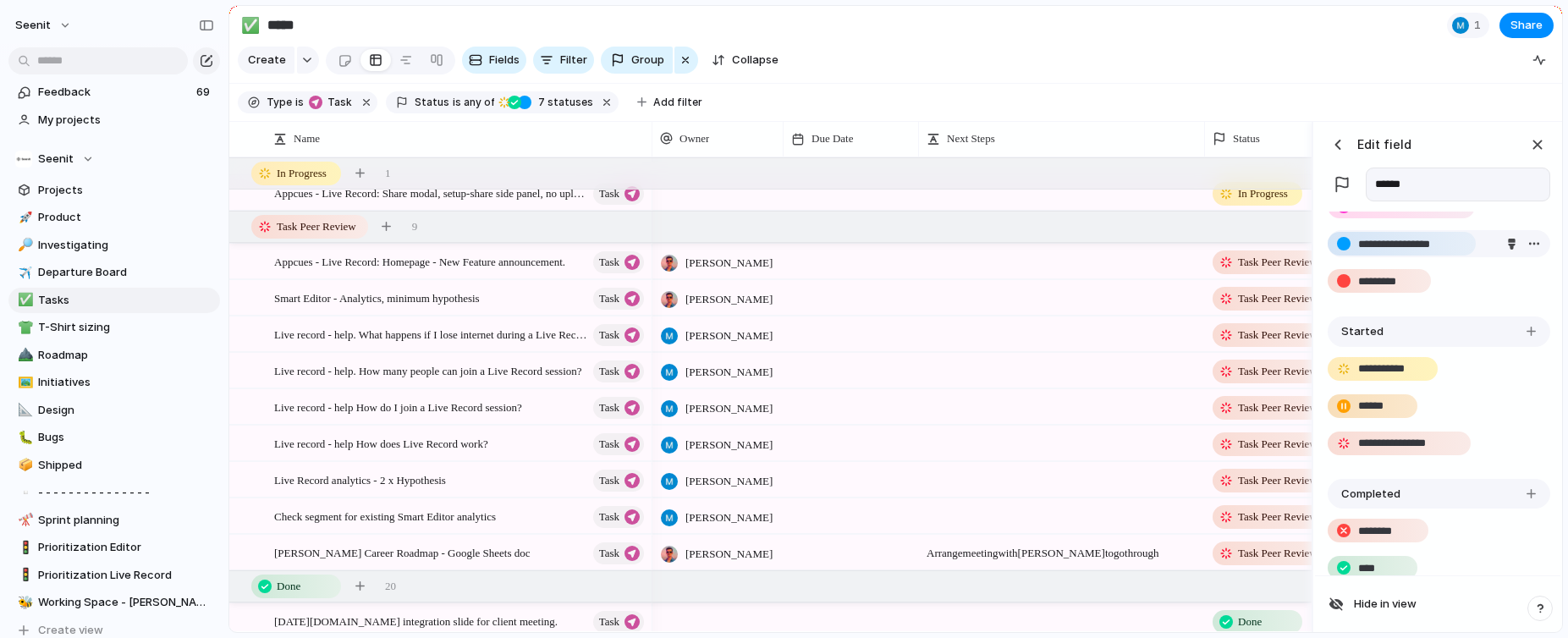scroll, scrollTop: 279, scrollLeft: 0, axis: vertical 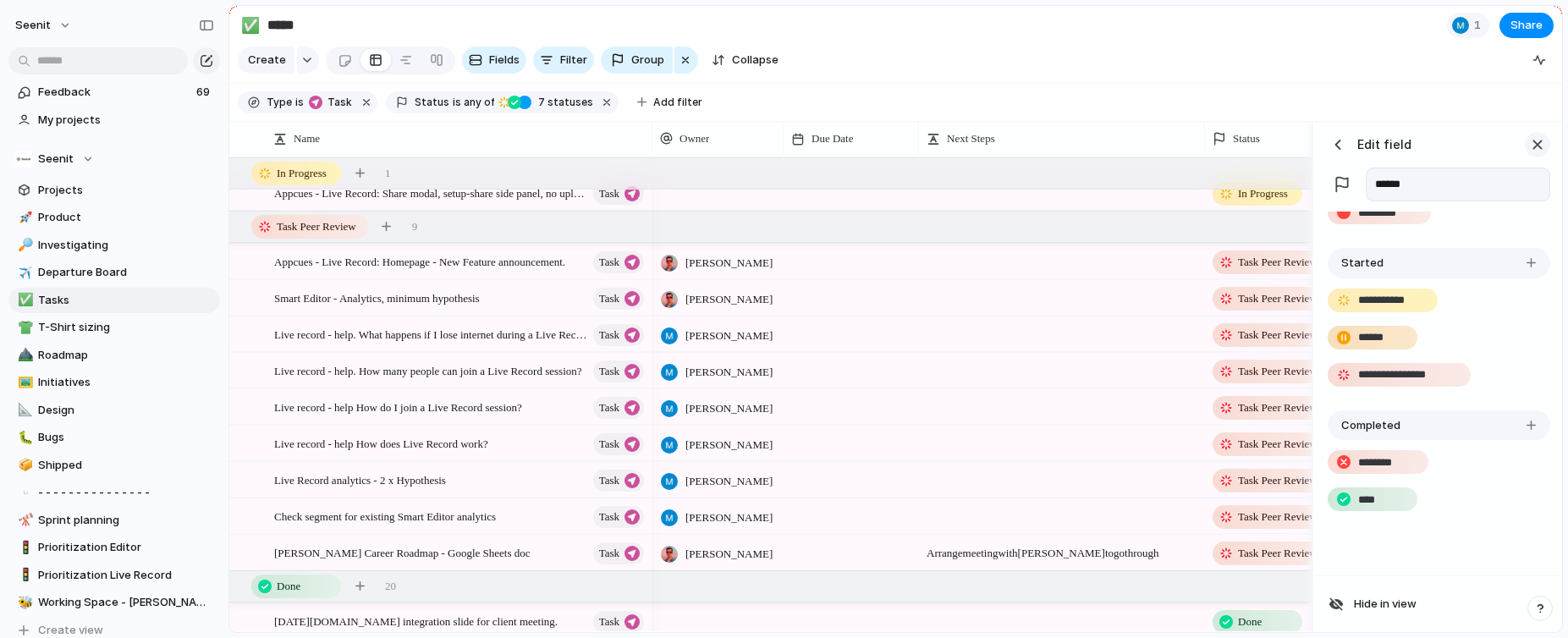 click at bounding box center (1538, 145) 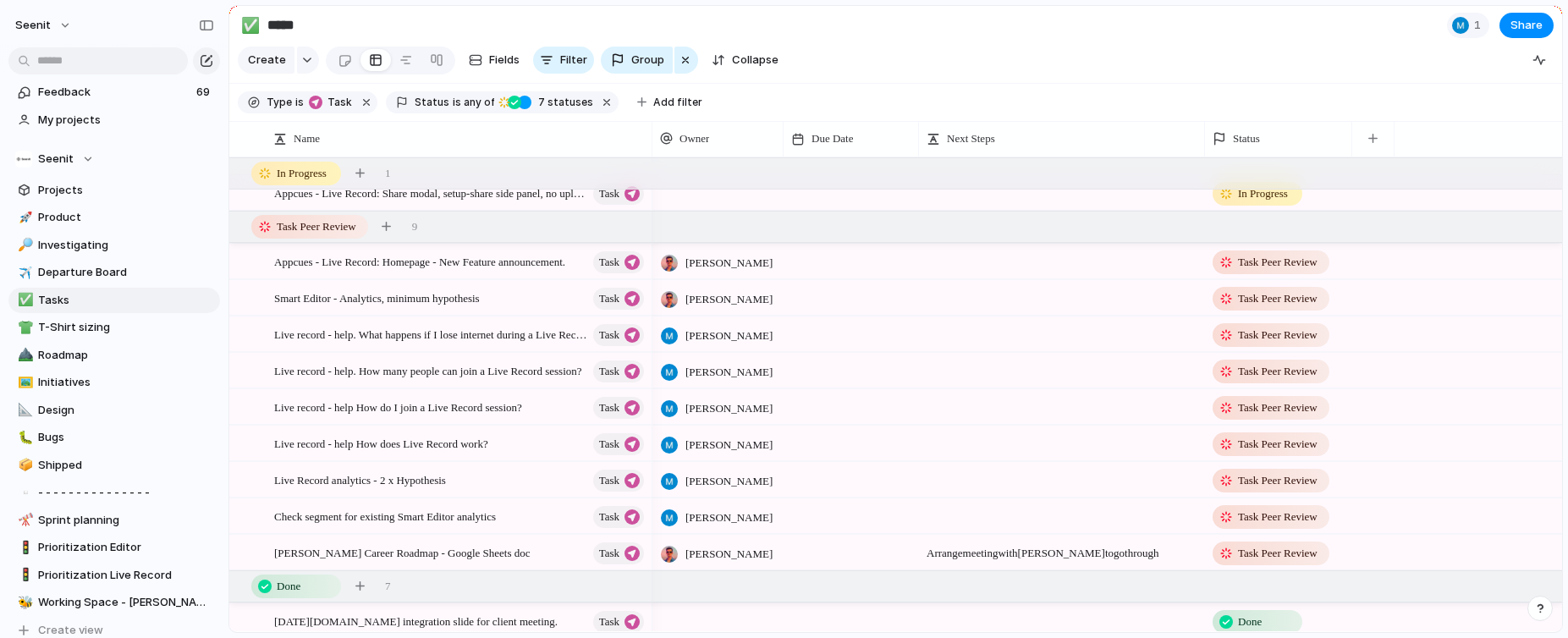 scroll, scrollTop: 546, scrollLeft: 0, axis: vertical 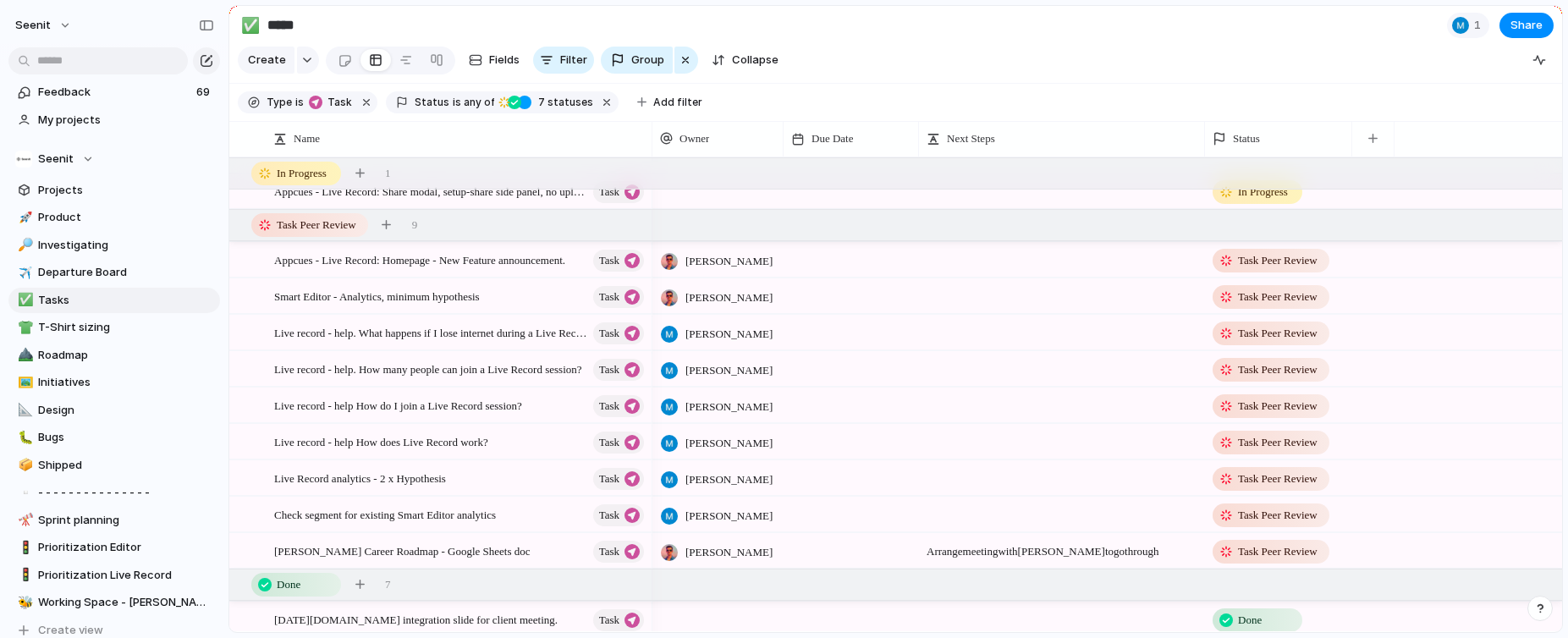 click on "[PERSON_NAME]" at bounding box center [729, 334] 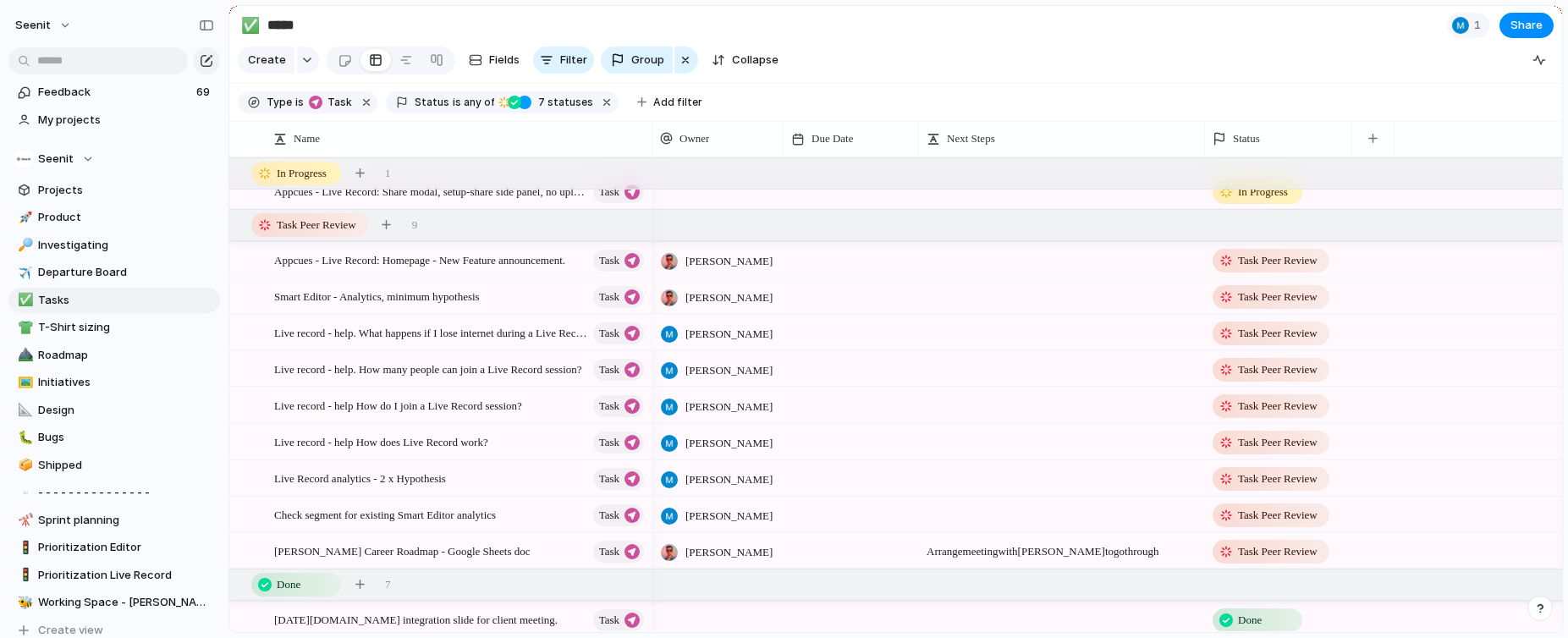 click on "[PERSON_NAME]   [PERSON_NAME]   [PERSON_NAME]   [PERSON_NAME]   No Owner" at bounding box center [784, 319] 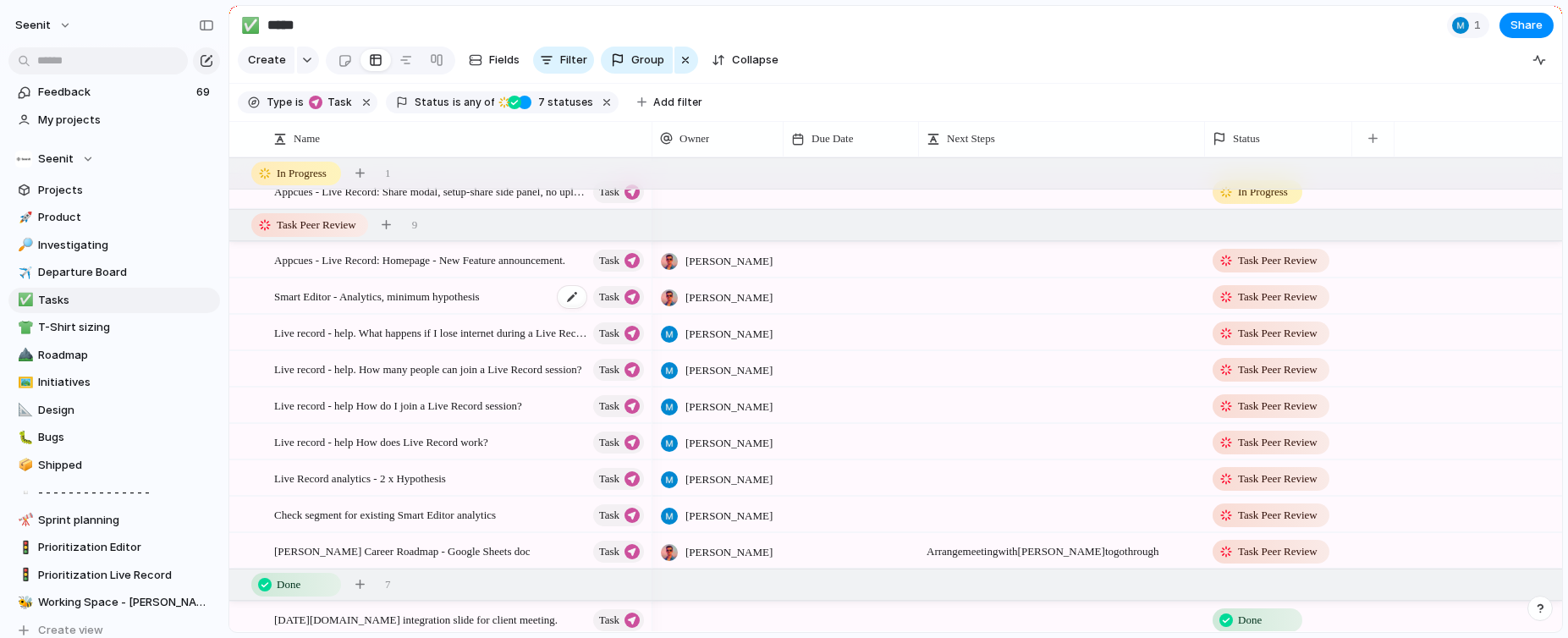 click on "Smart Editor - Analytics, minimum hypothesis" at bounding box center (377, 295) 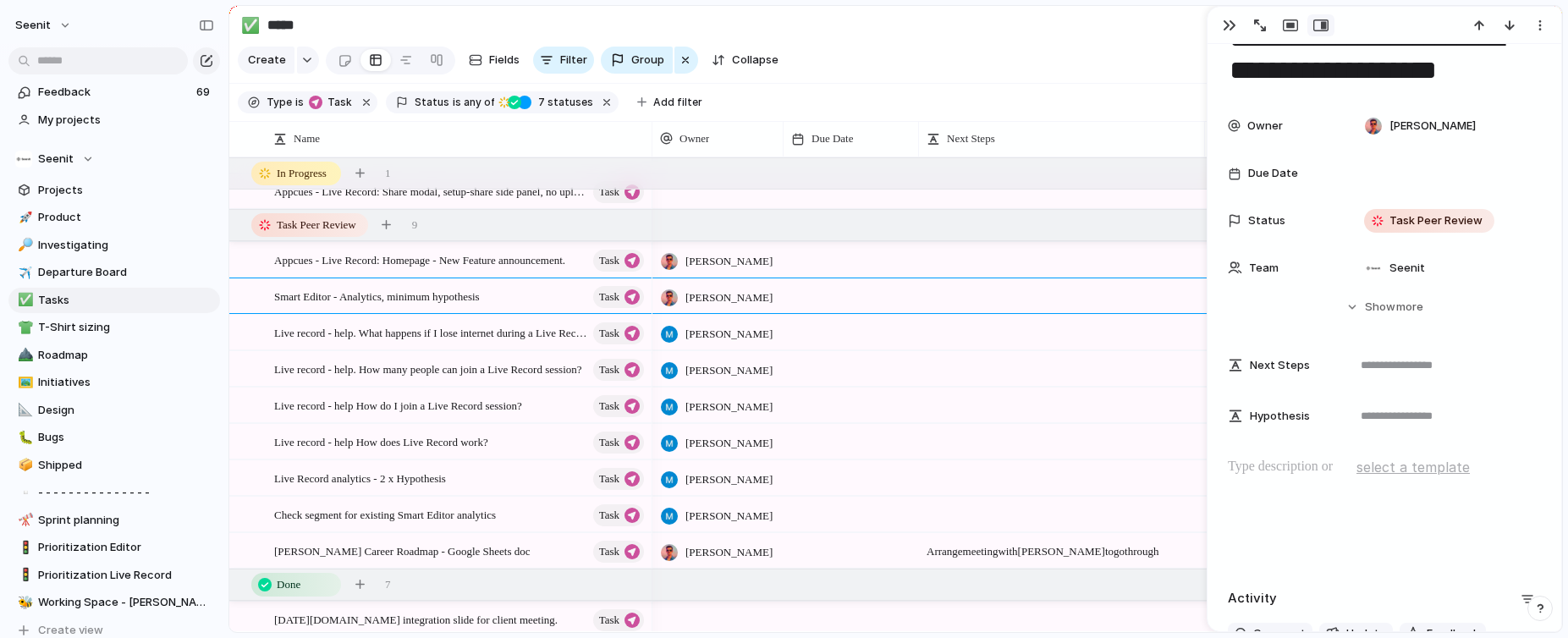 scroll, scrollTop: 53, scrollLeft: 0, axis: vertical 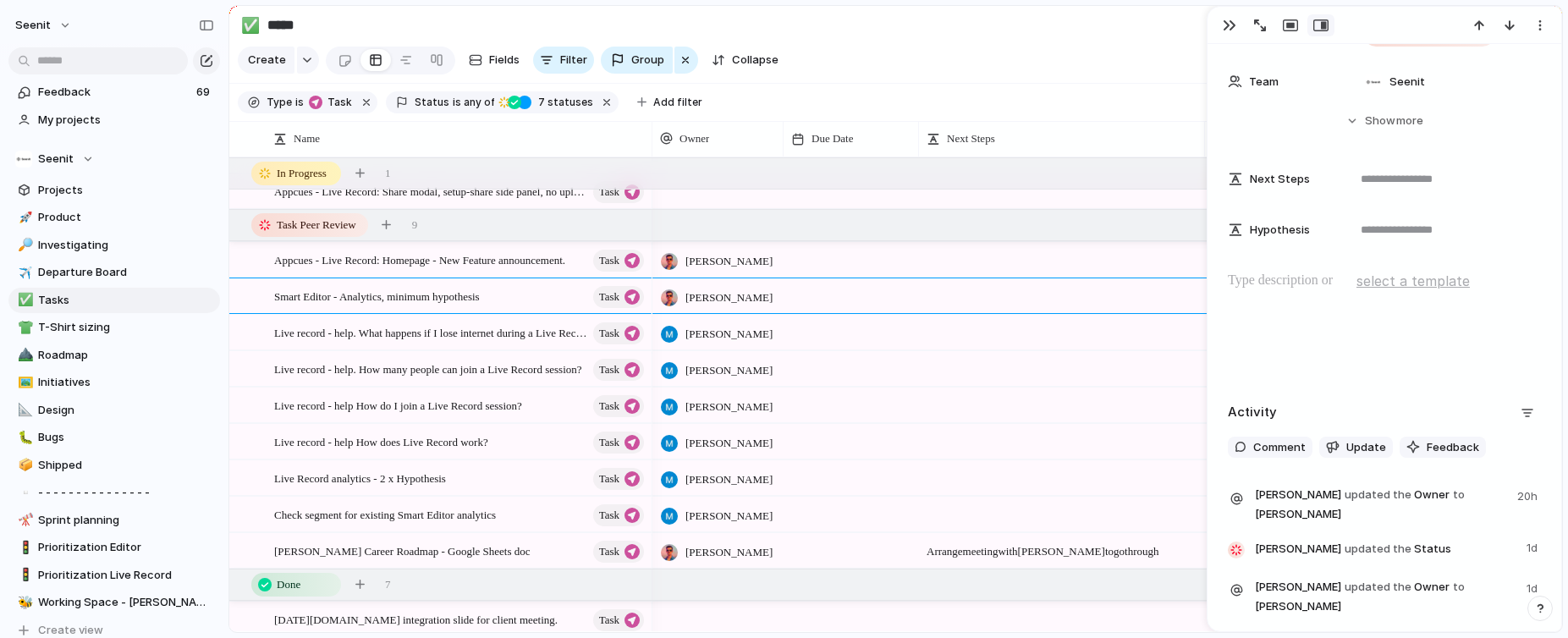click at bounding box center (1384, 281) 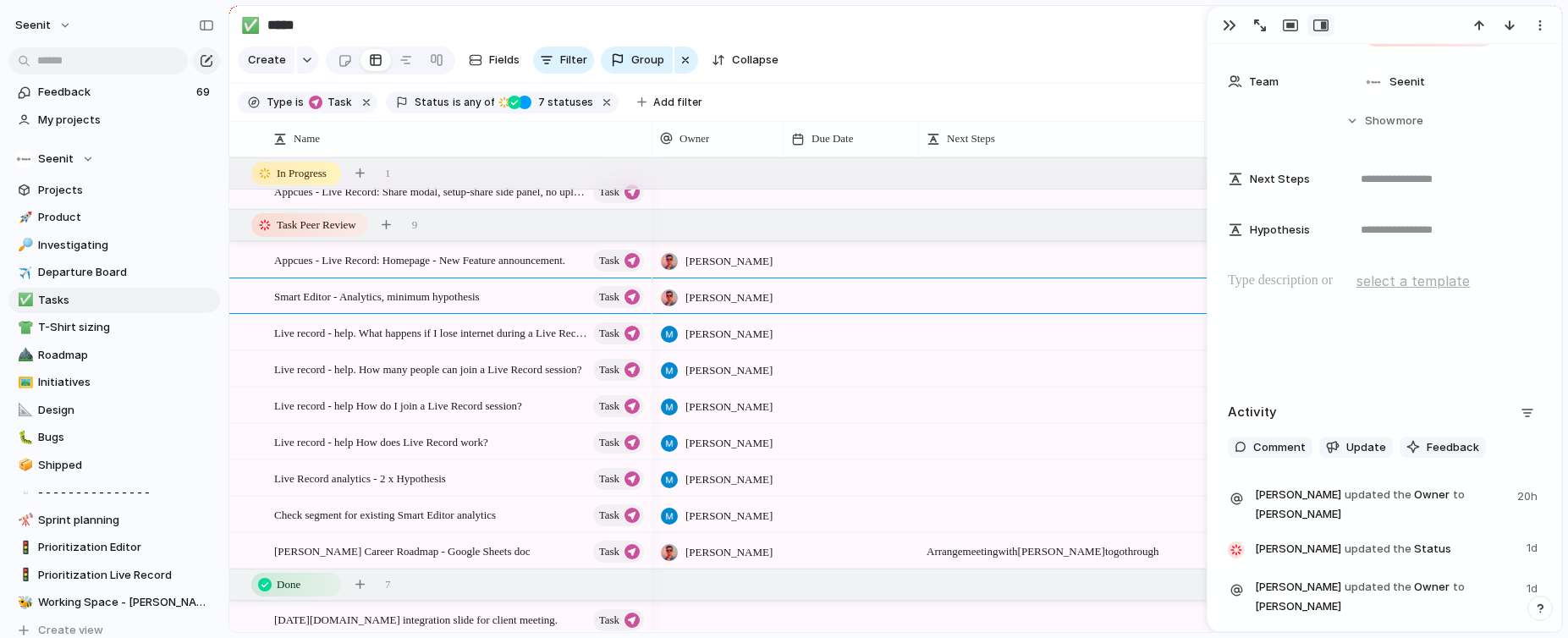 click on "Comment" at bounding box center (1279, 448) 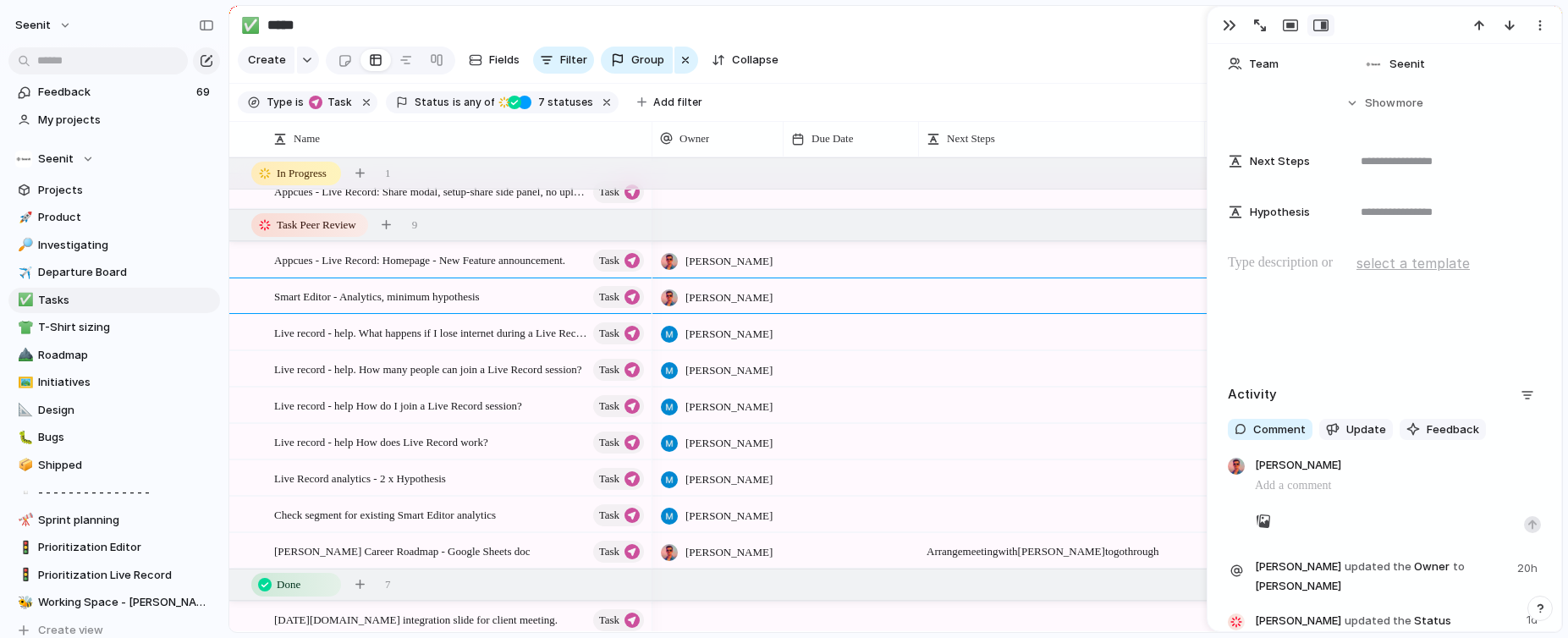 scroll, scrollTop: 274, scrollLeft: 0, axis: vertical 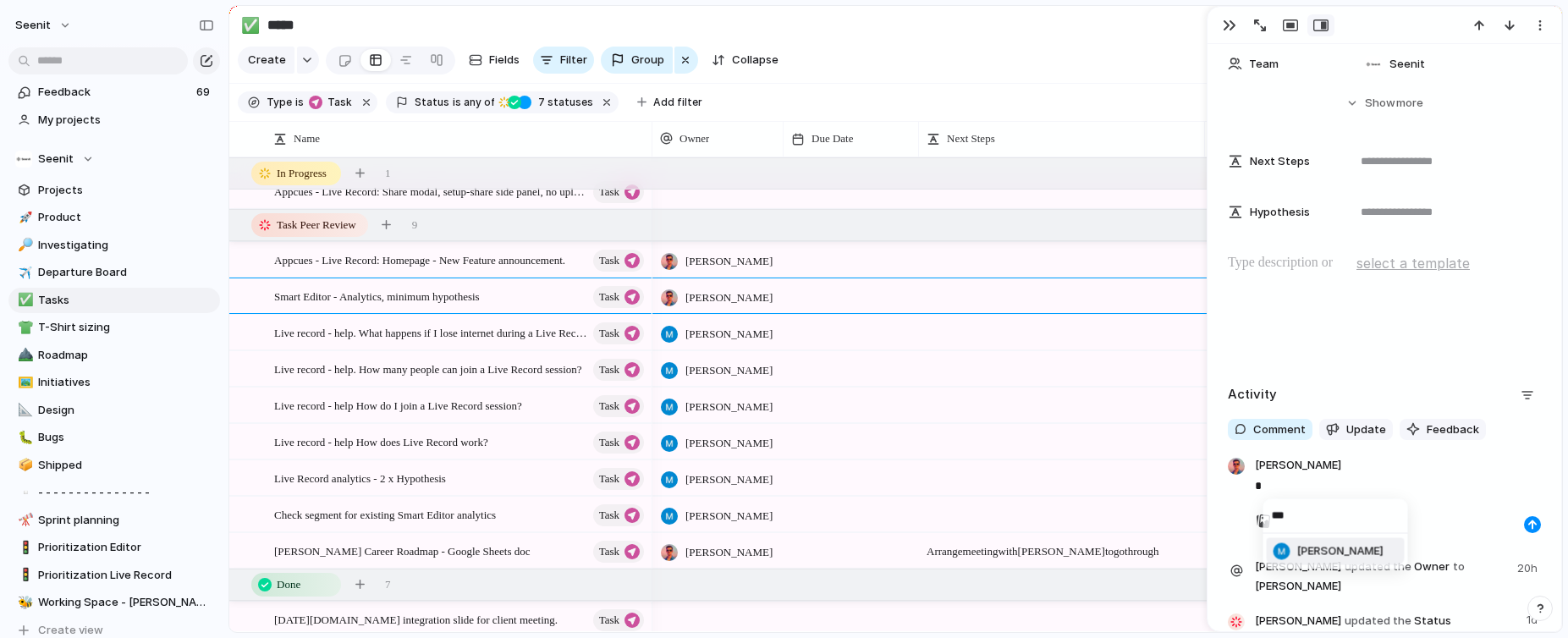 type on "****" 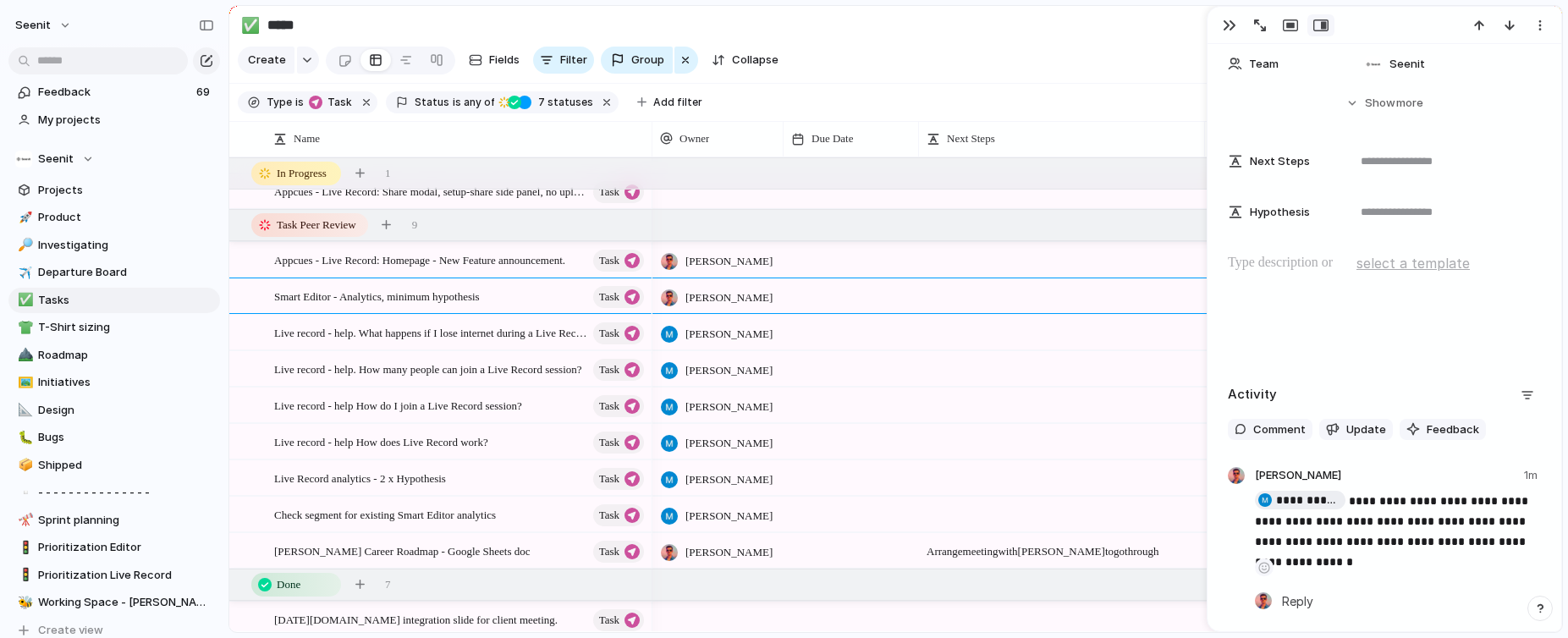 click on "[PERSON_NAME]" at bounding box center [729, 298] 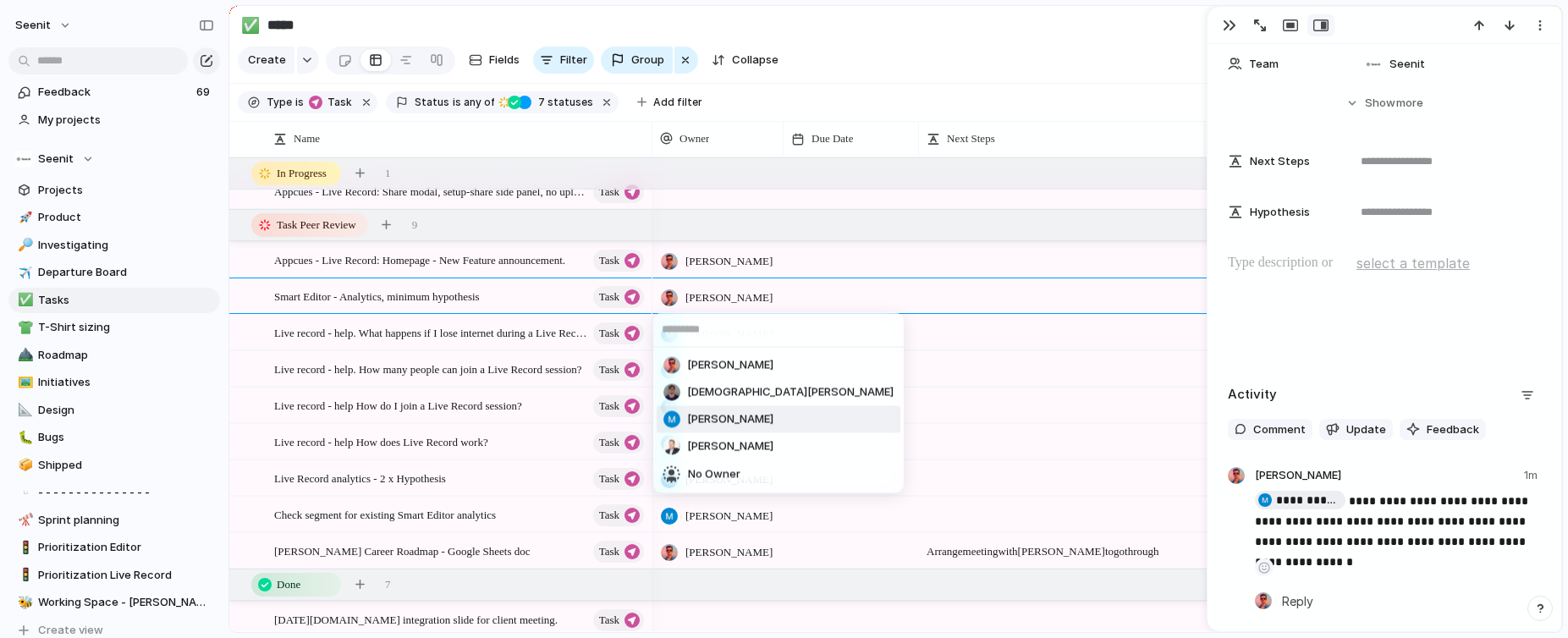 click on "[PERSON_NAME]" at bounding box center (730, 420) 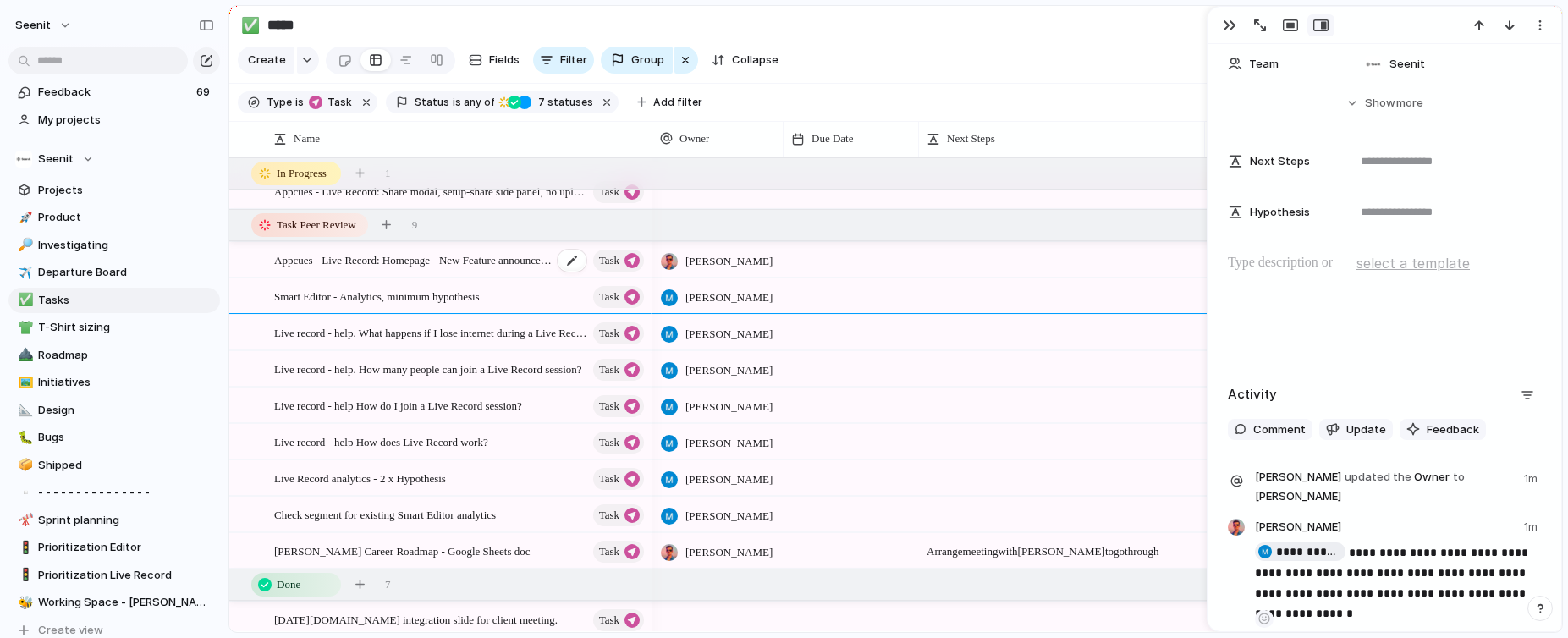 click on "Appcues - Live Record:
Homepage - New Feature announcement." at bounding box center [413, 259] 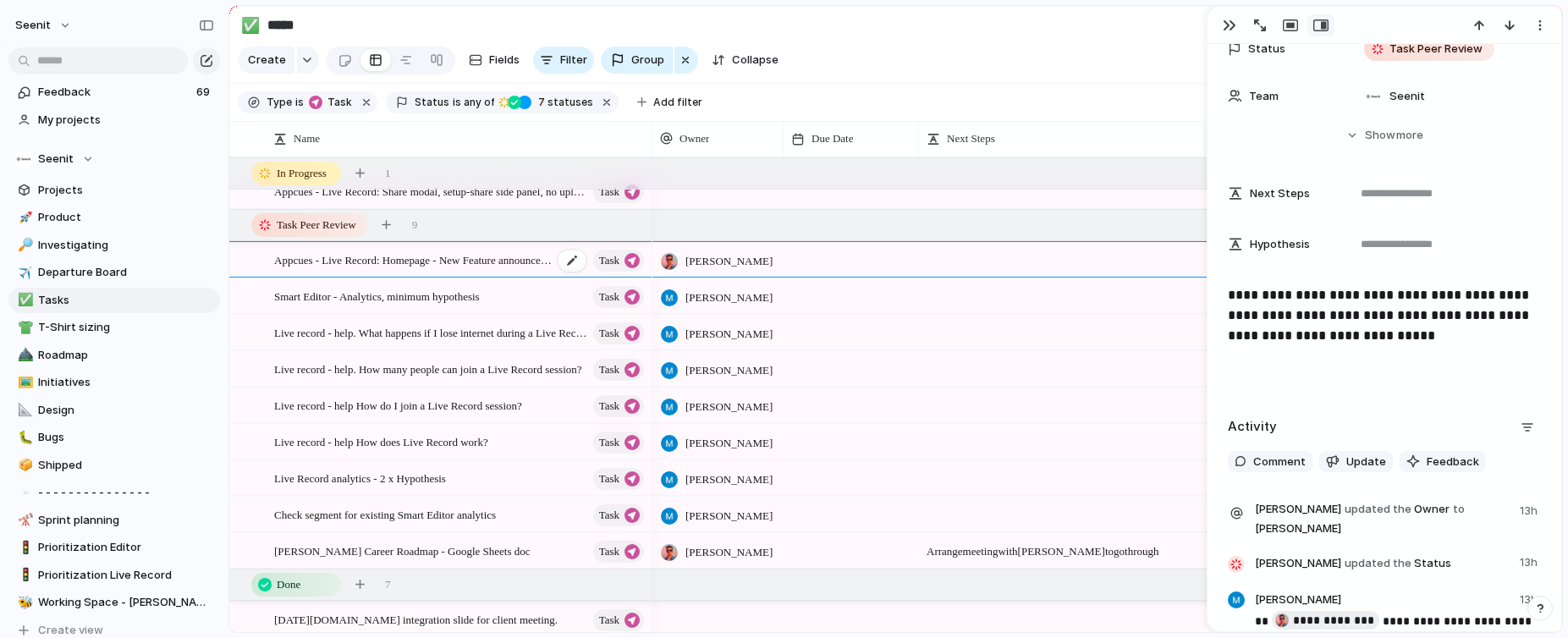 scroll, scrollTop: 306, scrollLeft: 0, axis: vertical 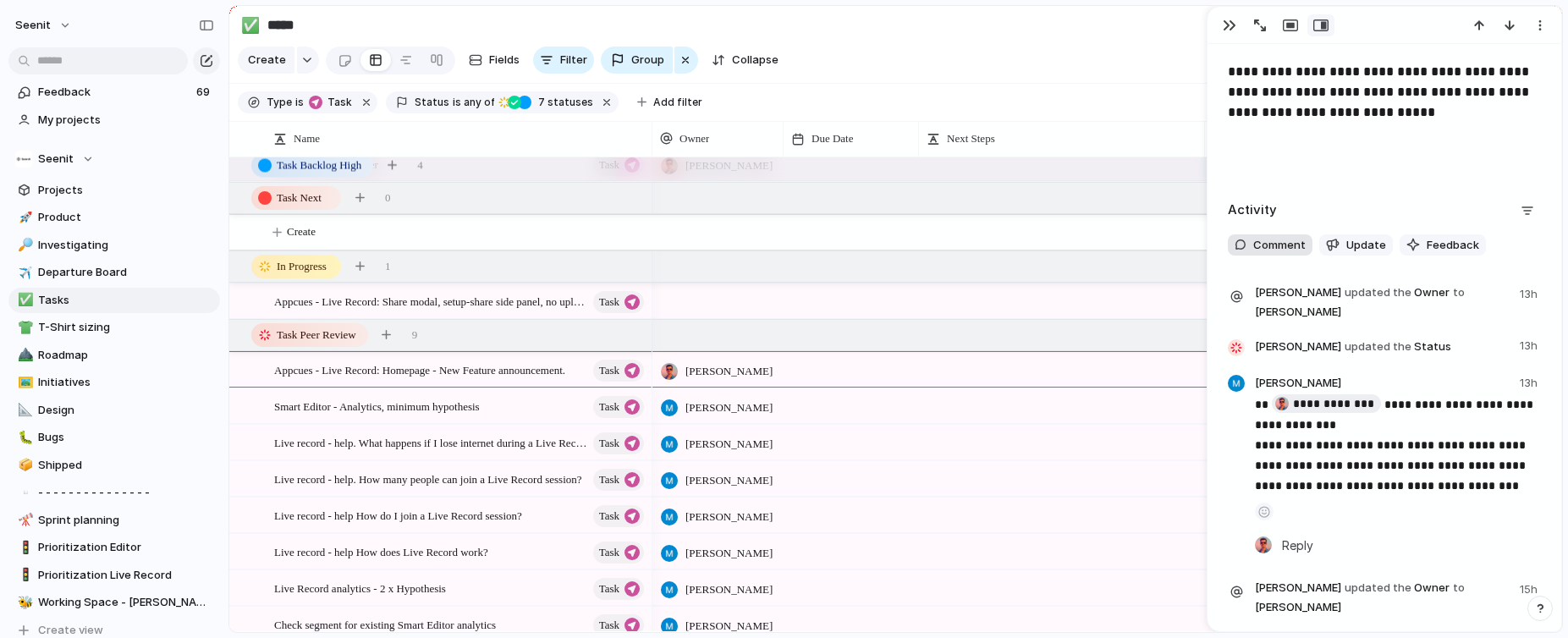 click on "Comment" at bounding box center [1279, 245] 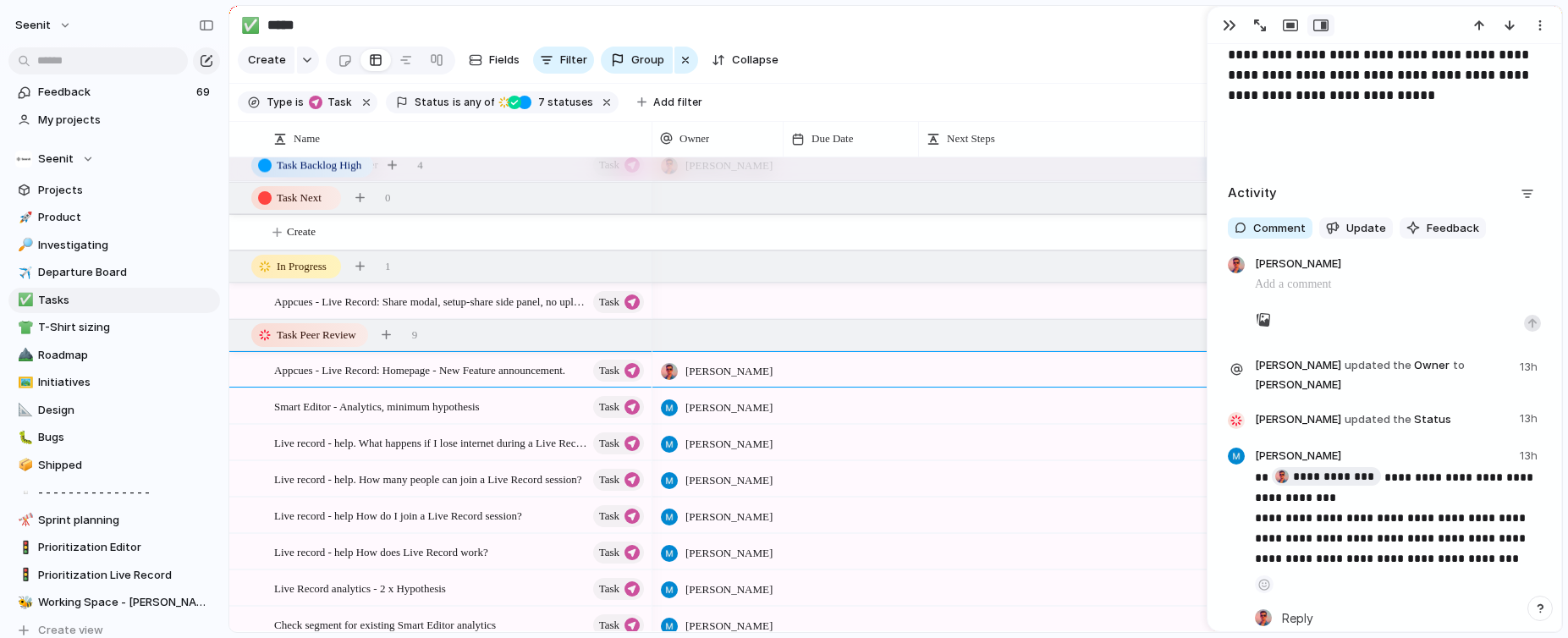 scroll, scrollTop: 515, scrollLeft: 0, axis: vertical 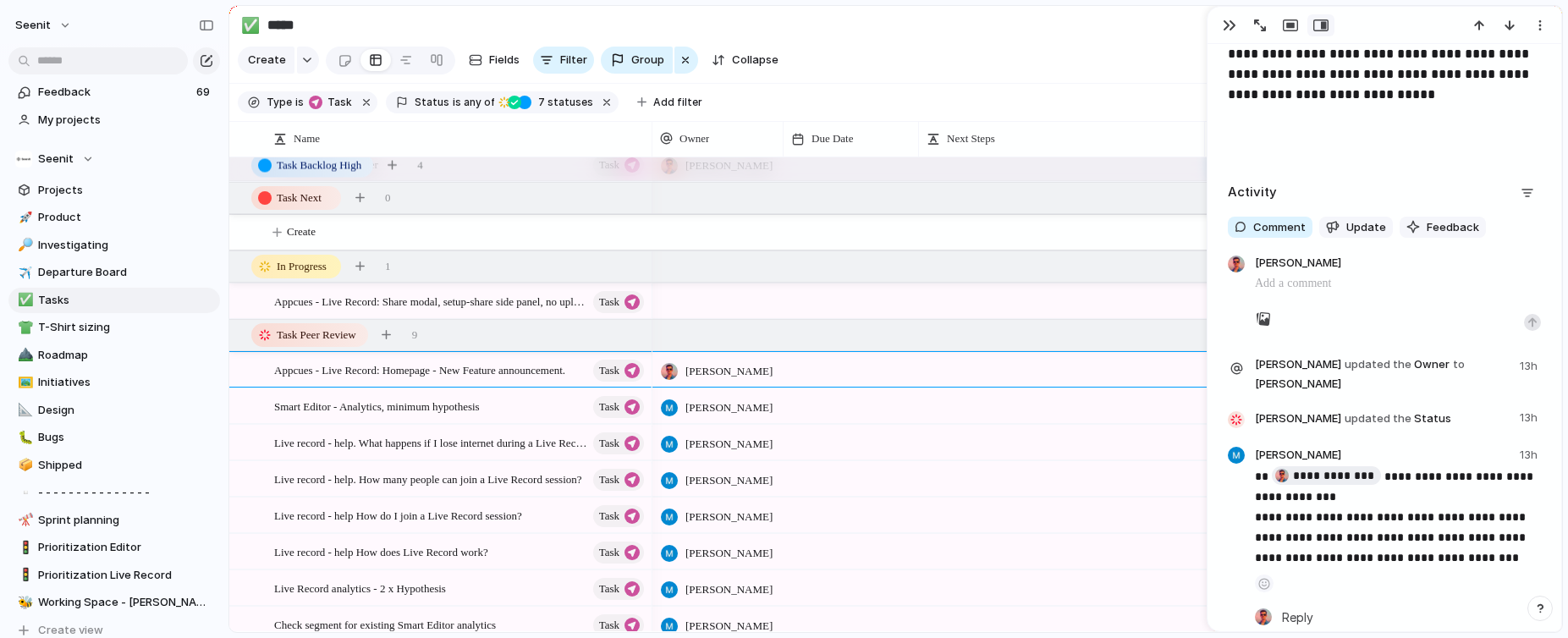 type 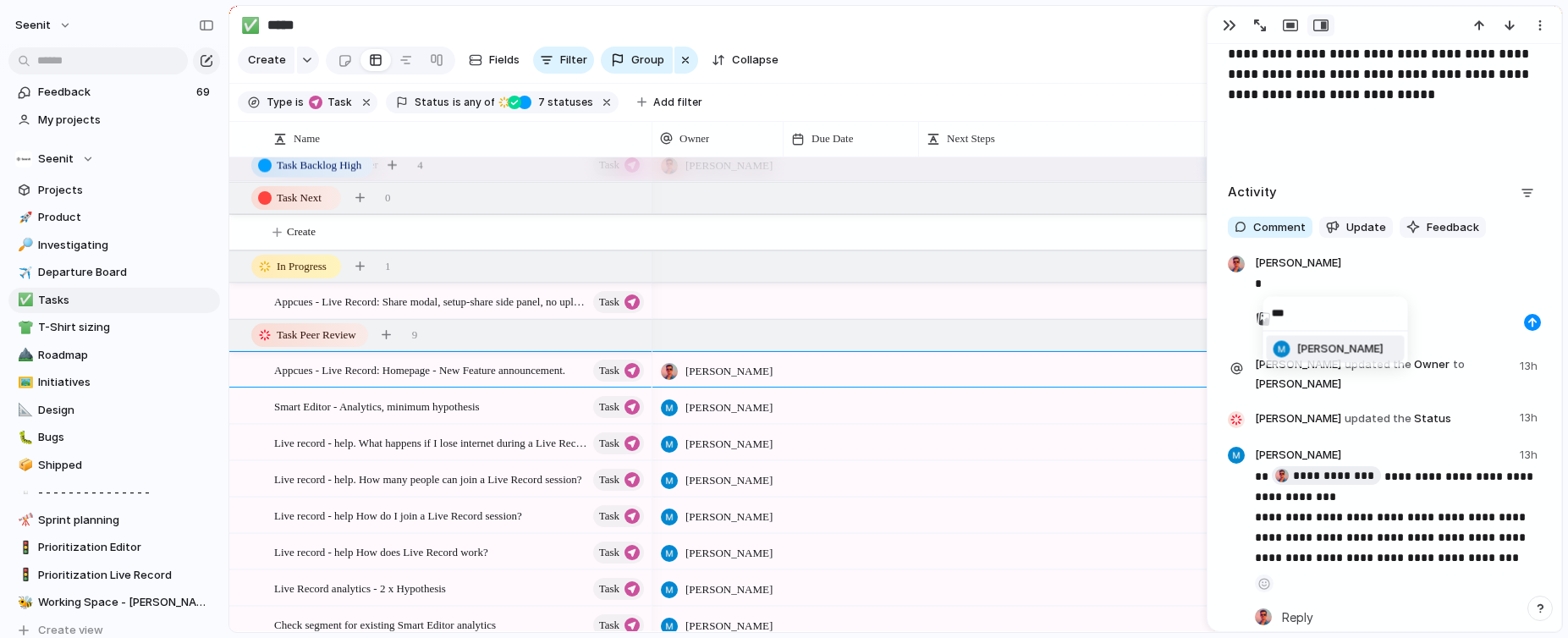 type on "****" 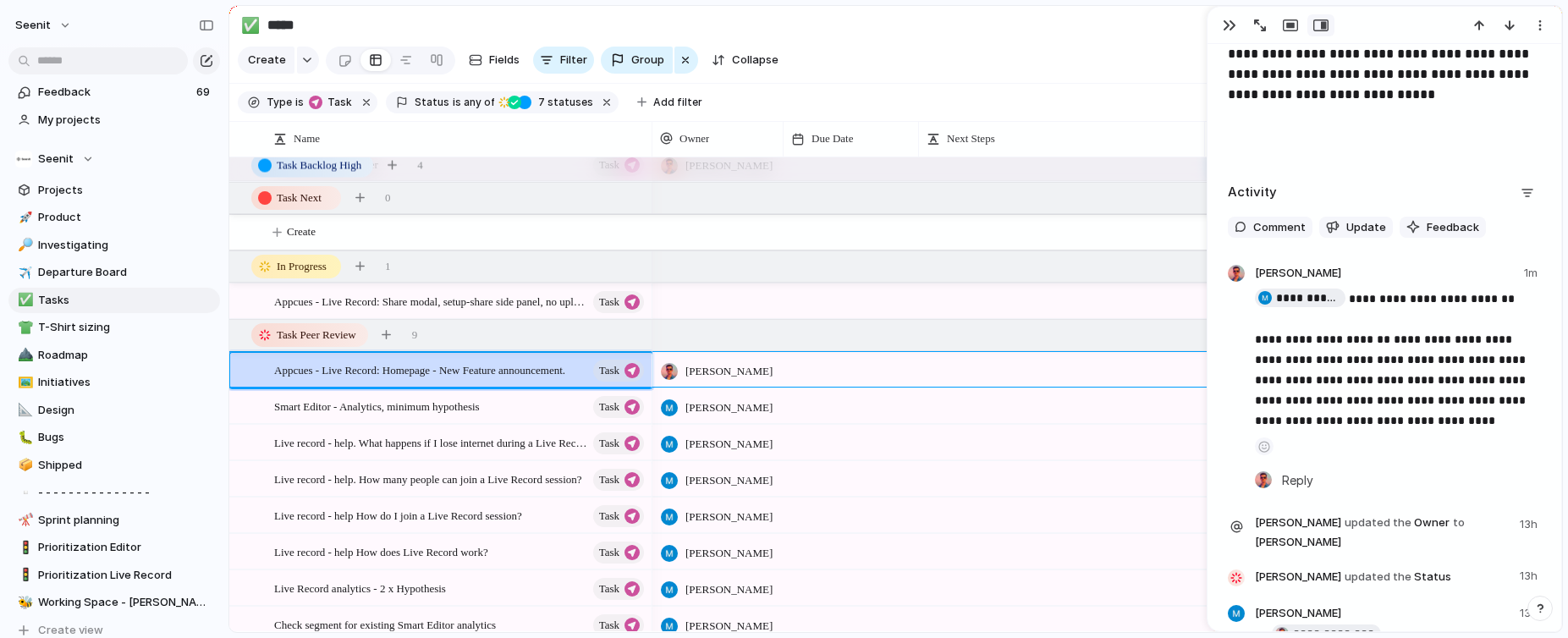 click on "[PERSON_NAME]" at bounding box center [716, 366] 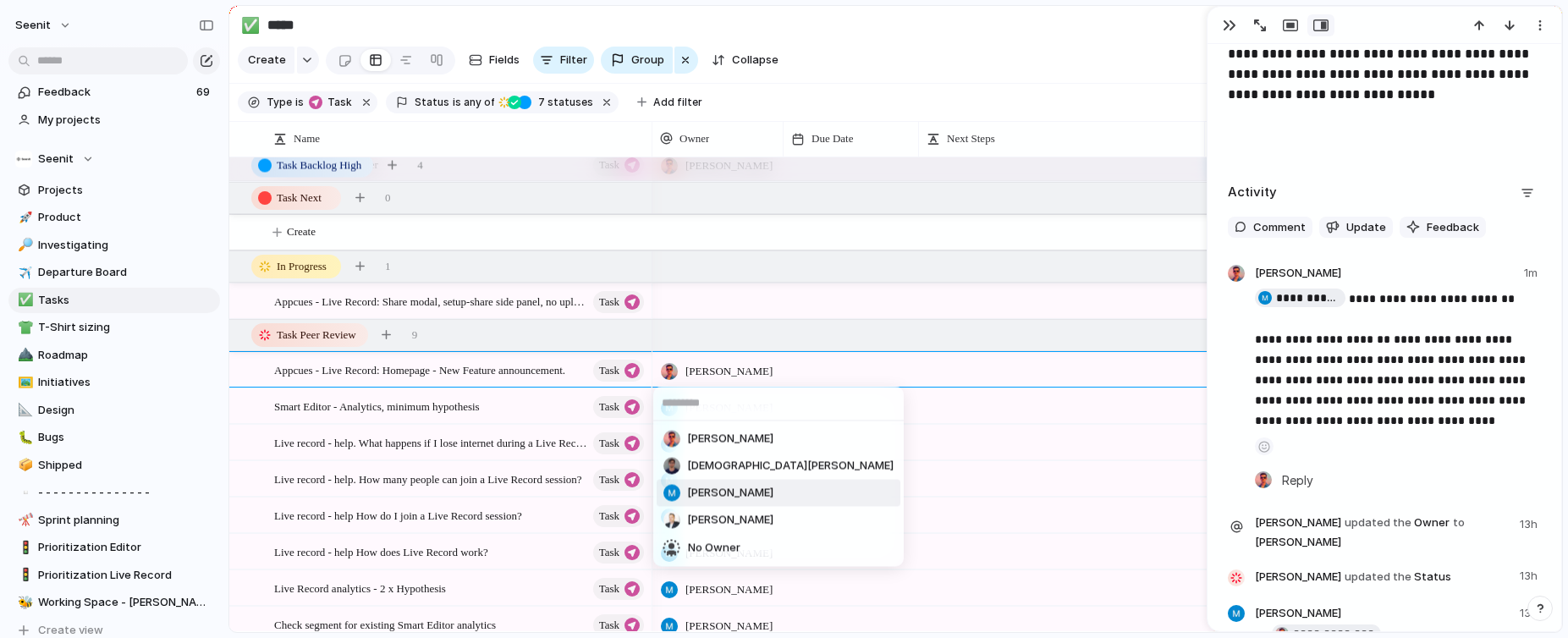 click on "[PERSON_NAME]" at bounding box center [730, 493] 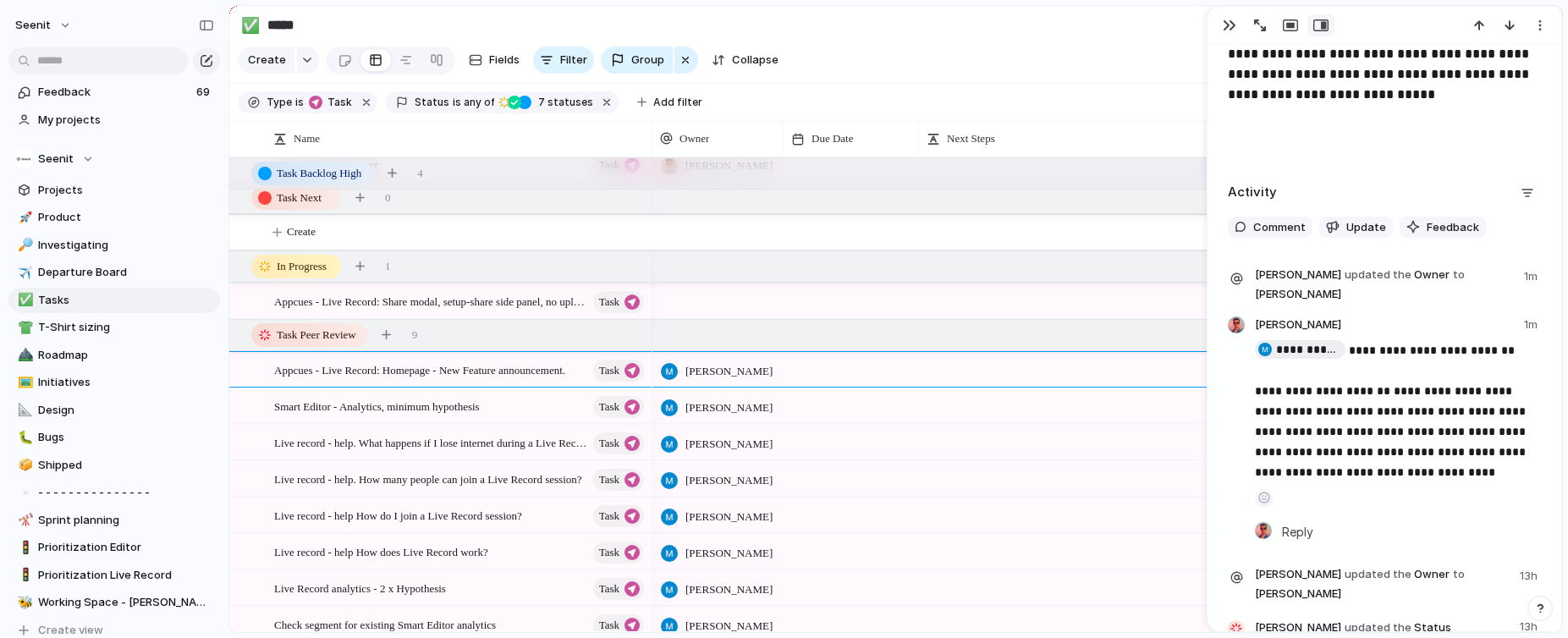 scroll, scrollTop: 310, scrollLeft: 0, axis: vertical 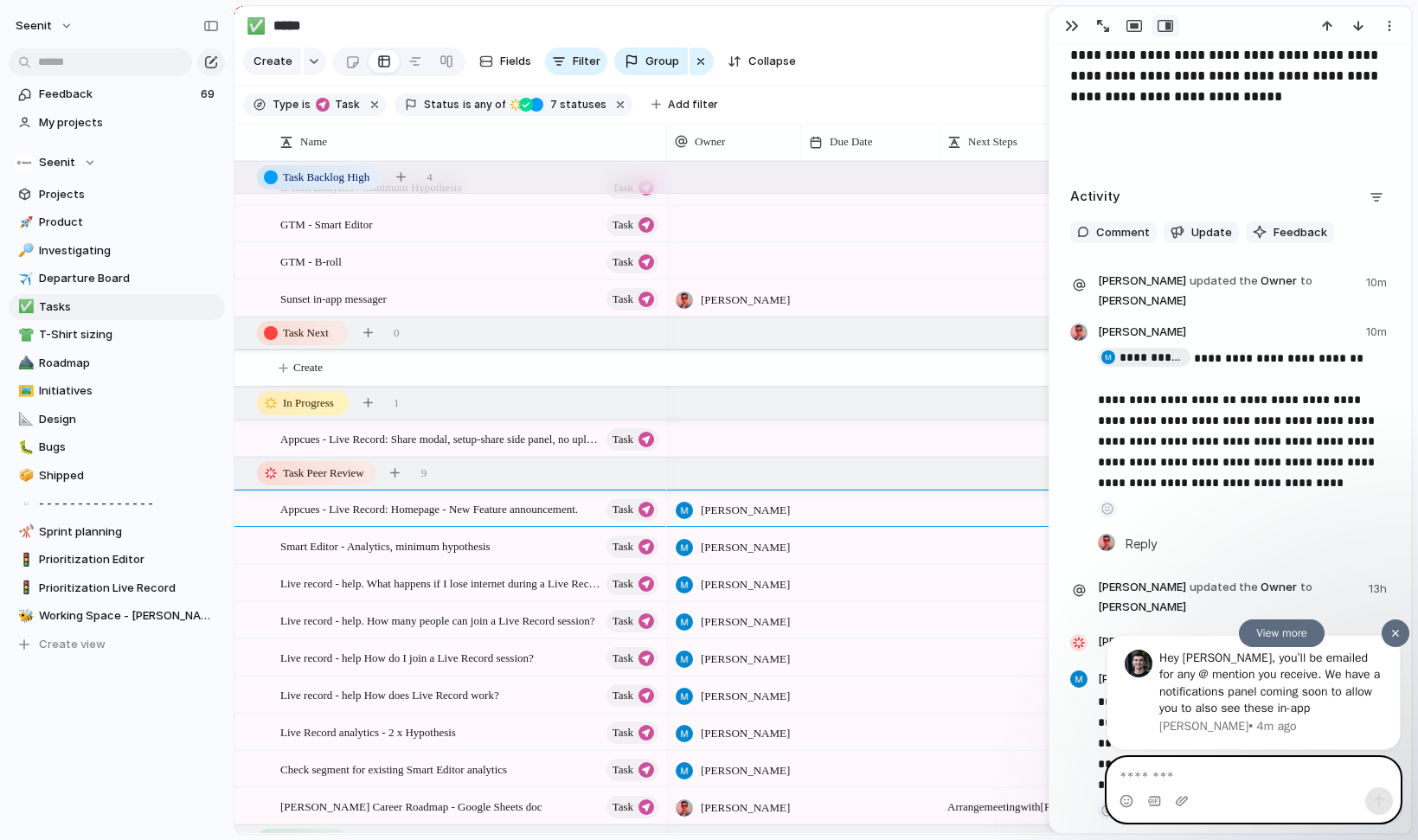 click at bounding box center [1254, 772] 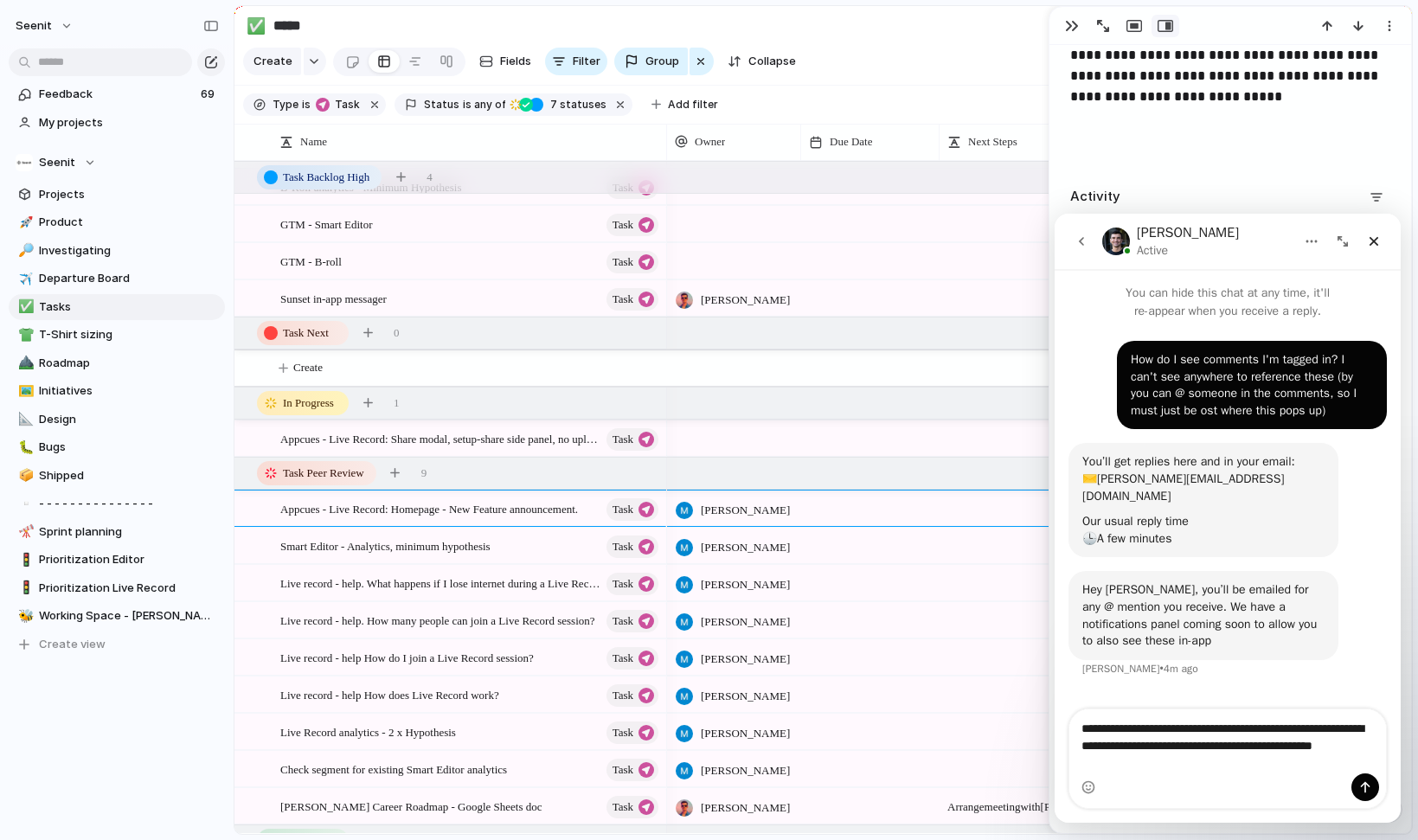 type on "**********" 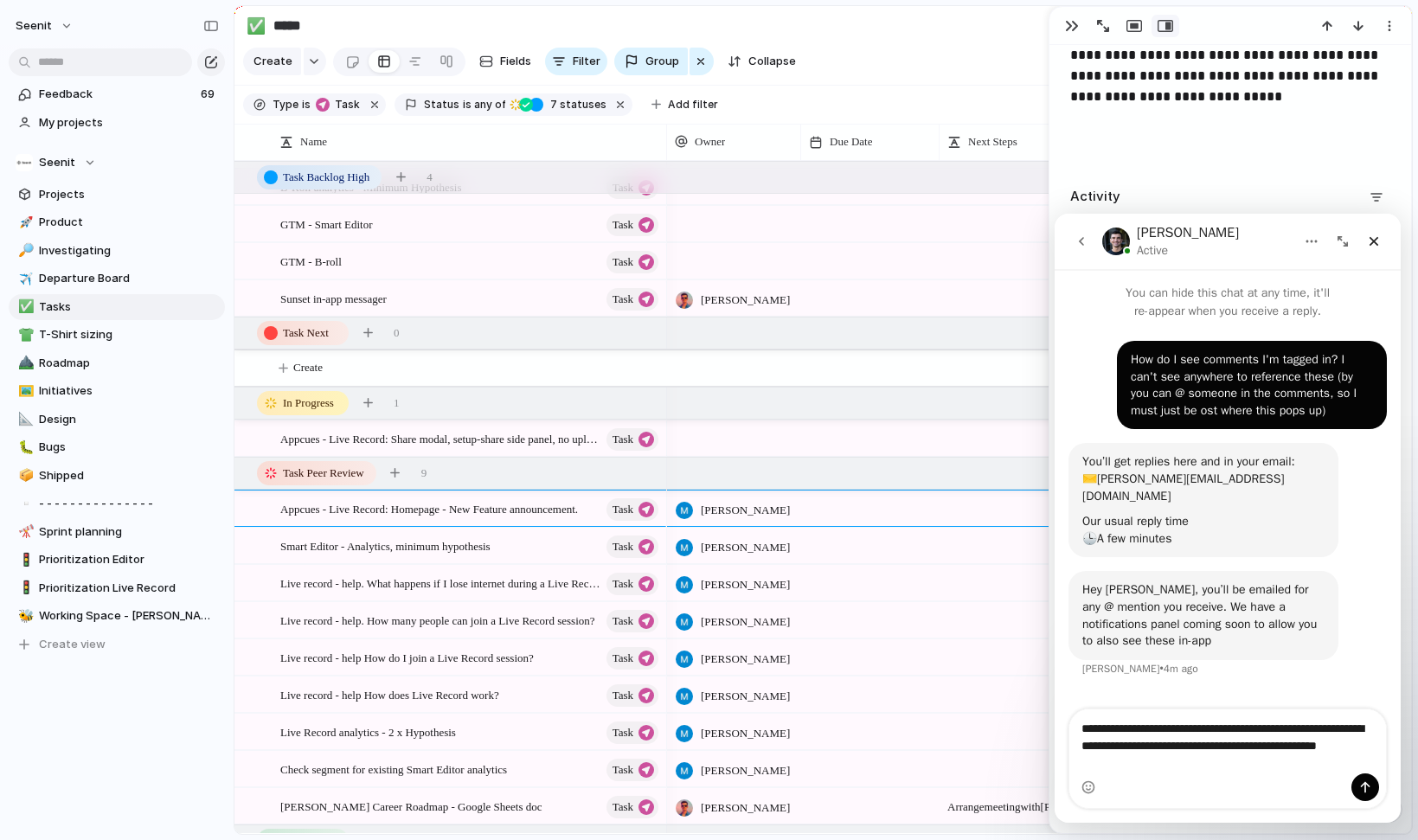 type 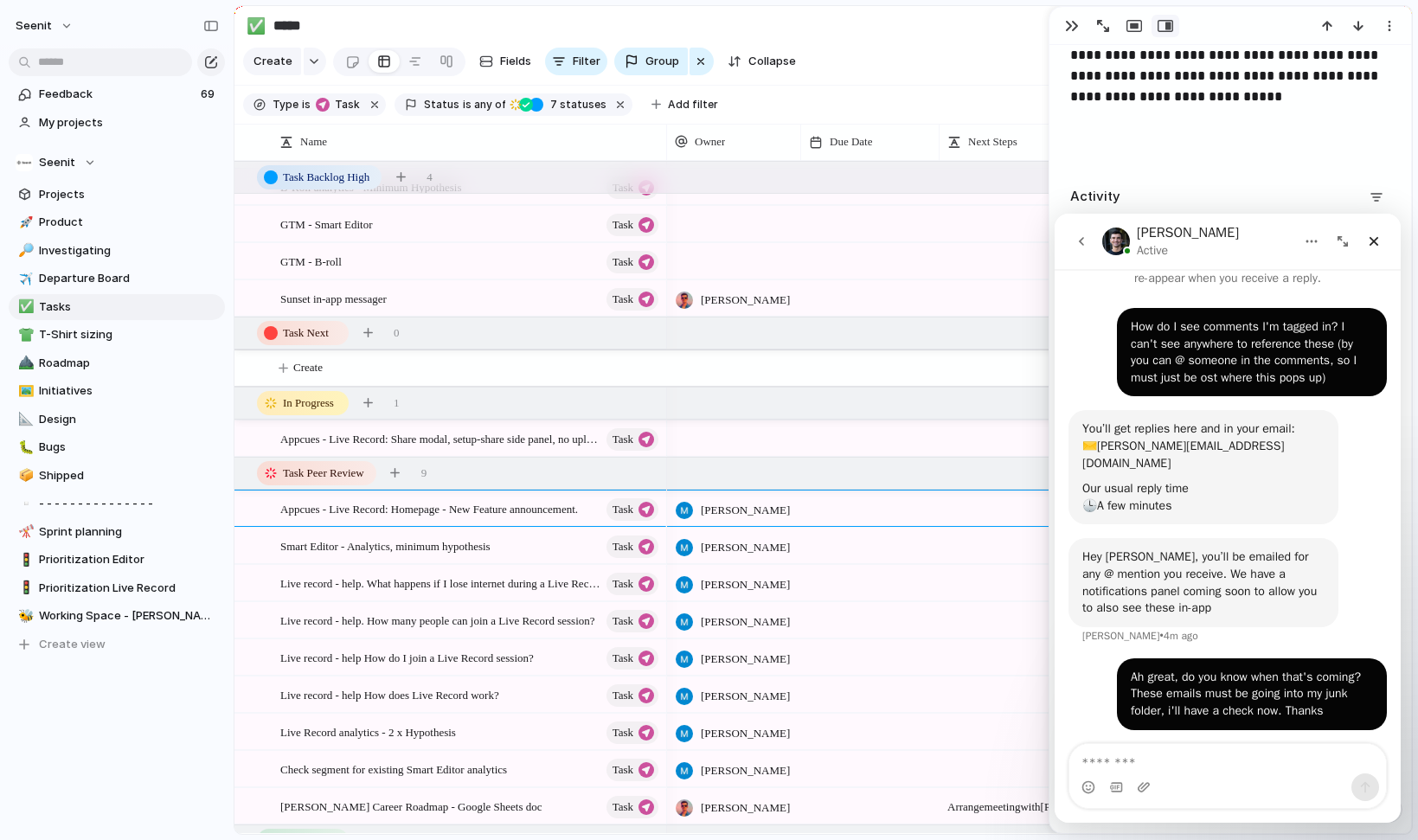 scroll, scrollTop: 37, scrollLeft: 0, axis: vertical 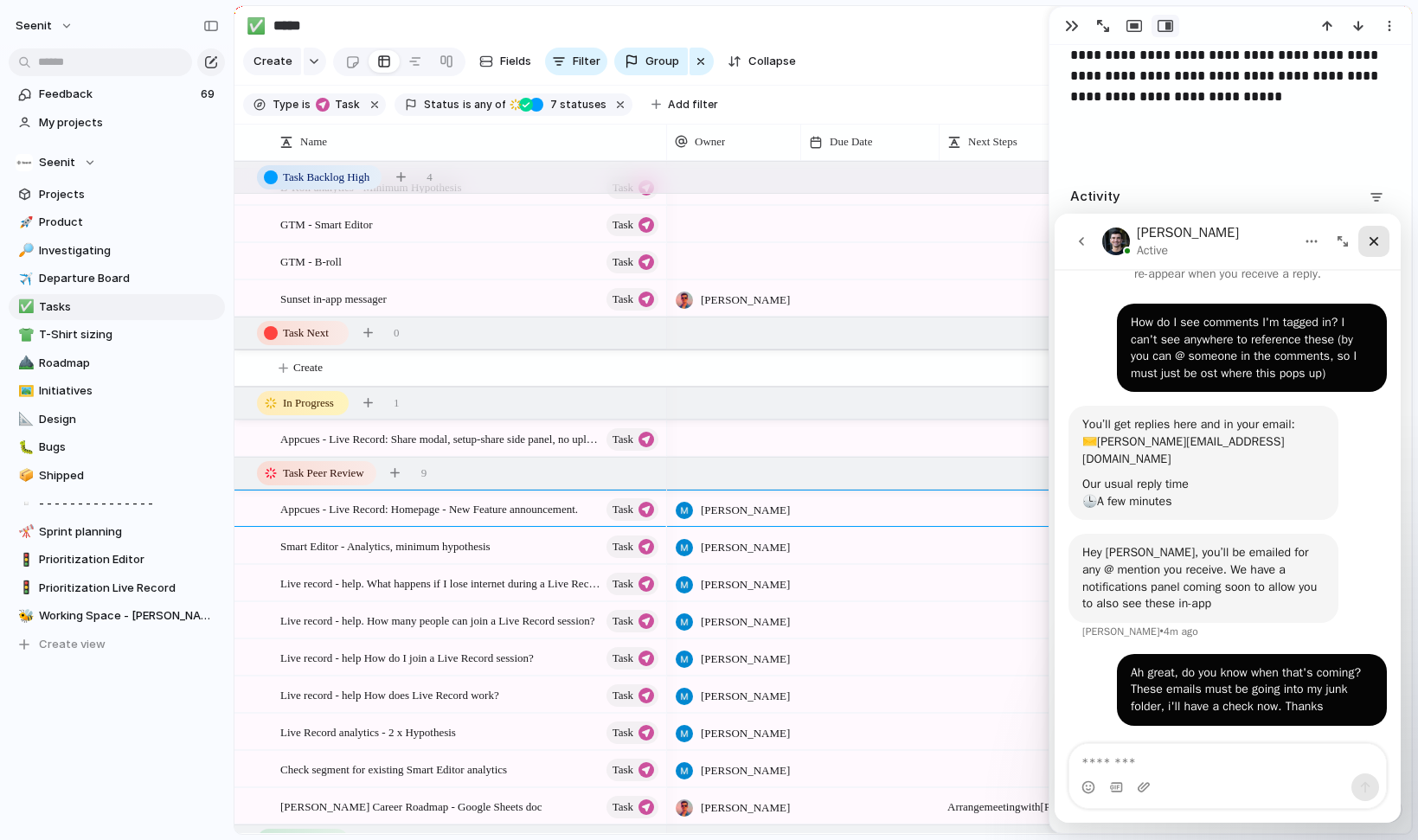 click at bounding box center (1374, 241) 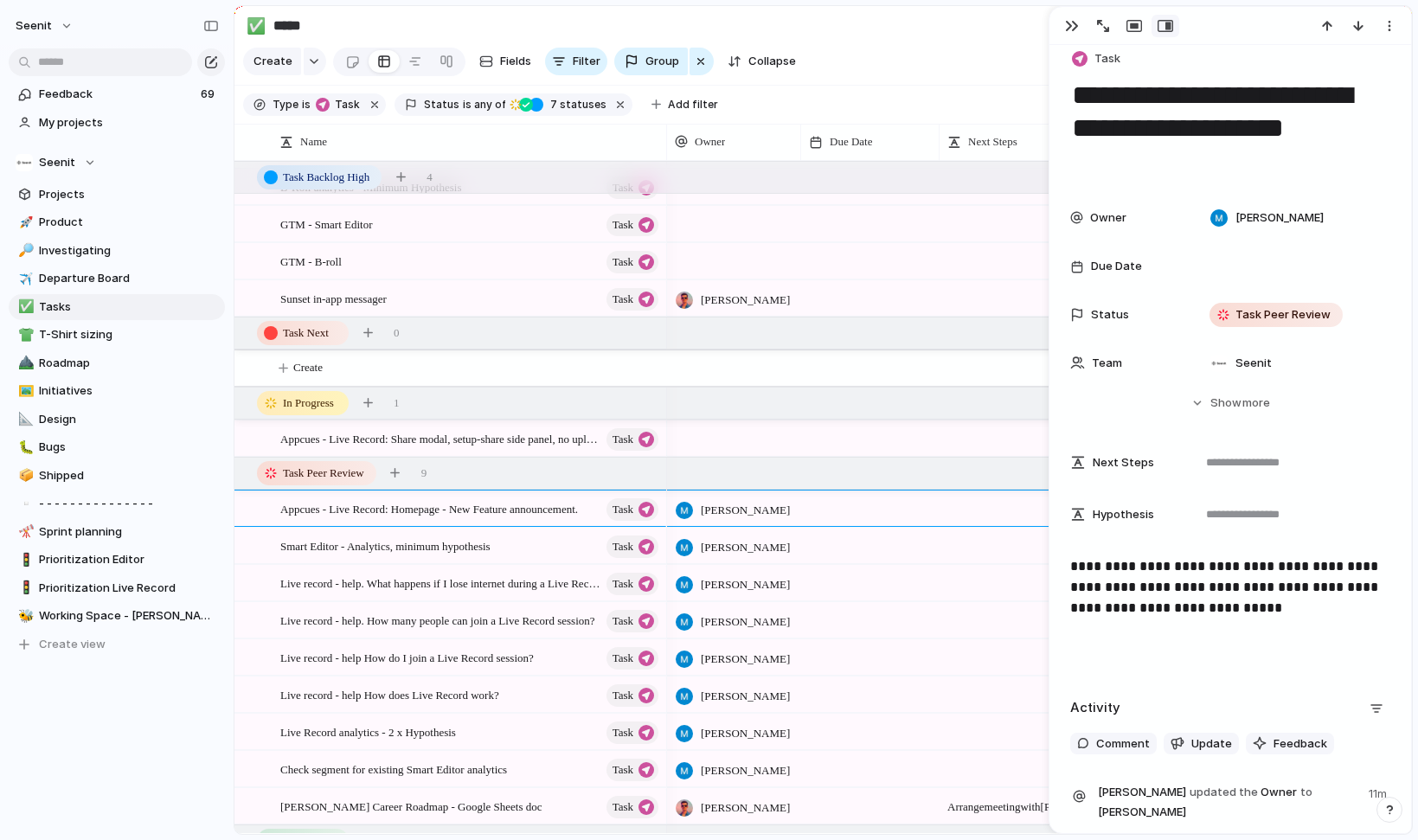 scroll, scrollTop: 0, scrollLeft: 0, axis: both 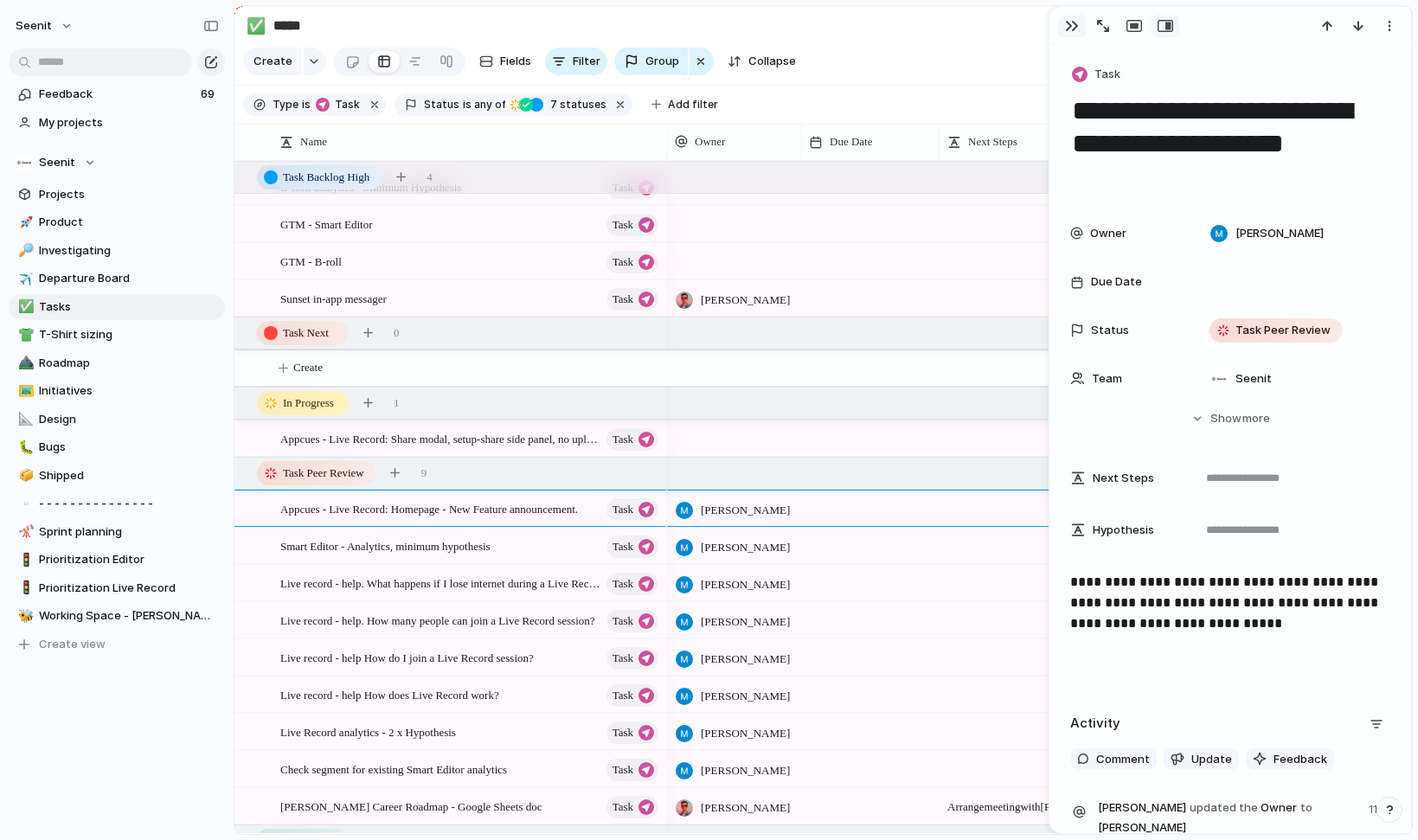 click at bounding box center (1072, 26) 